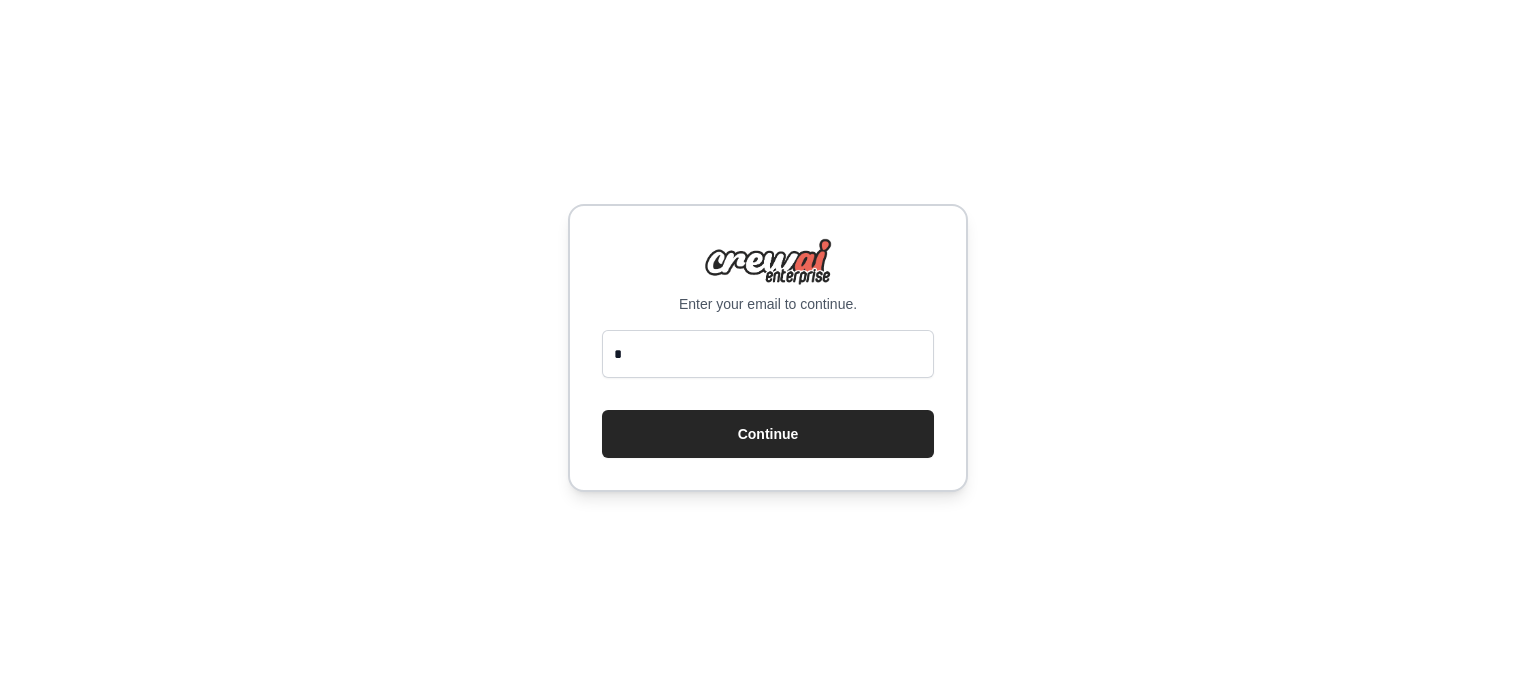scroll, scrollTop: 0, scrollLeft: 0, axis: both 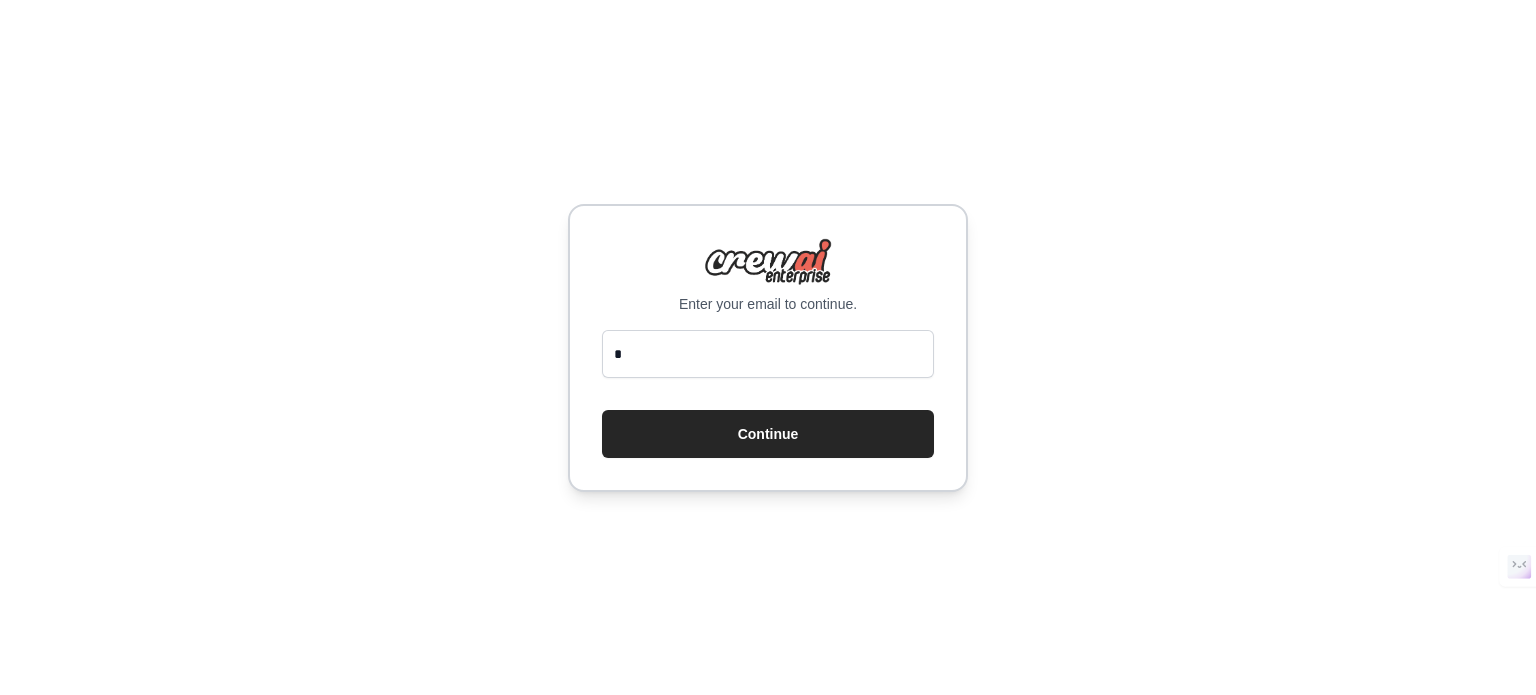 type on "**********" 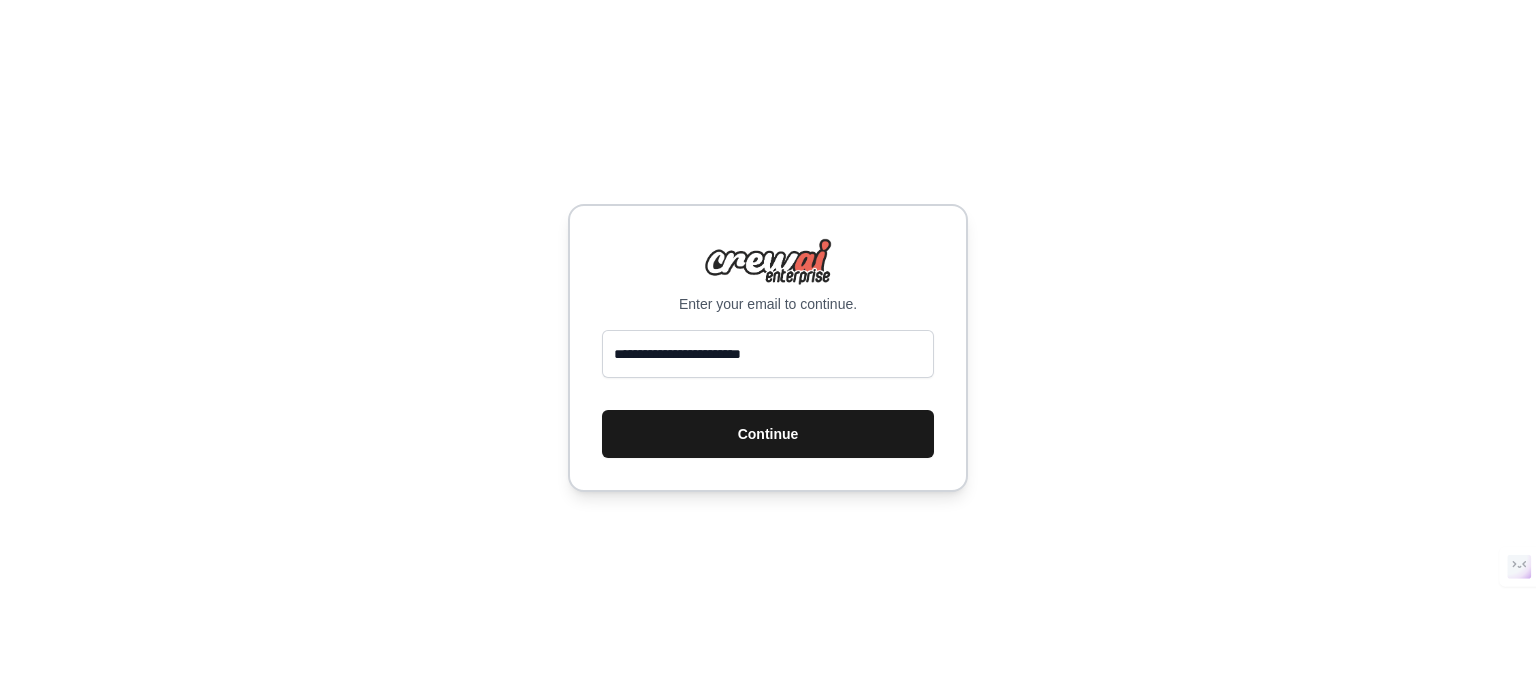 click on "Continue" at bounding box center [768, 434] 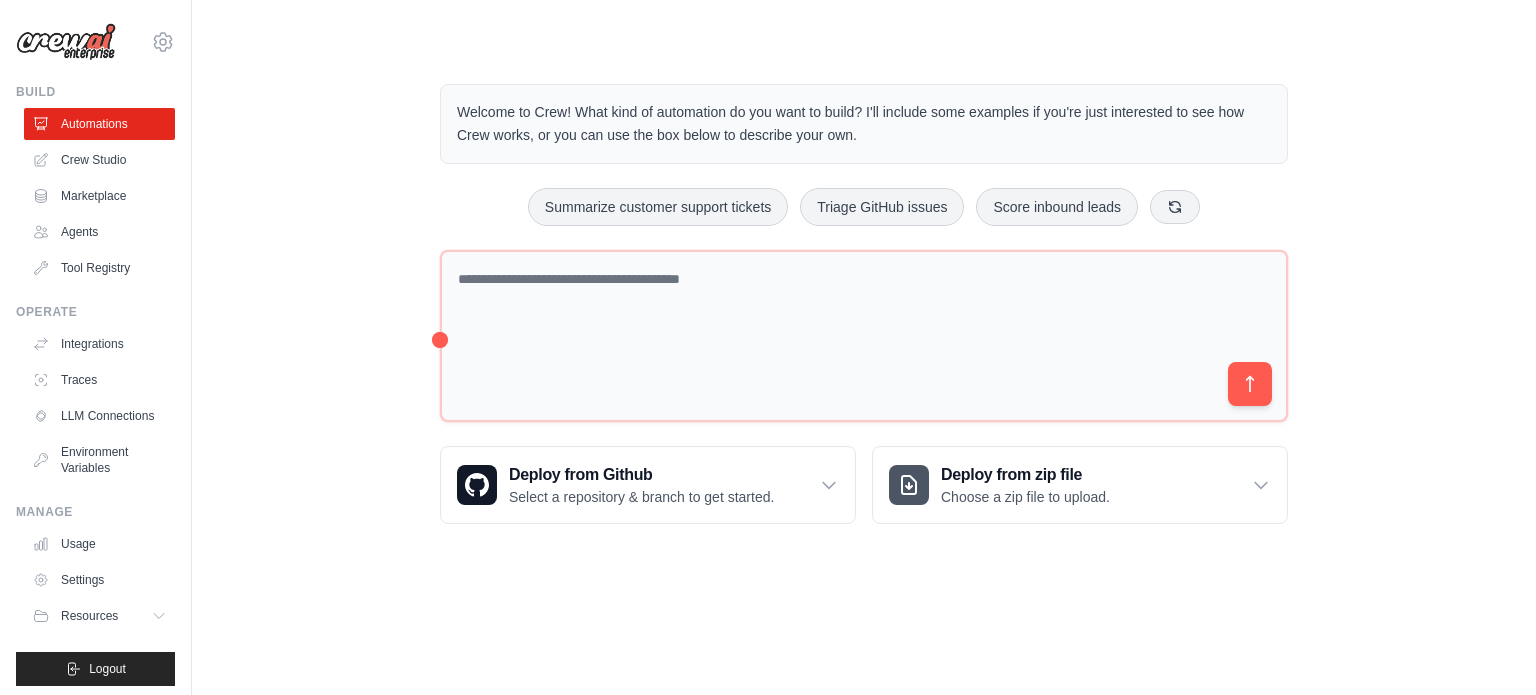 scroll, scrollTop: 0, scrollLeft: 0, axis: both 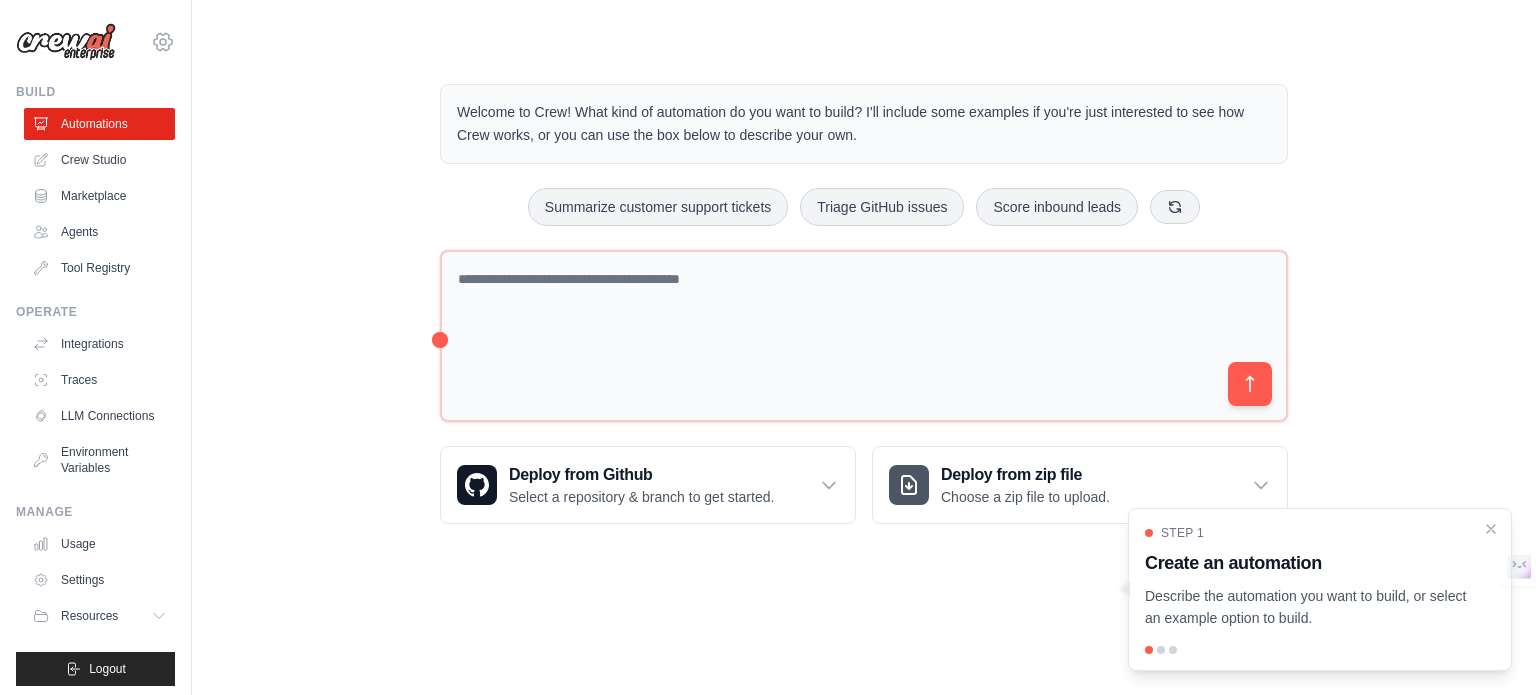 click 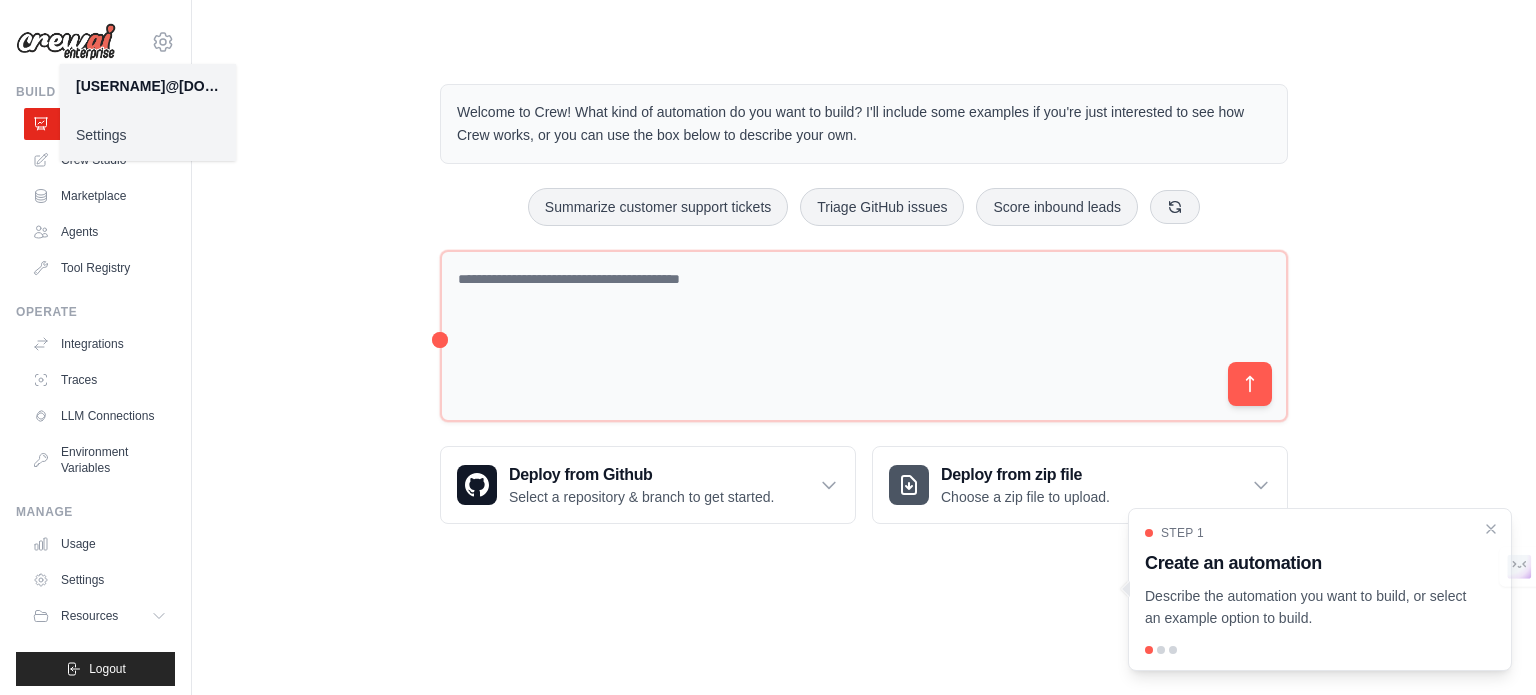 click on "Welcome to Crew! What kind of automation do you want to build?
I'll include some examples if you're just interested to see how
Crew works, or you can use the box below to describe your own.
Summarize customer support tickets
Triage GitHub issues
Score inbound leads
Deploy from Github
Select a repository & branch to get started." at bounding box center [864, 304] 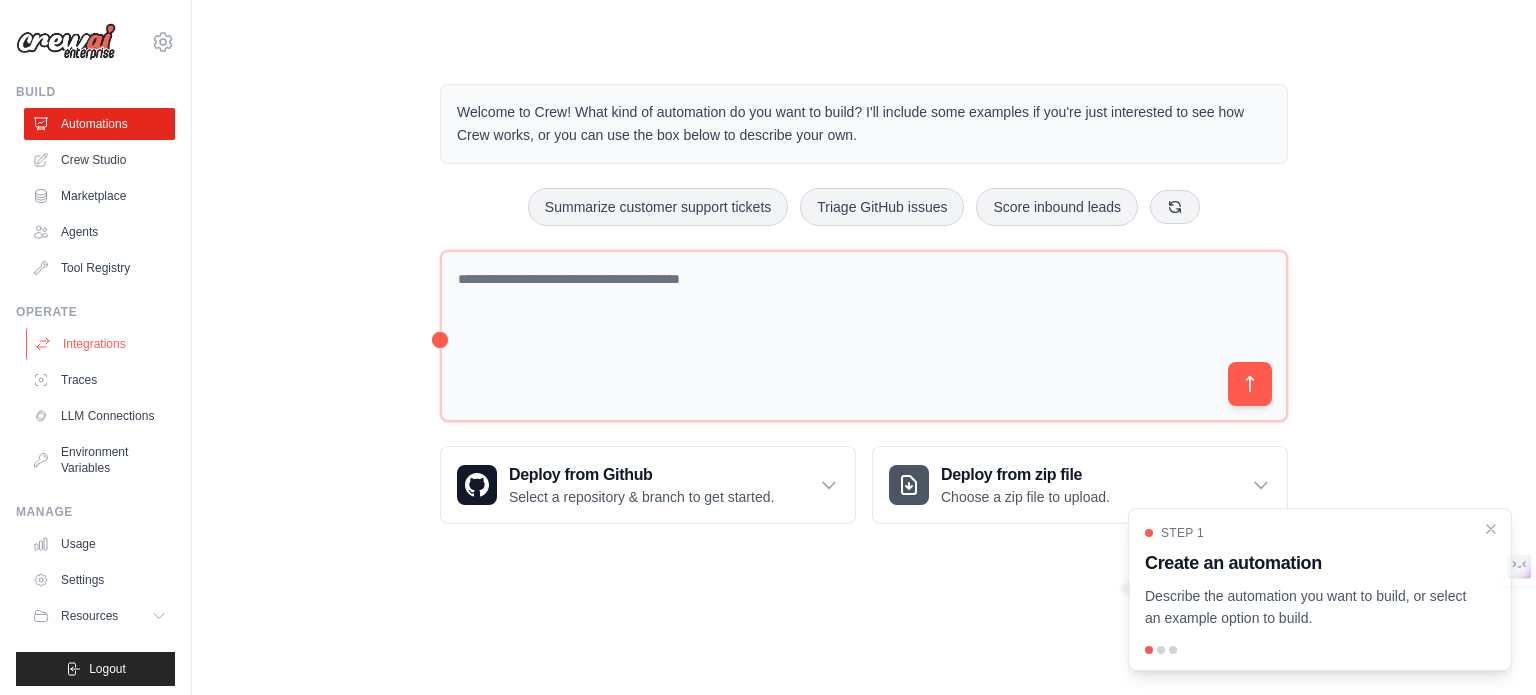click on "Integrations" at bounding box center (101, 344) 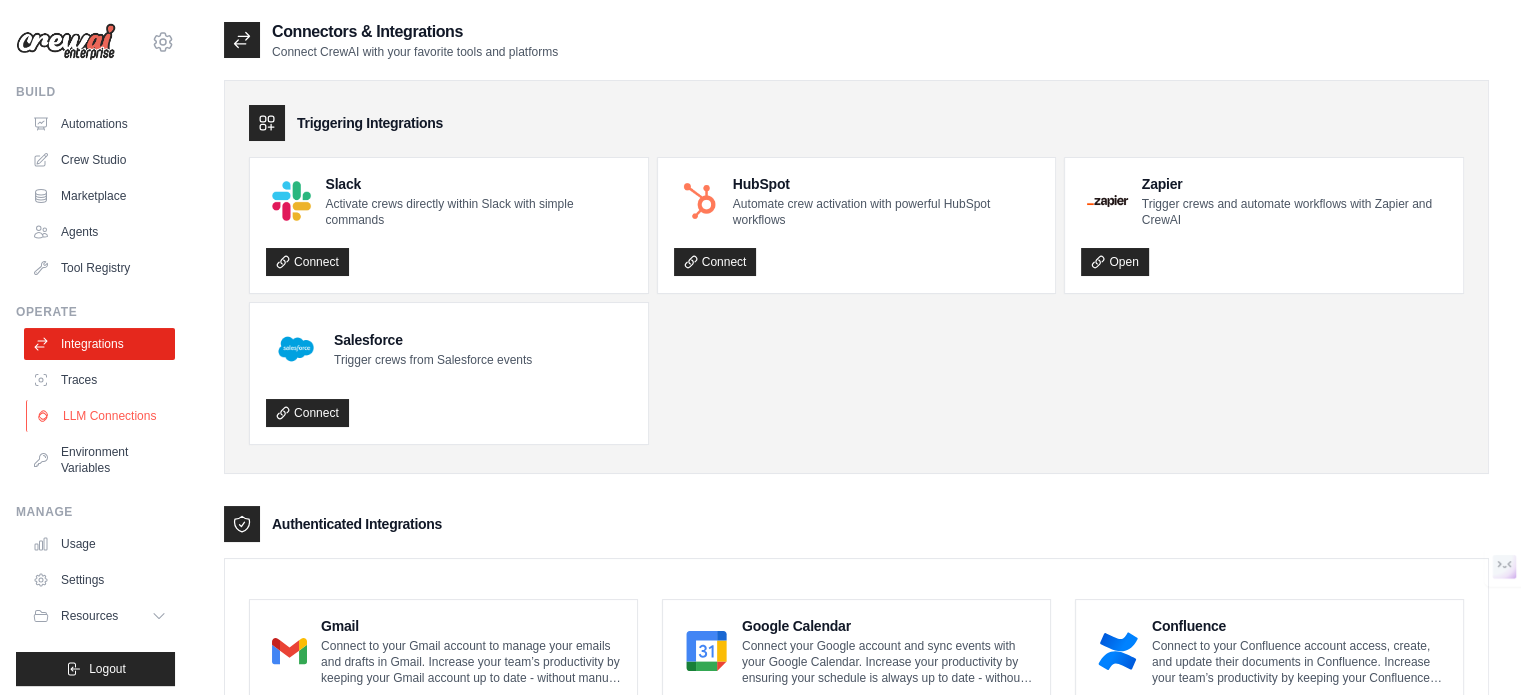 scroll, scrollTop: 22, scrollLeft: 0, axis: vertical 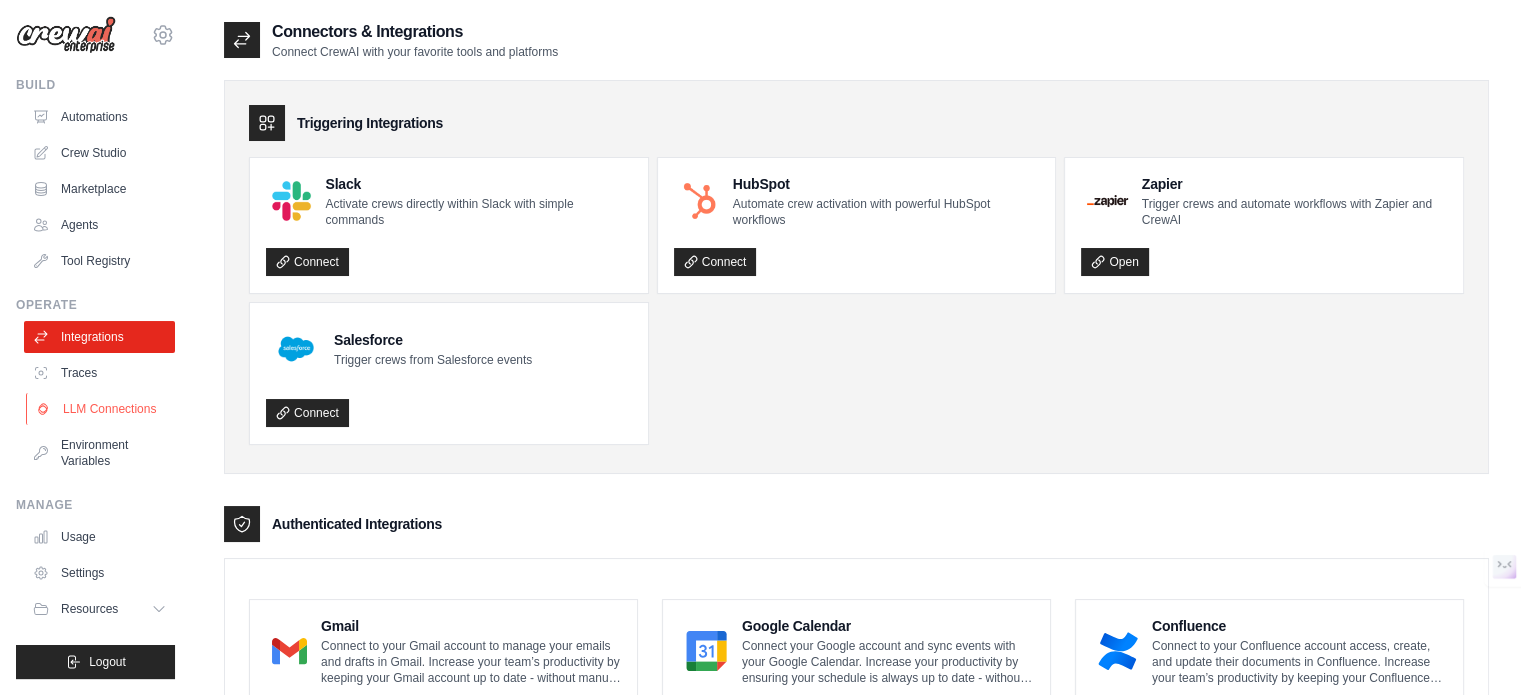 click on "LLM Connections" at bounding box center [101, 409] 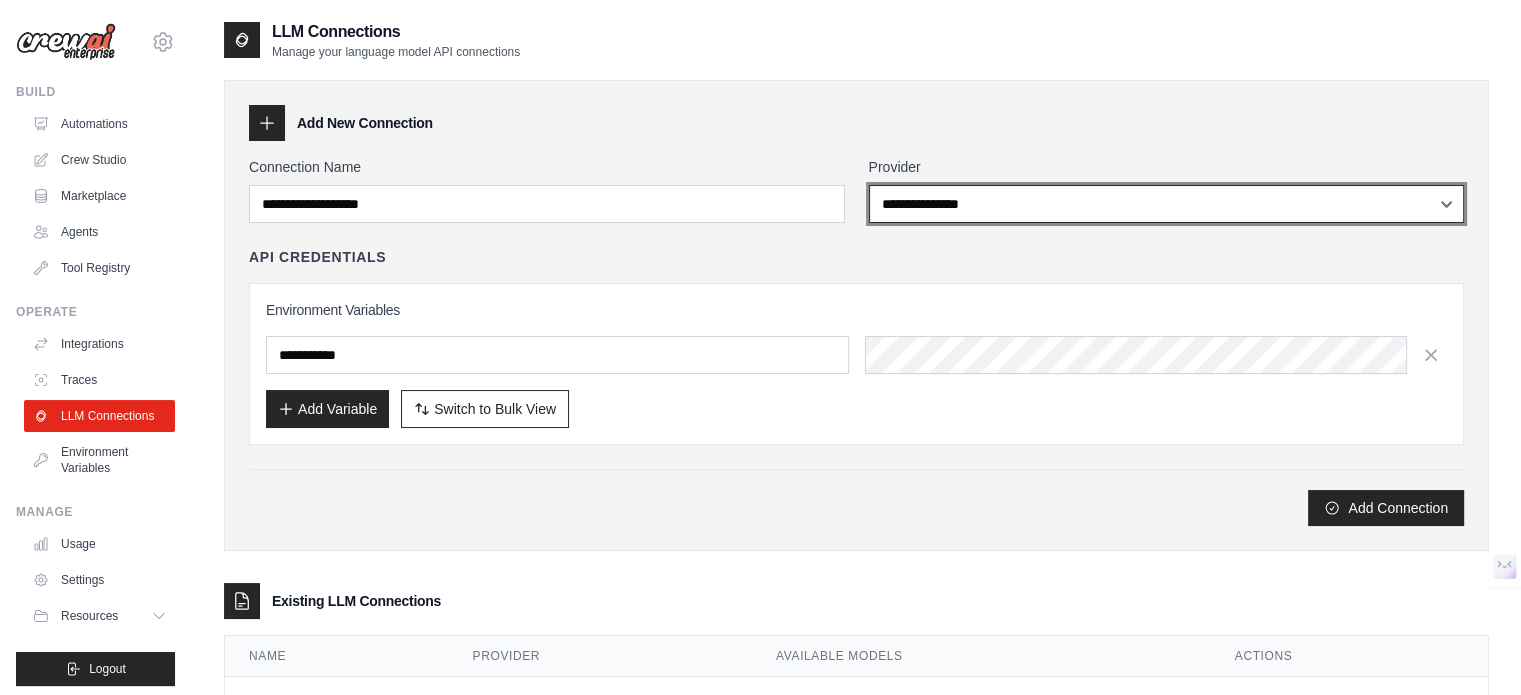 click on "**********" at bounding box center (1167, 204) 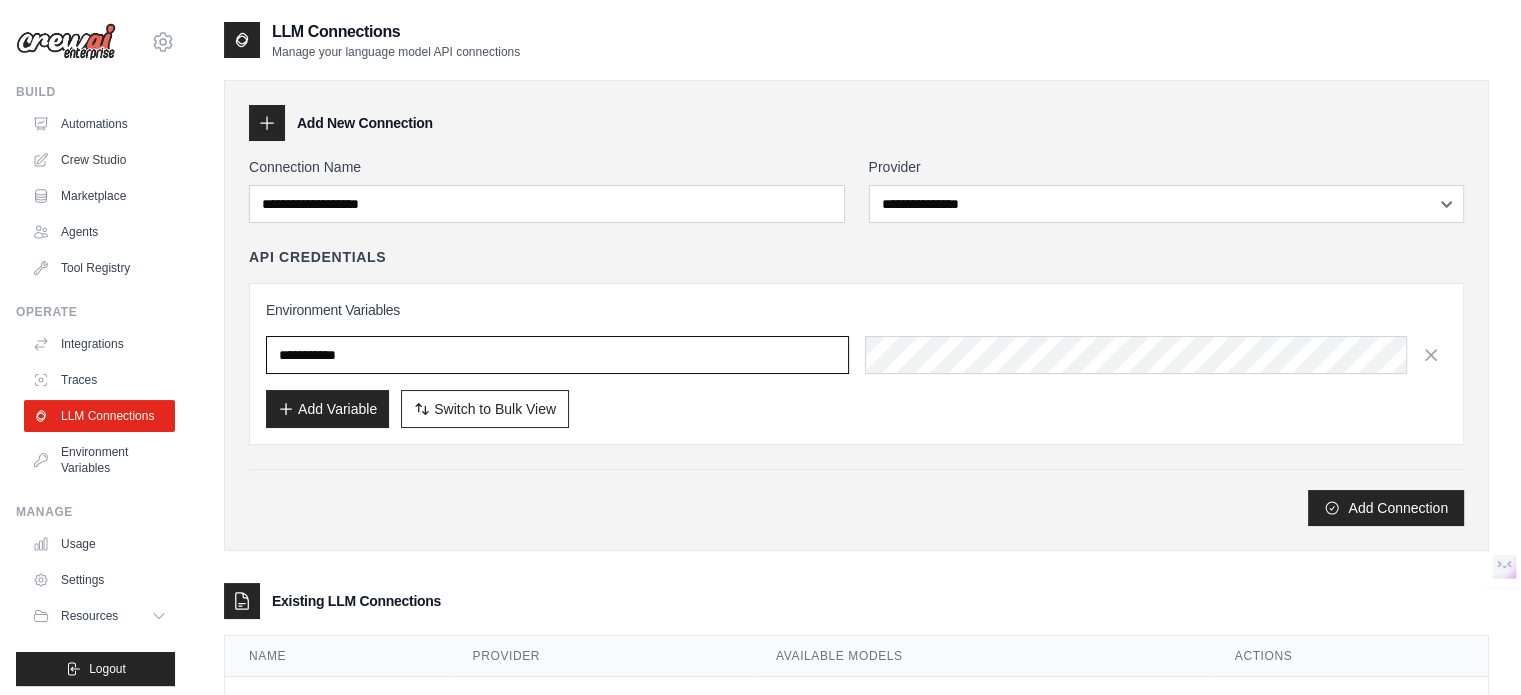 click at bounding box center [557, 355] 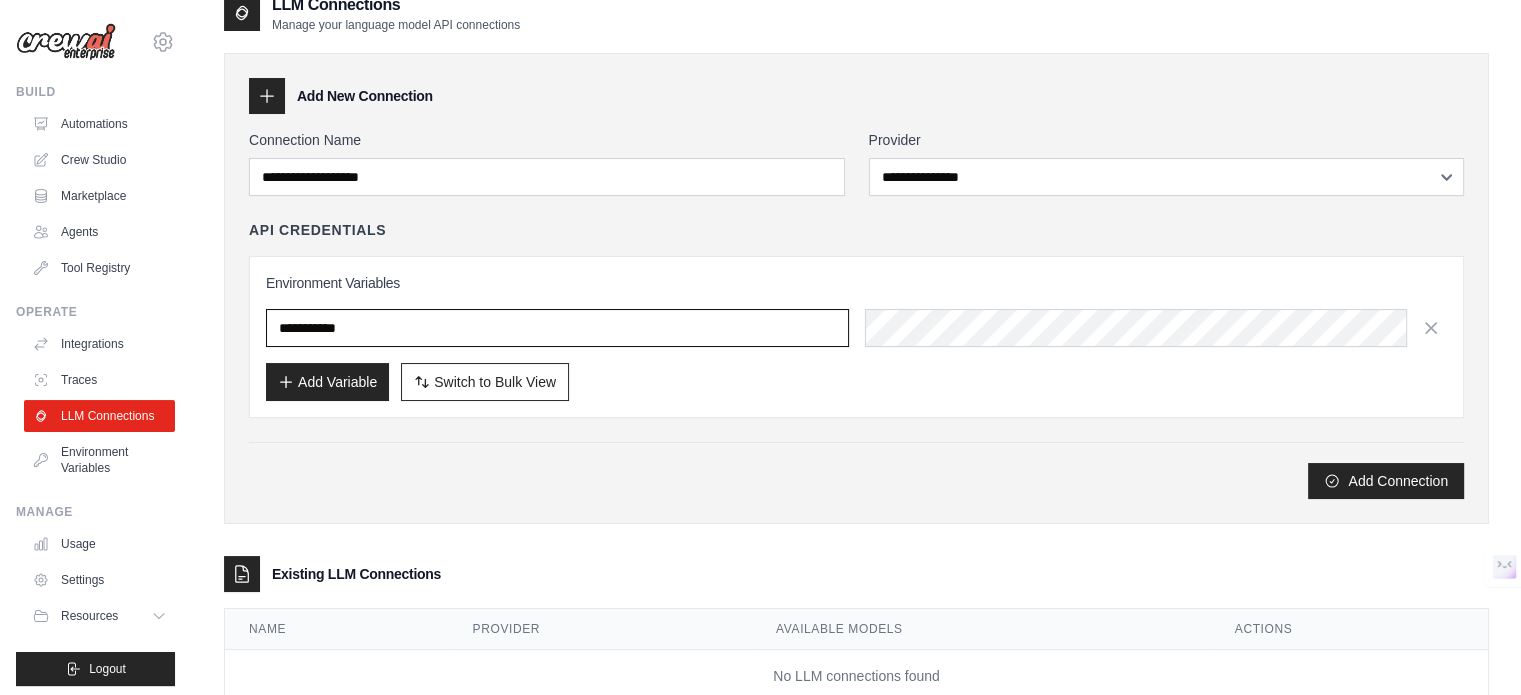 scroll, scrollTop: 0, scrollLeft: 0, axis: both 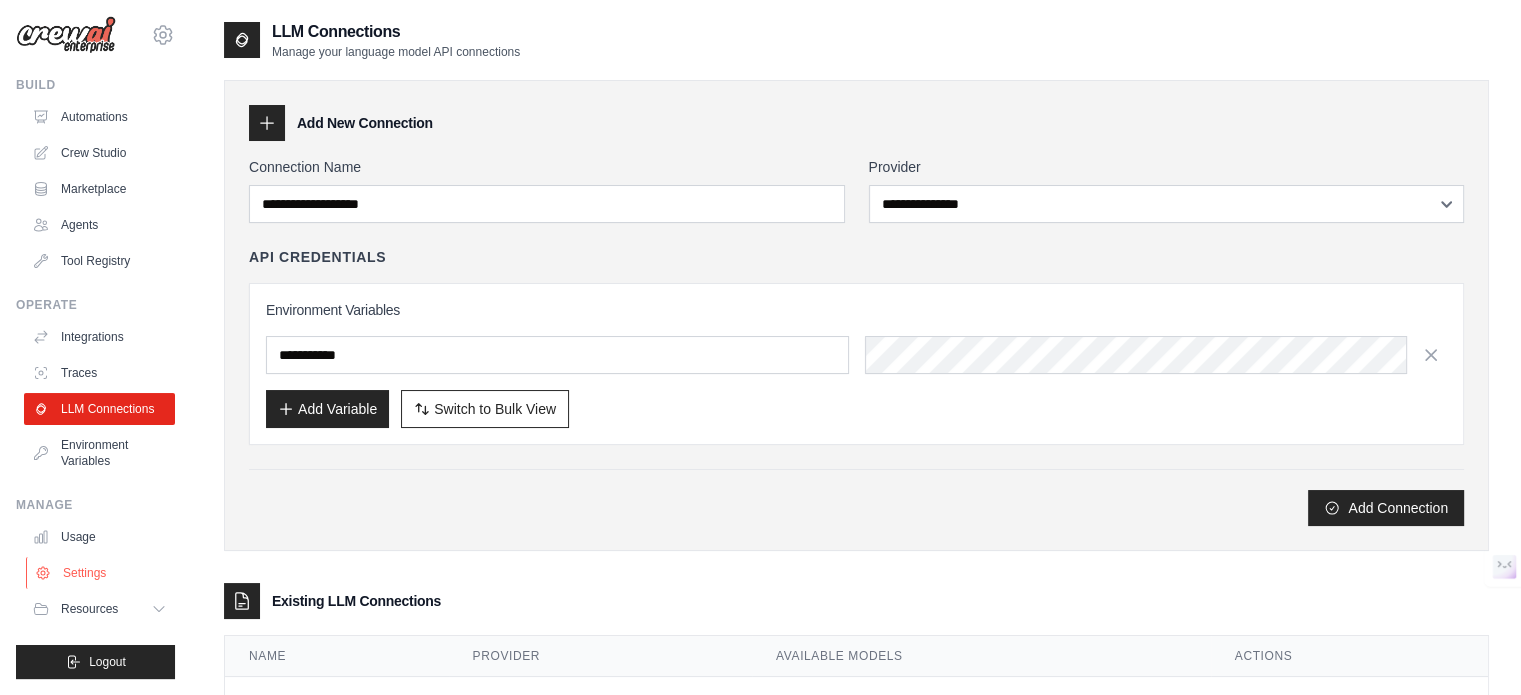 click on "Settings" at bounding box center (101, 573) 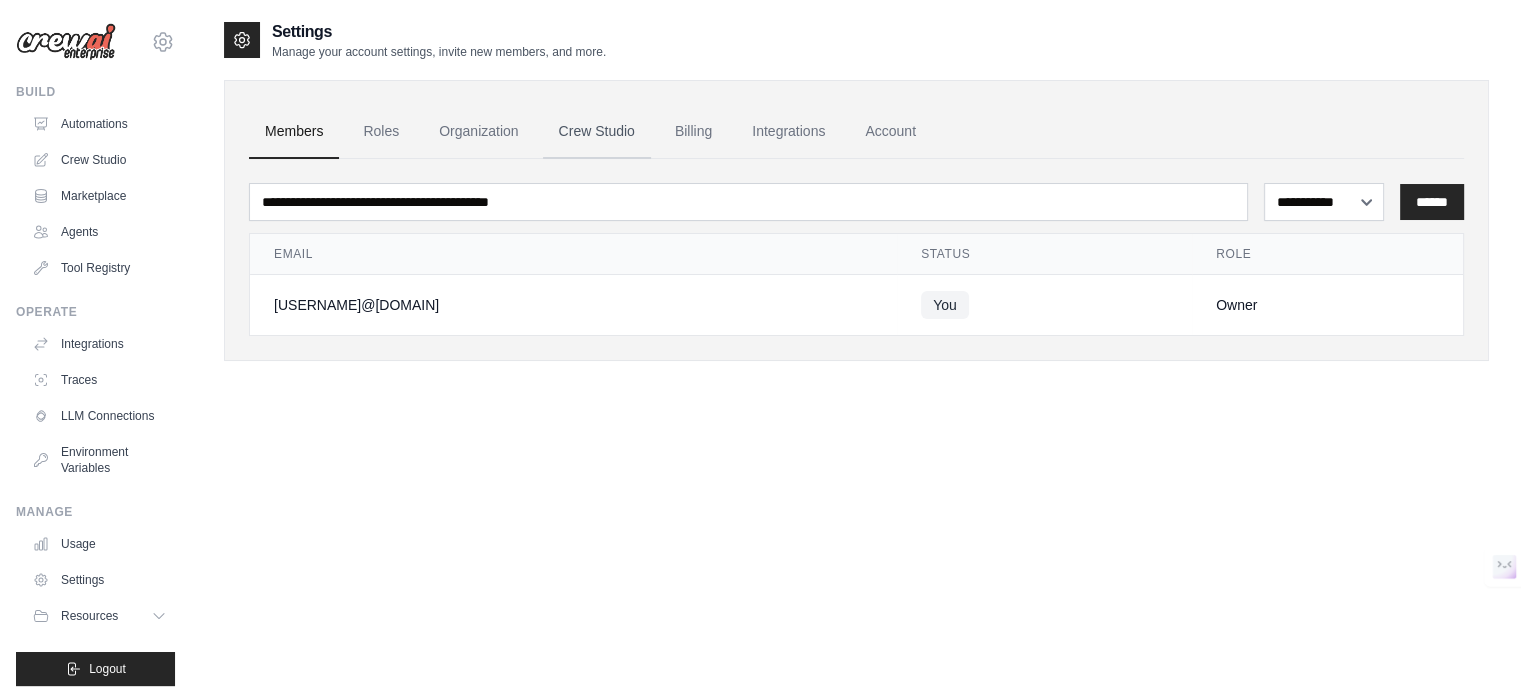 click on "Crew Studio" at bounding box center [597, 132] 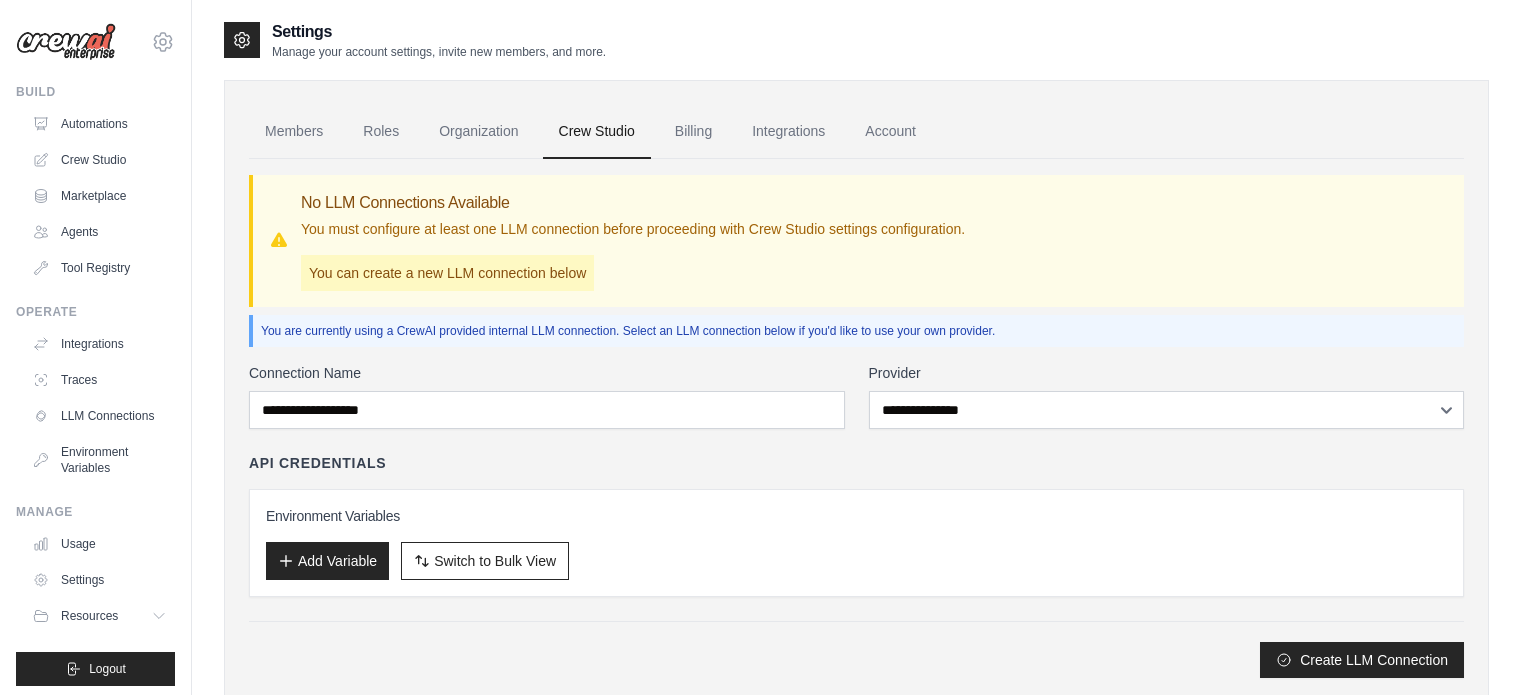 scroll, scrollTop: 0, scrollLeft: 0, axis: both 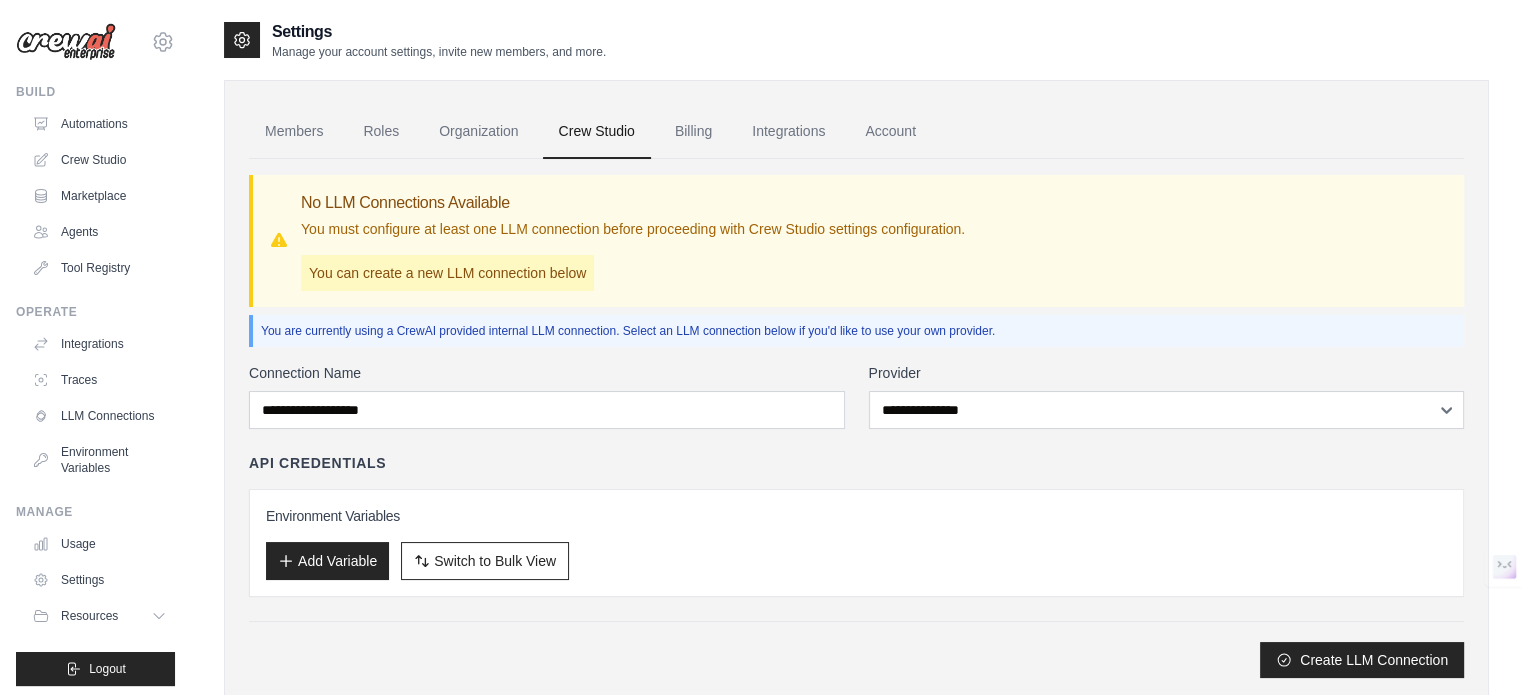 click on "Billing" at bounding box center (693, 132) 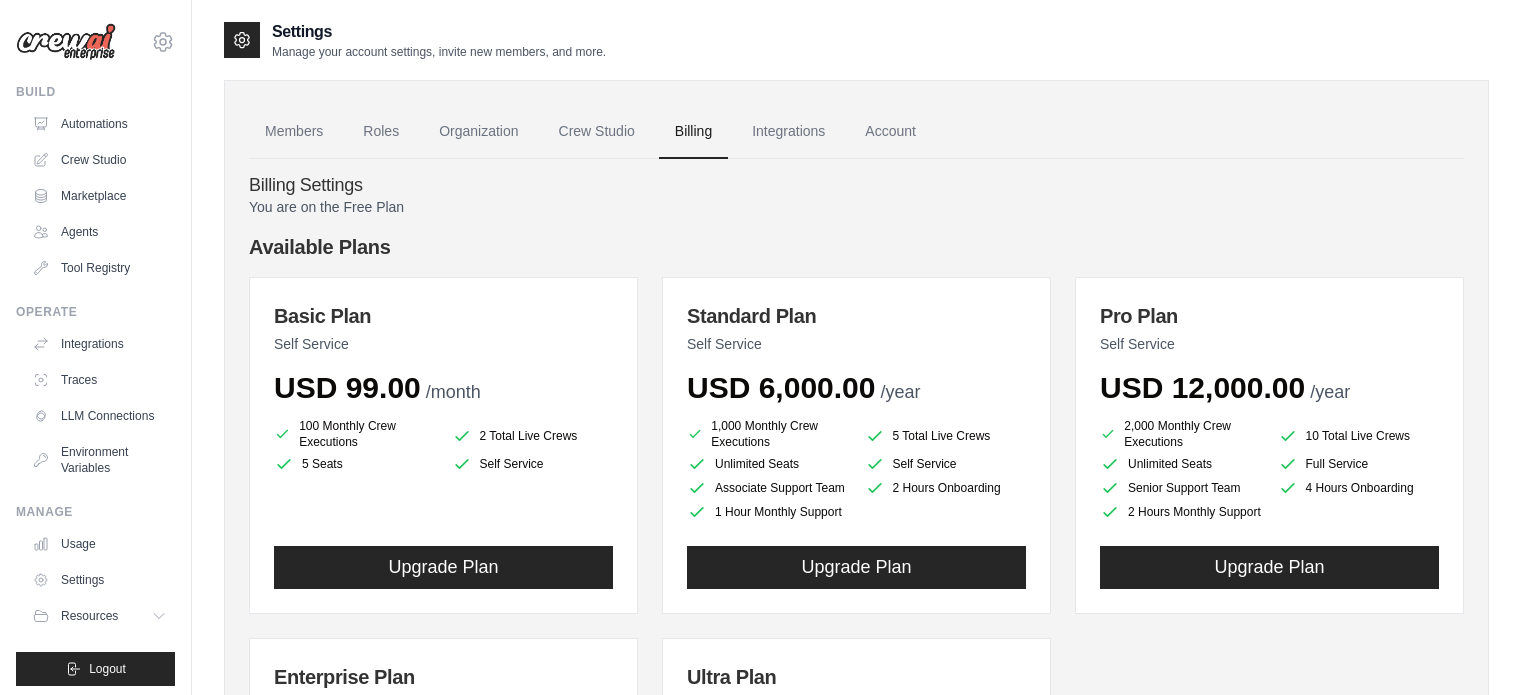 scroll, scrollTop: 0, scrollLeft: 0, axis: both 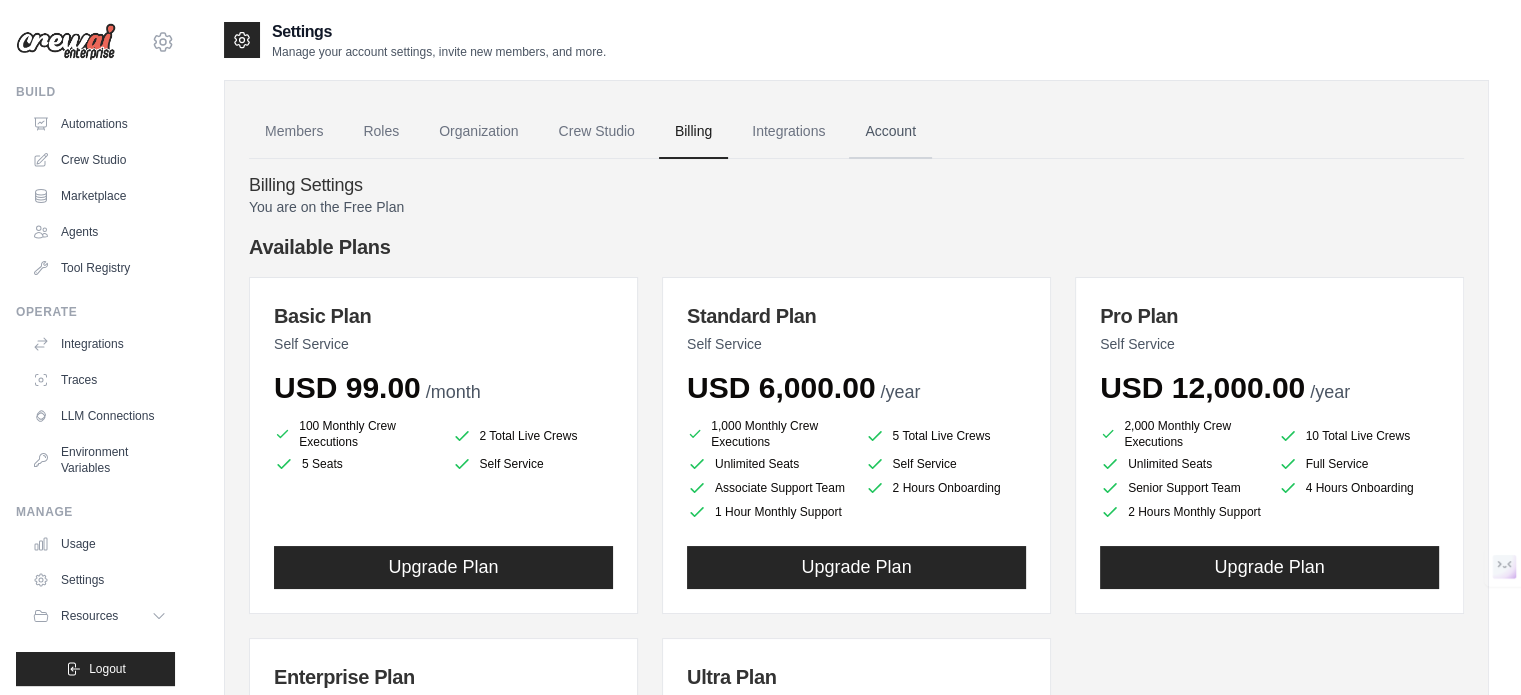 click on "Account" at bounding box center [890, 132] 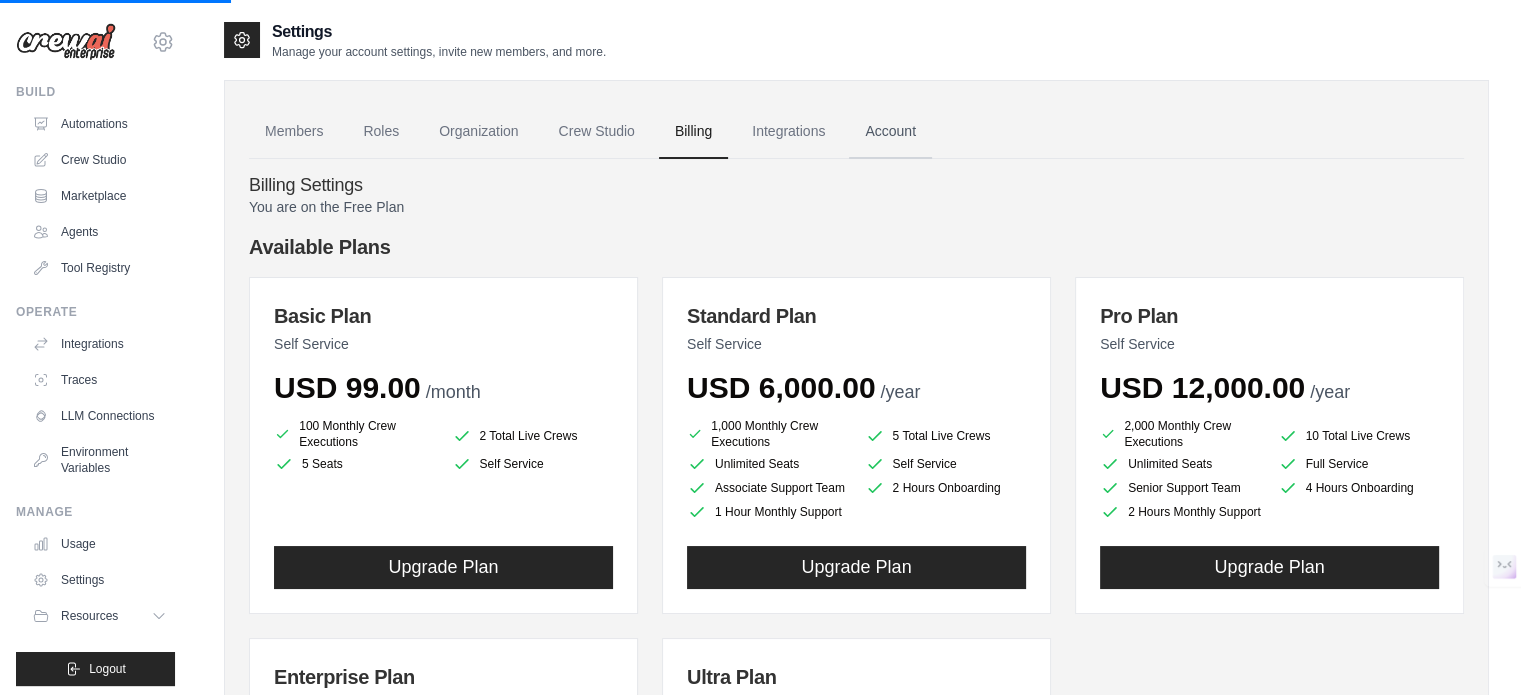 click on "Account" at bounding box center (890, 132) 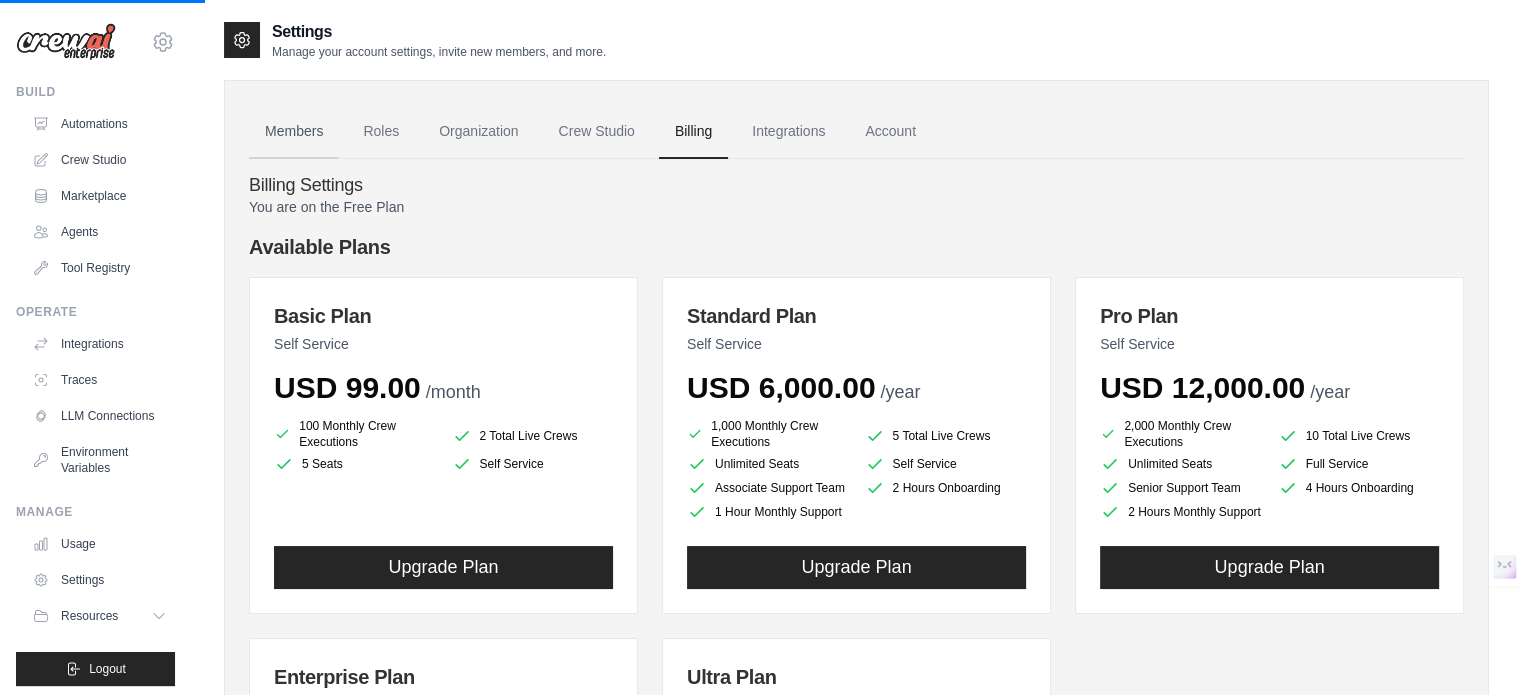 click on "Members" at bounding box center (294, 132) 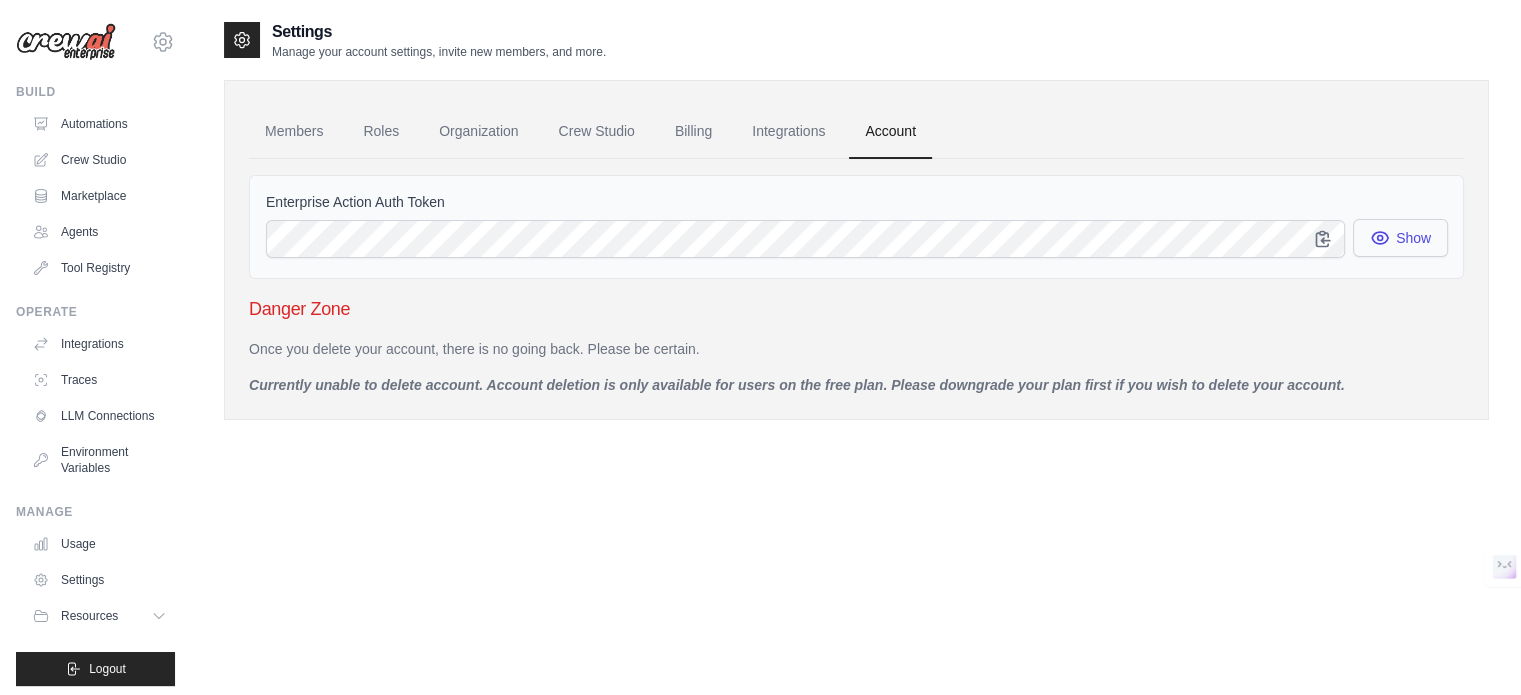 click on "Show" at bounding box center (1400, 238) 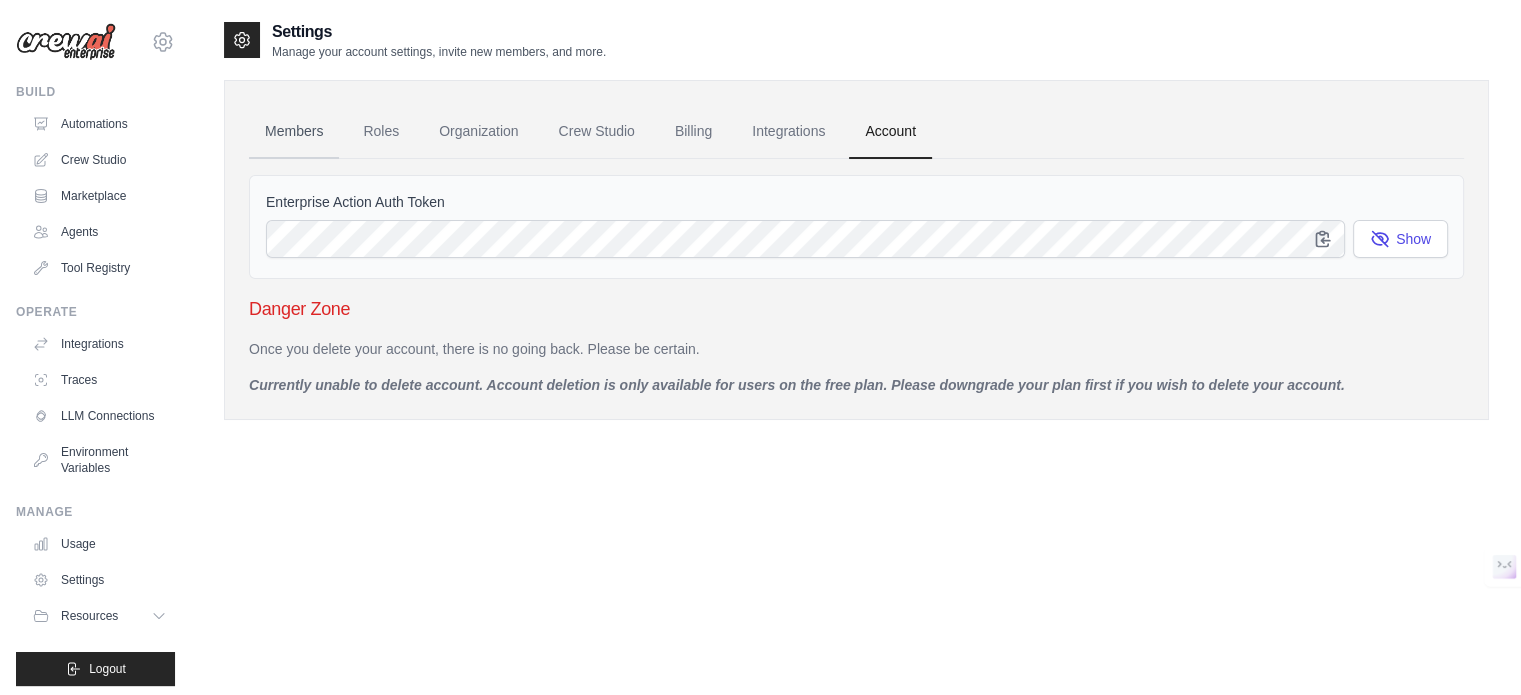 click on "Members" at bounding box center (294, 132) 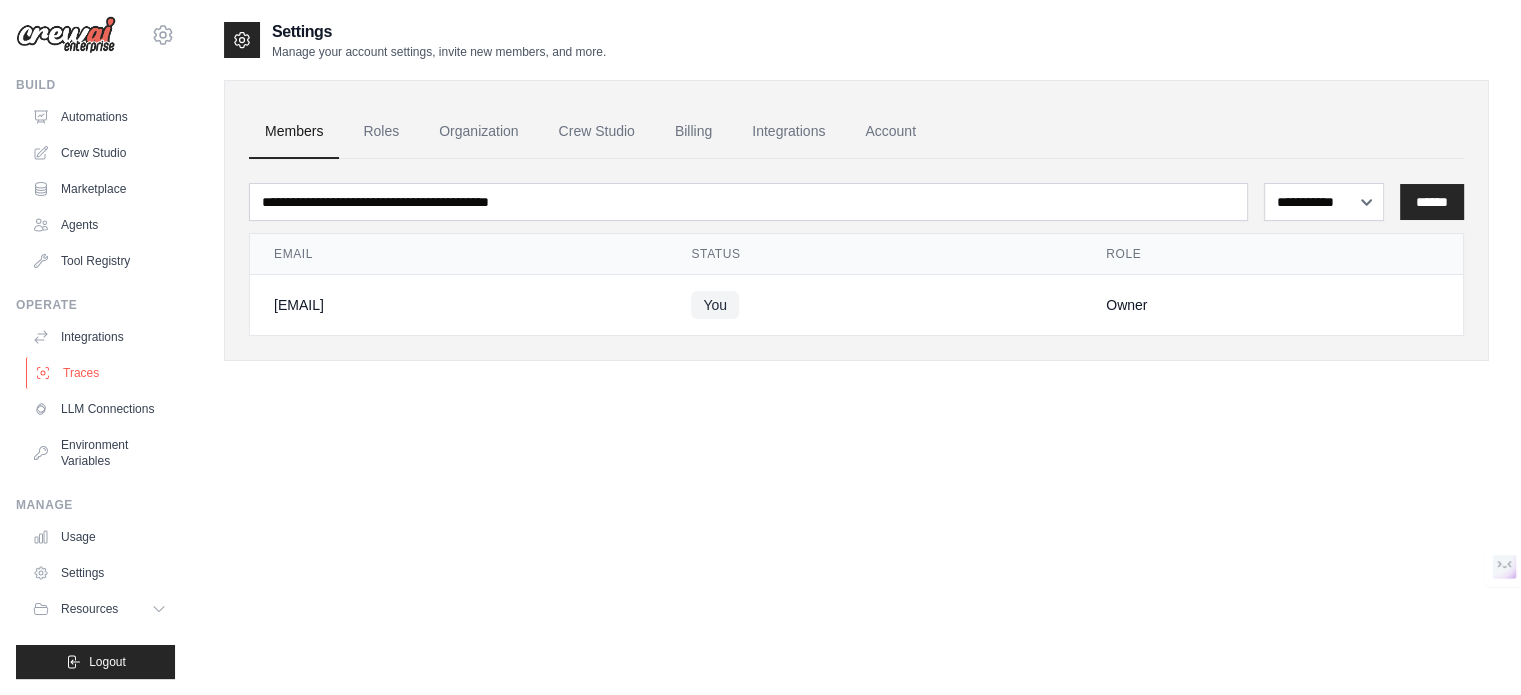 scroll, scrollTop: 22, scrollLeft: 0, axis: vertical 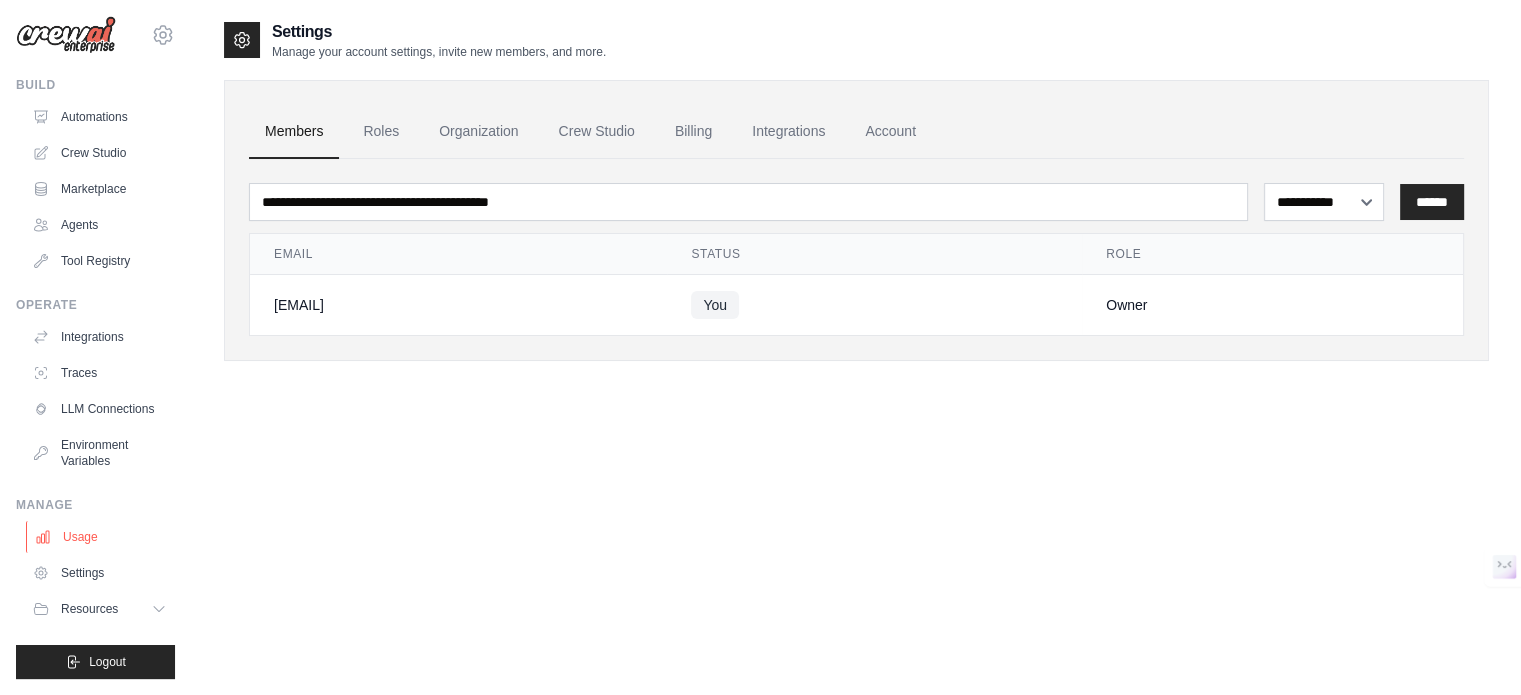 click on "Usage" at bounding box center (101, 537) 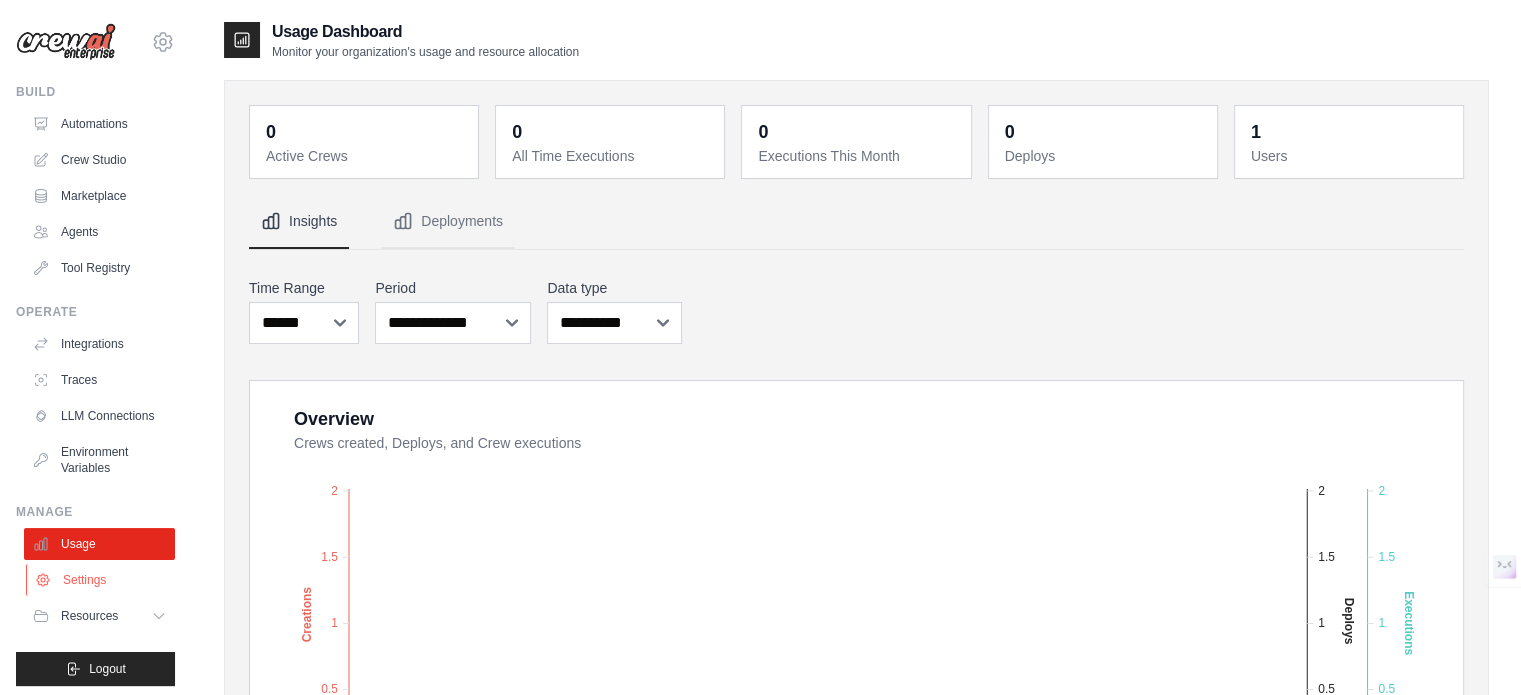 click on "Settings" at bounding box center (101, 580) 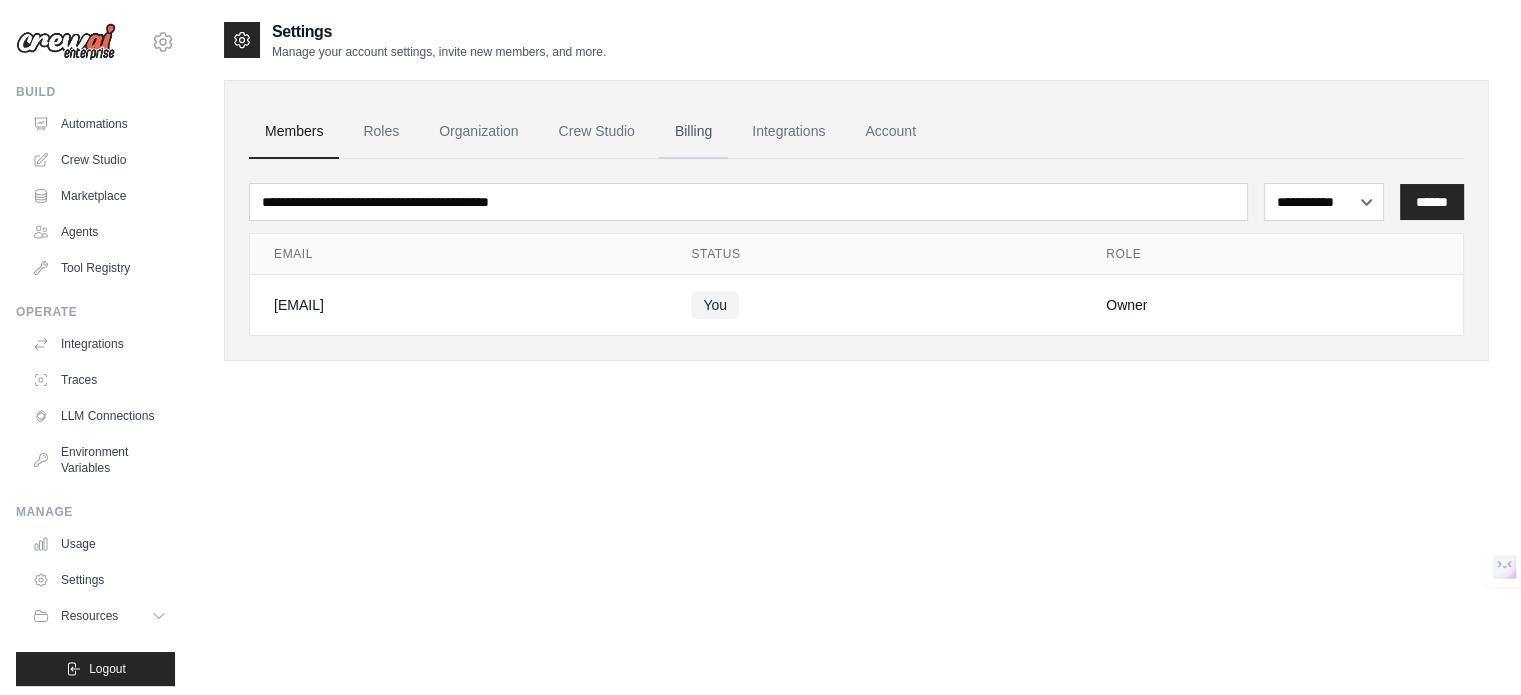 click on "Billing" at bounding box center (693, 132) 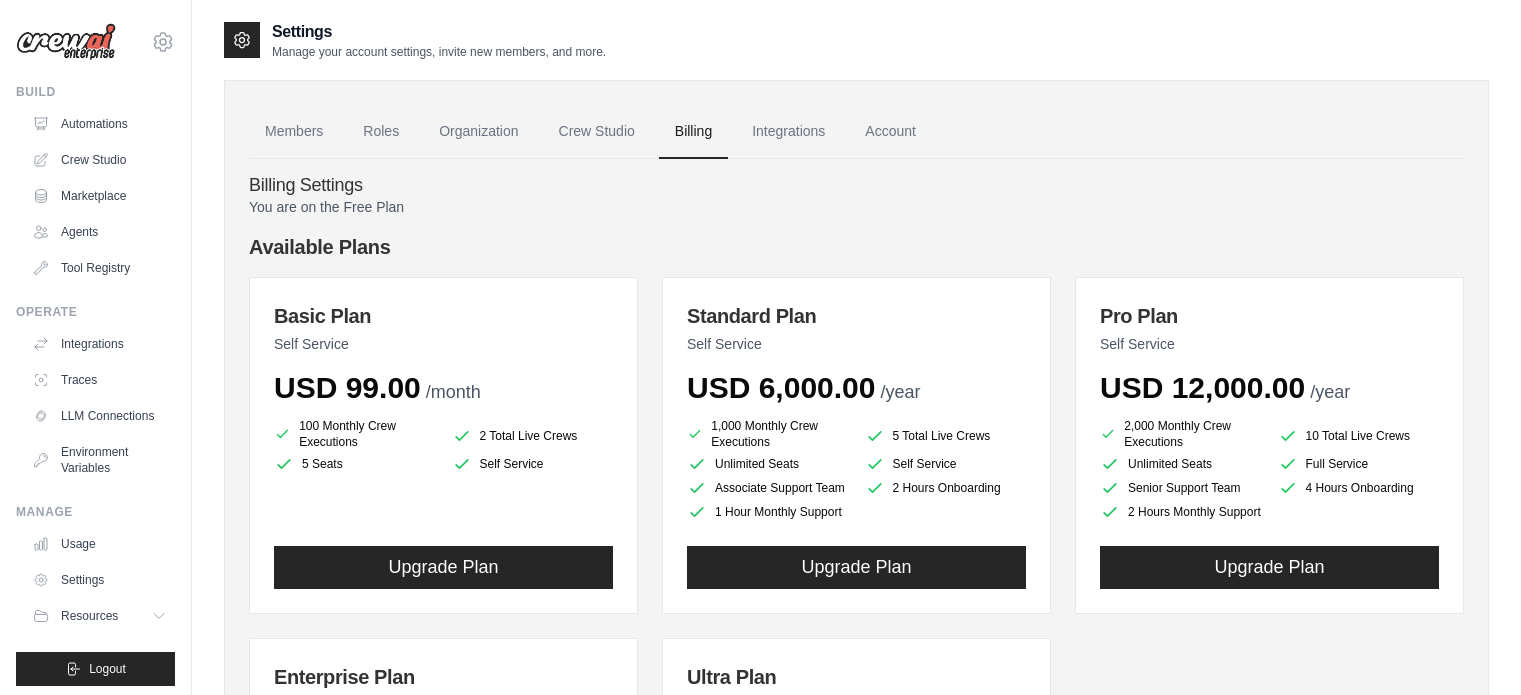 scroll, scrollTop: 0, scrollLeft: 0, axis: both 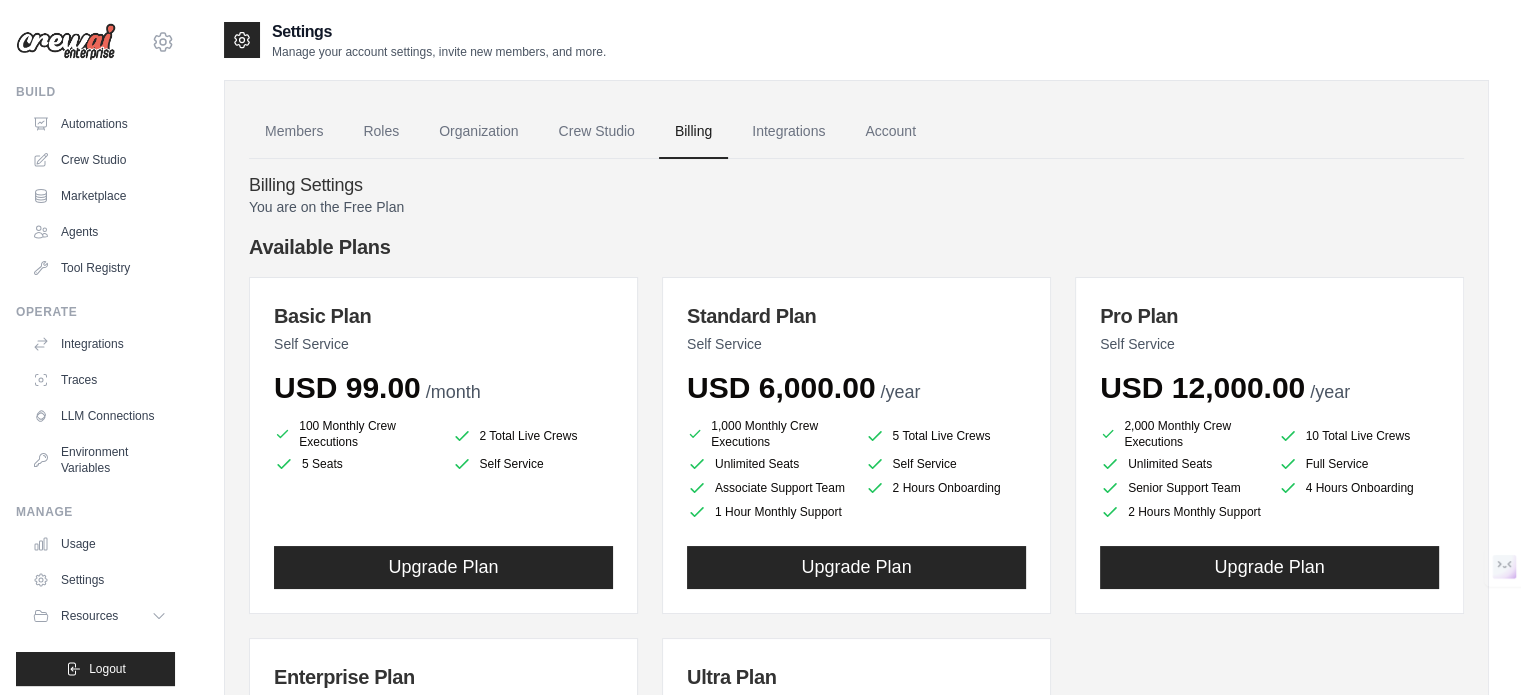 click on "Billing Settings" at bounding box center (856, 186) 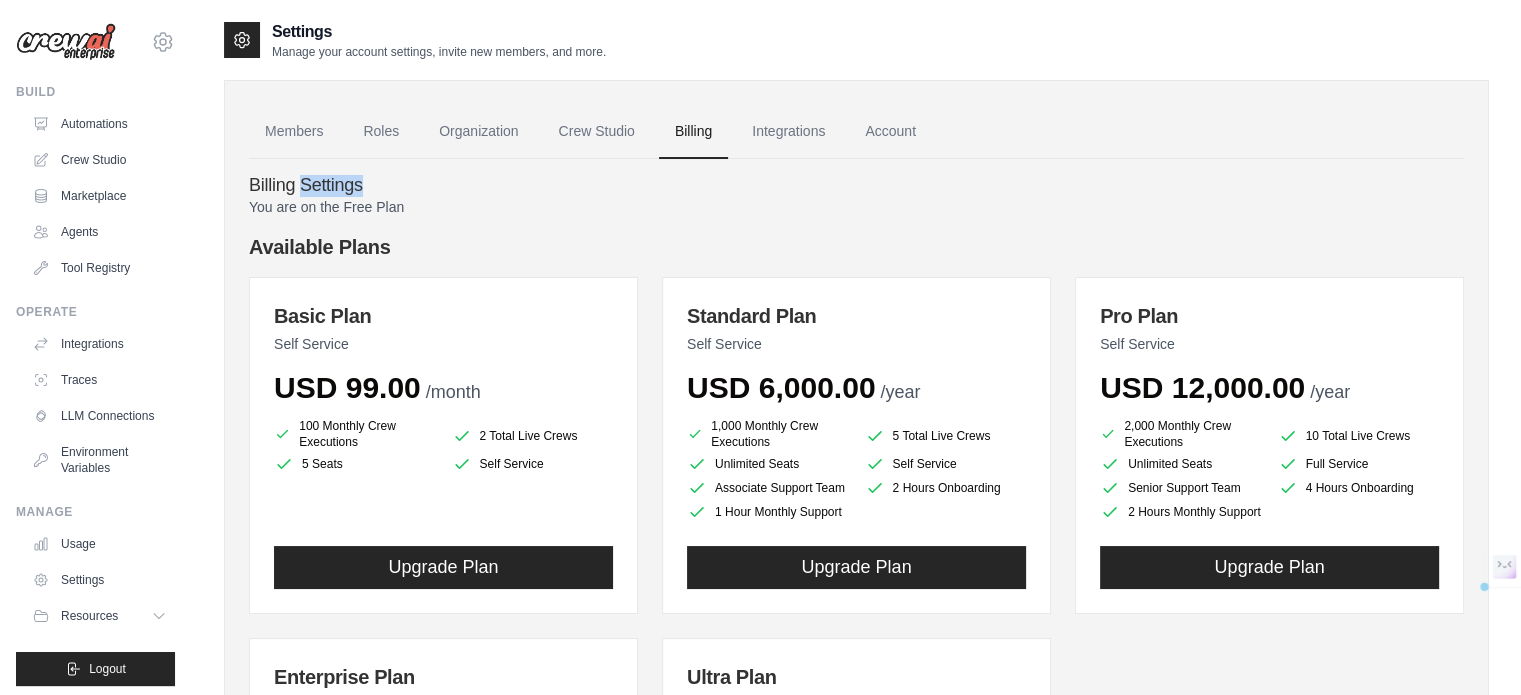 click on "Billing Settings" at bounding box center (856, 186) 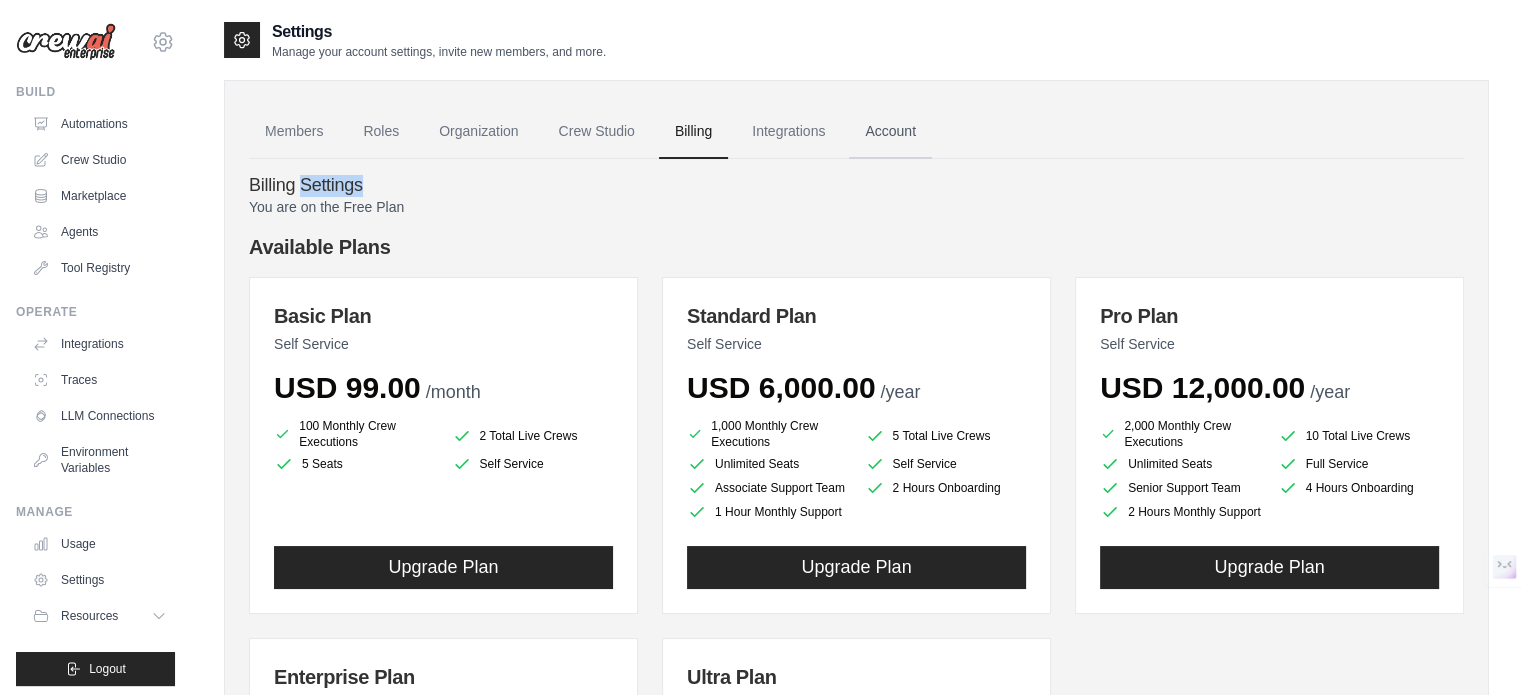 click on "Account" at bounding box center (890, 132) 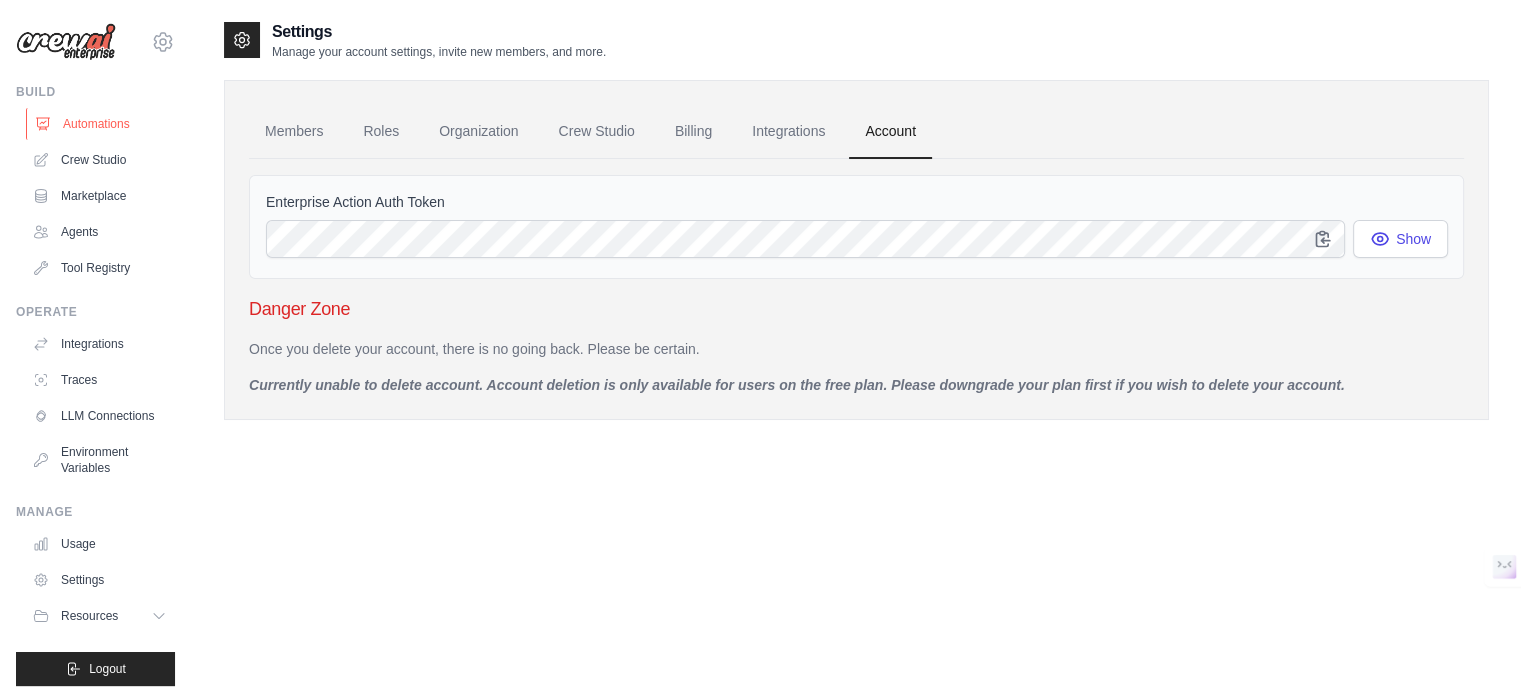 click on "Automations" at bounding box center (101, 124) 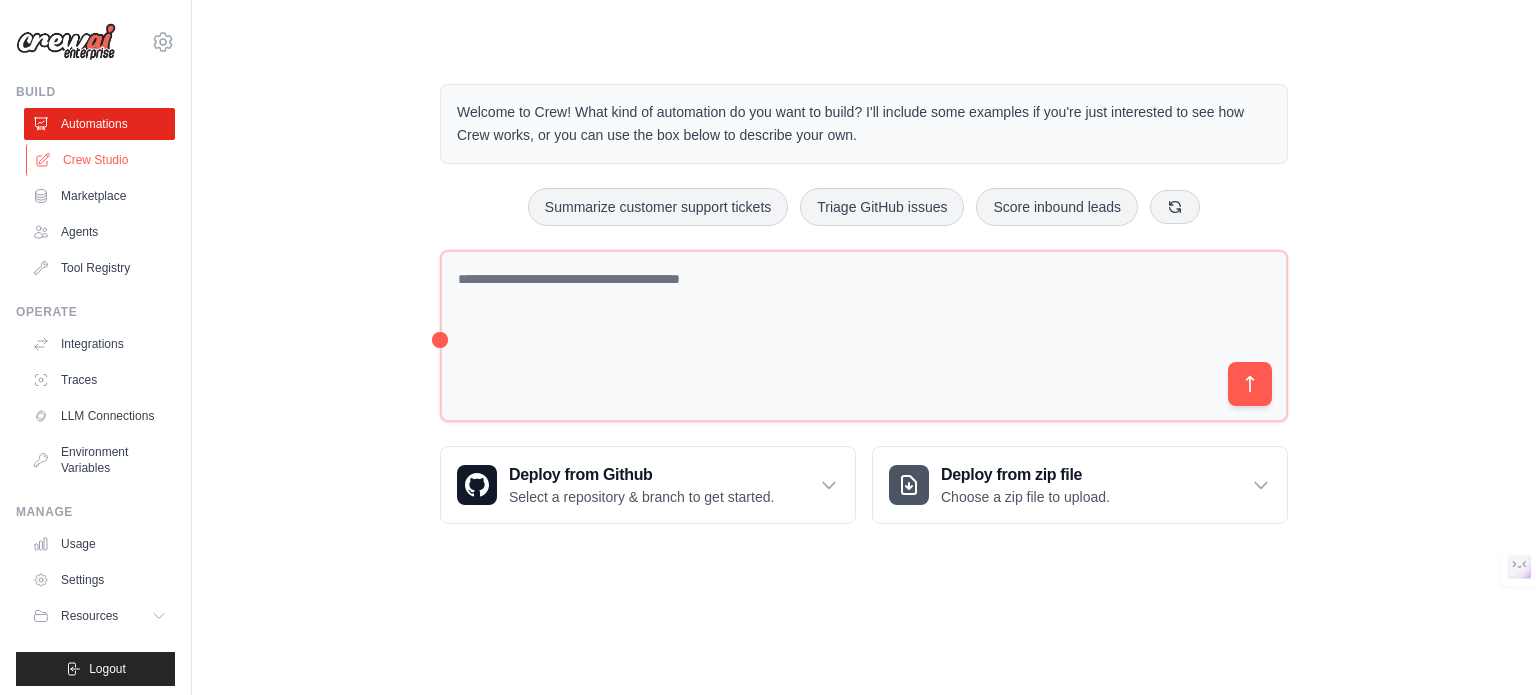 click on "Crew Studio" at bounding box center [101, 160] 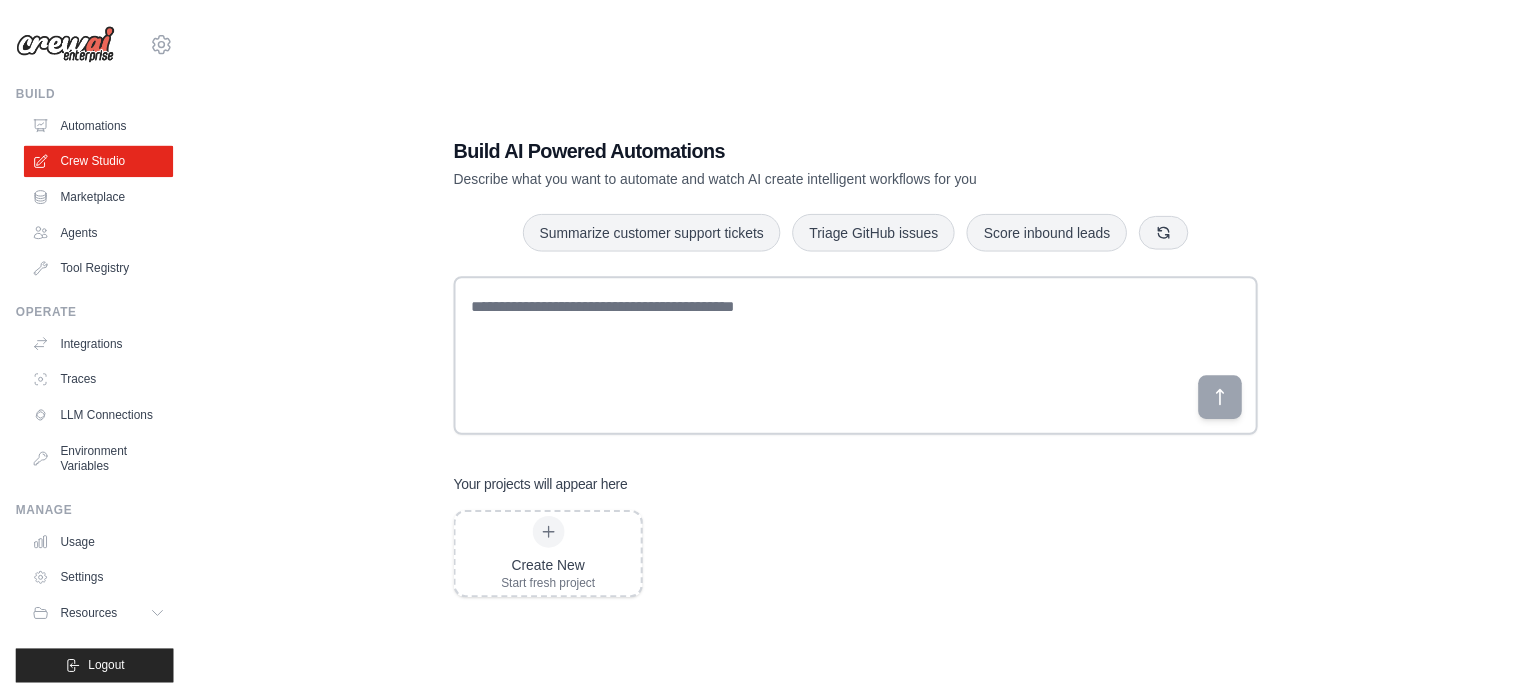 scroll, scrollTop: 0, scrollLeft: 0, axis: both 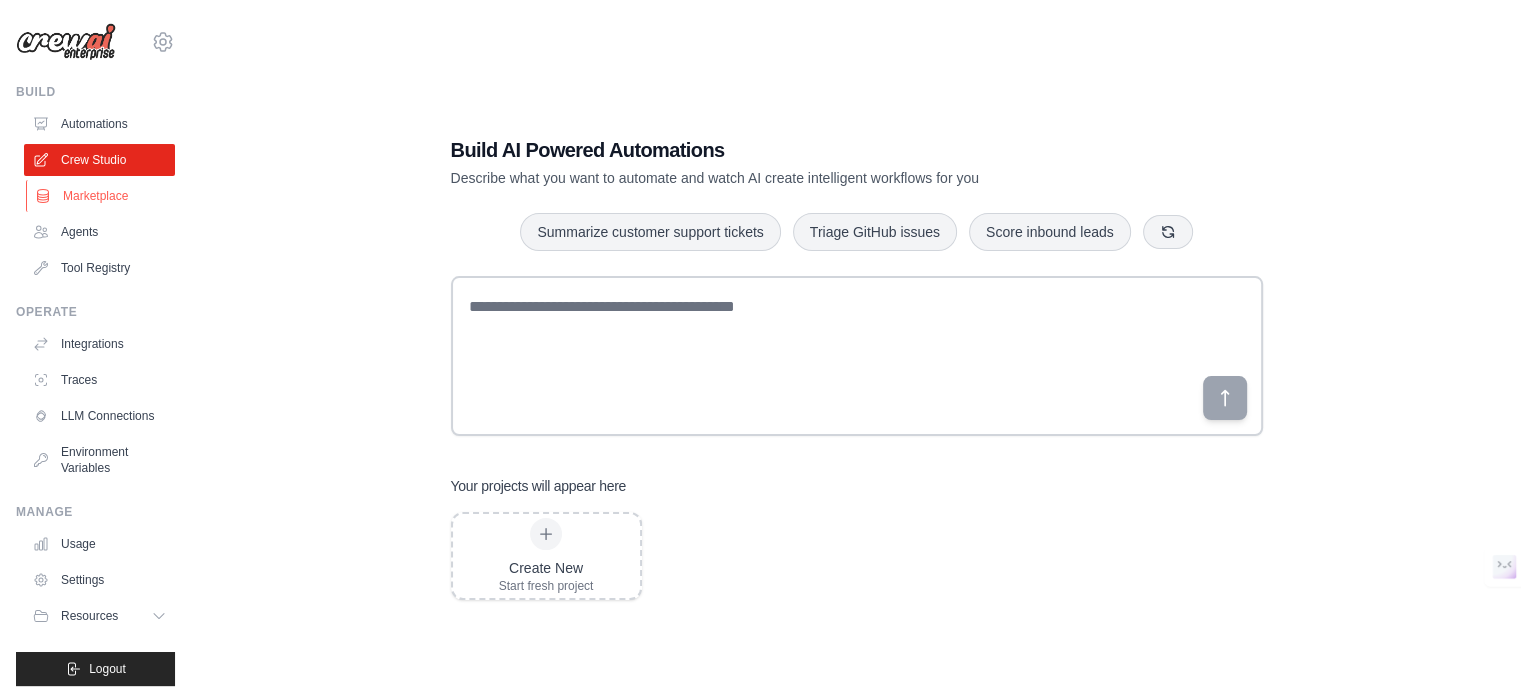 click on "Marketplace" at bounding box center [101, 196] 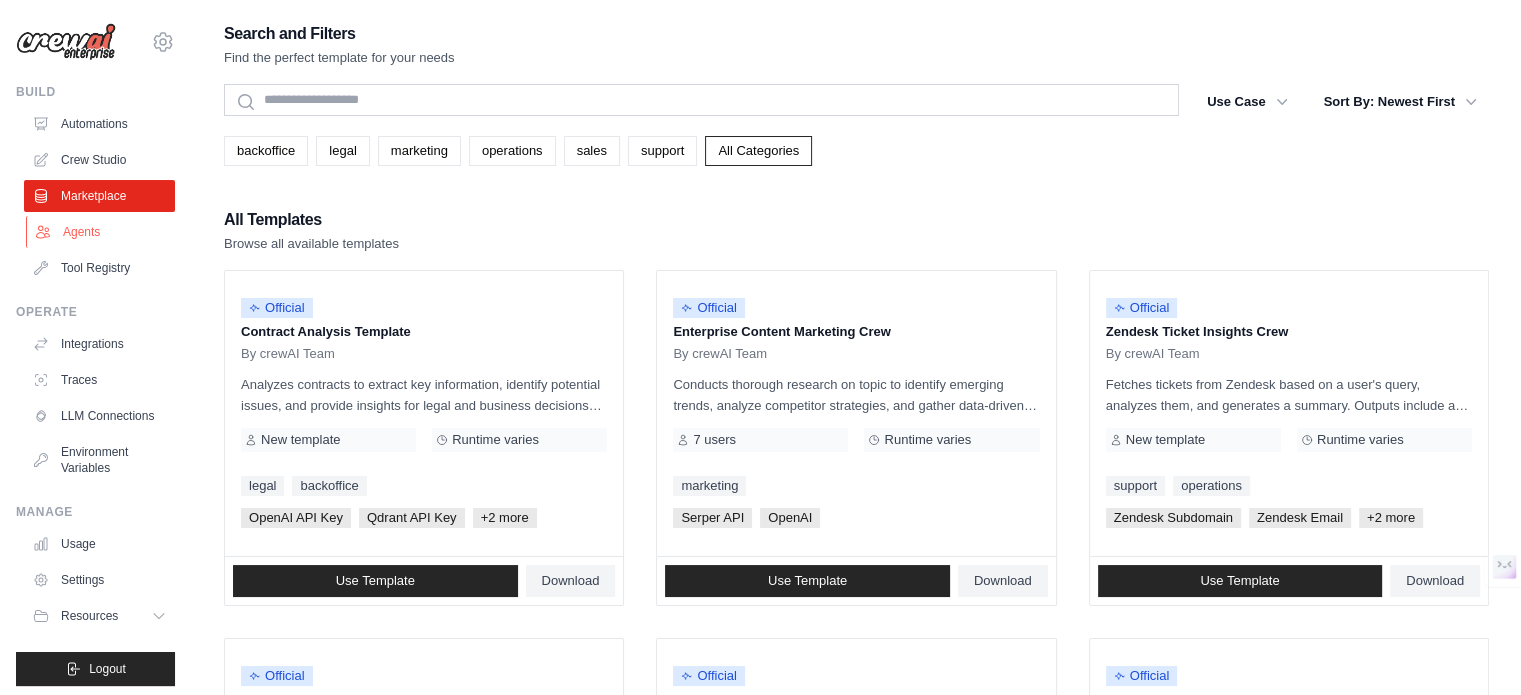 click on "Agents" at bounding box center (101, 232) 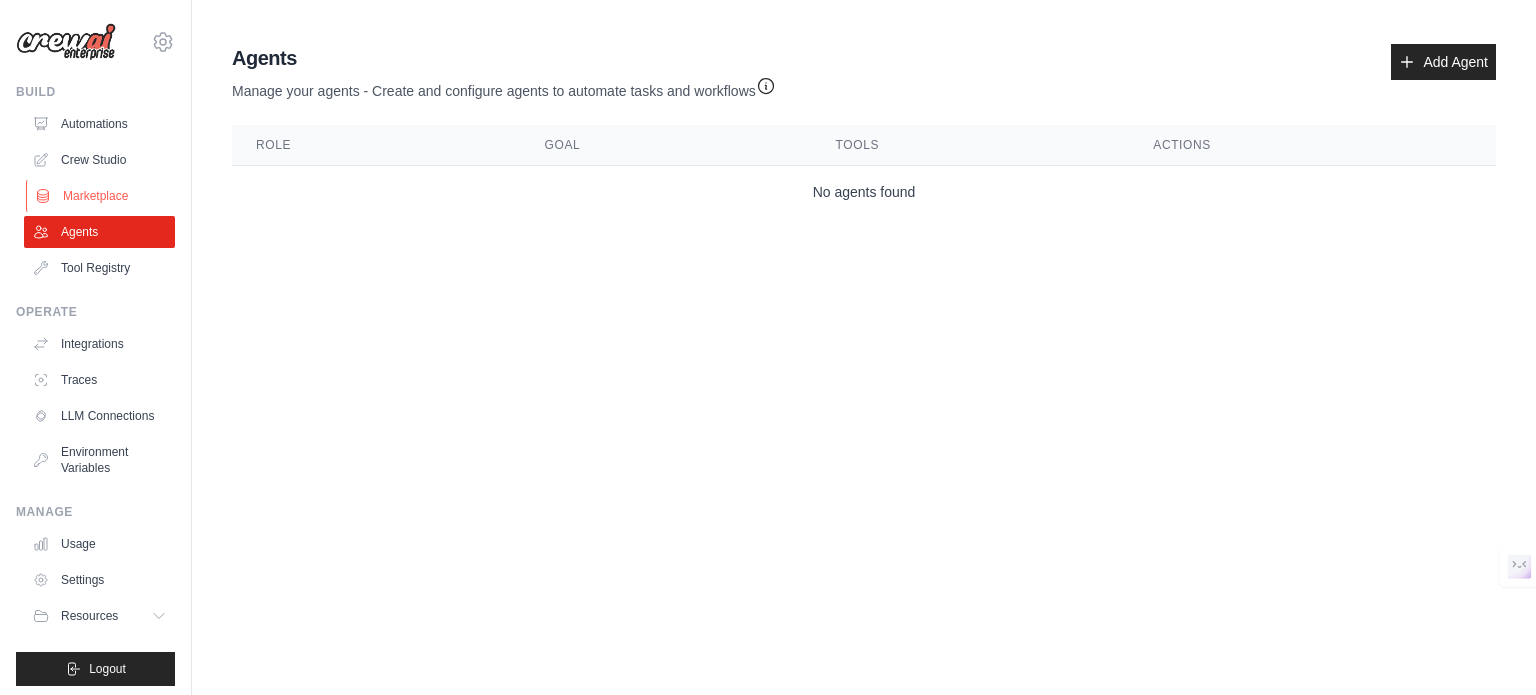 click on "Marketplace" at bounding box center (101, 196) 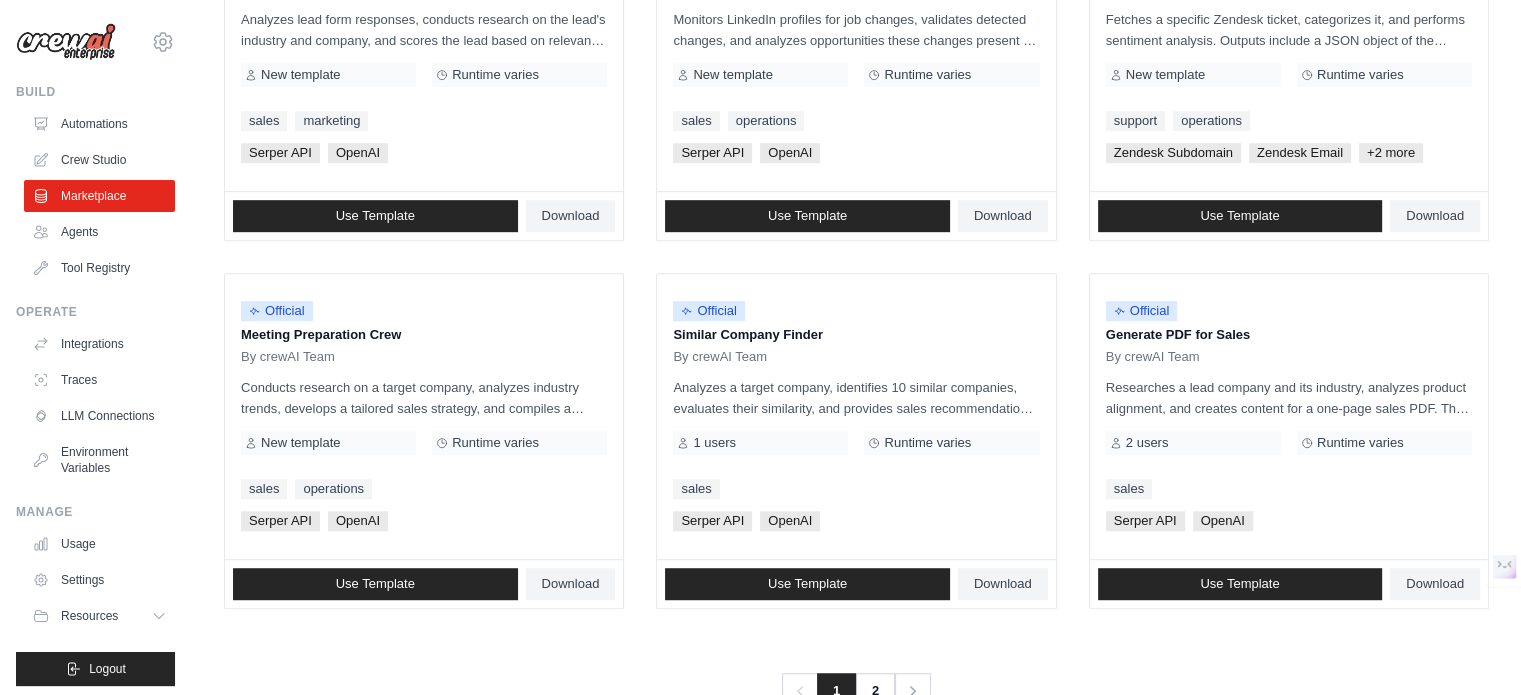 scroll, scrollTop: 1155, scrollLeft: 0, axis: vertical 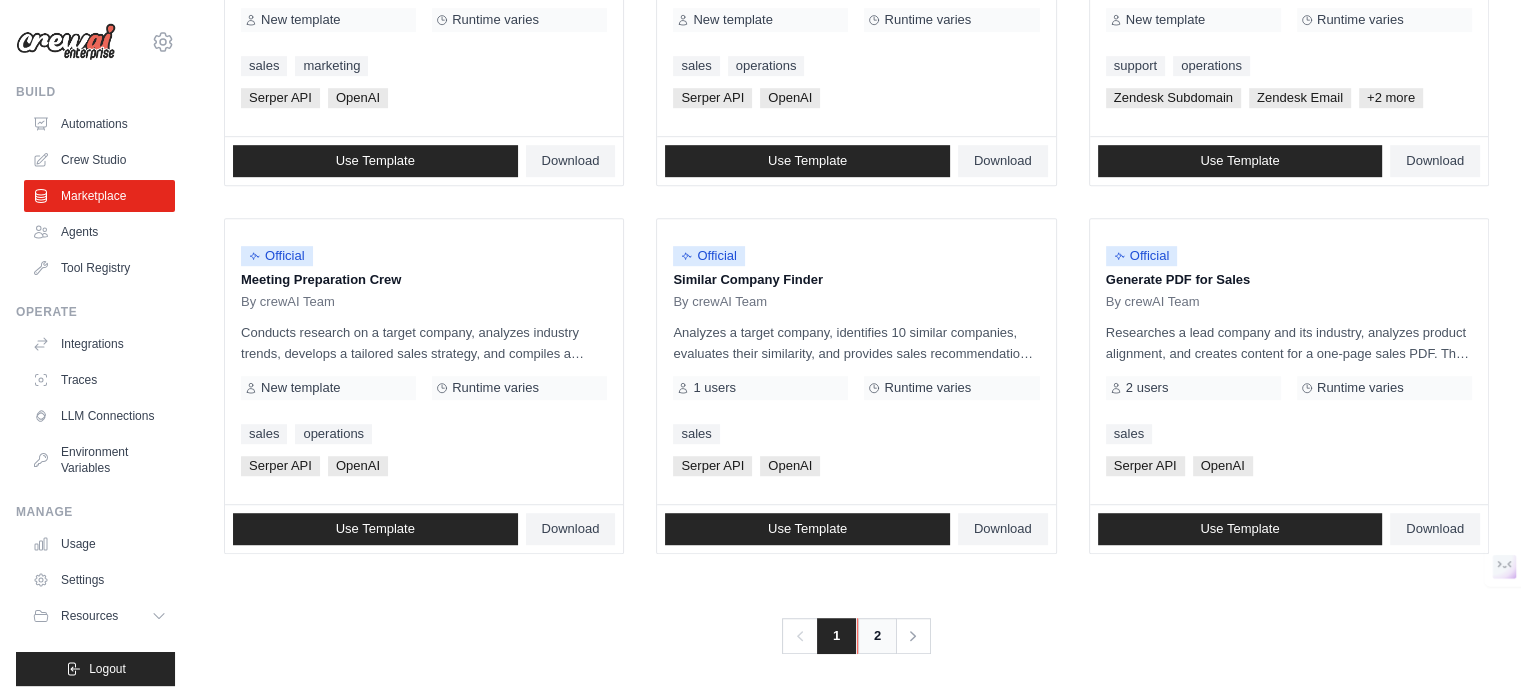 click on "2" at bounding box center (877, 636) 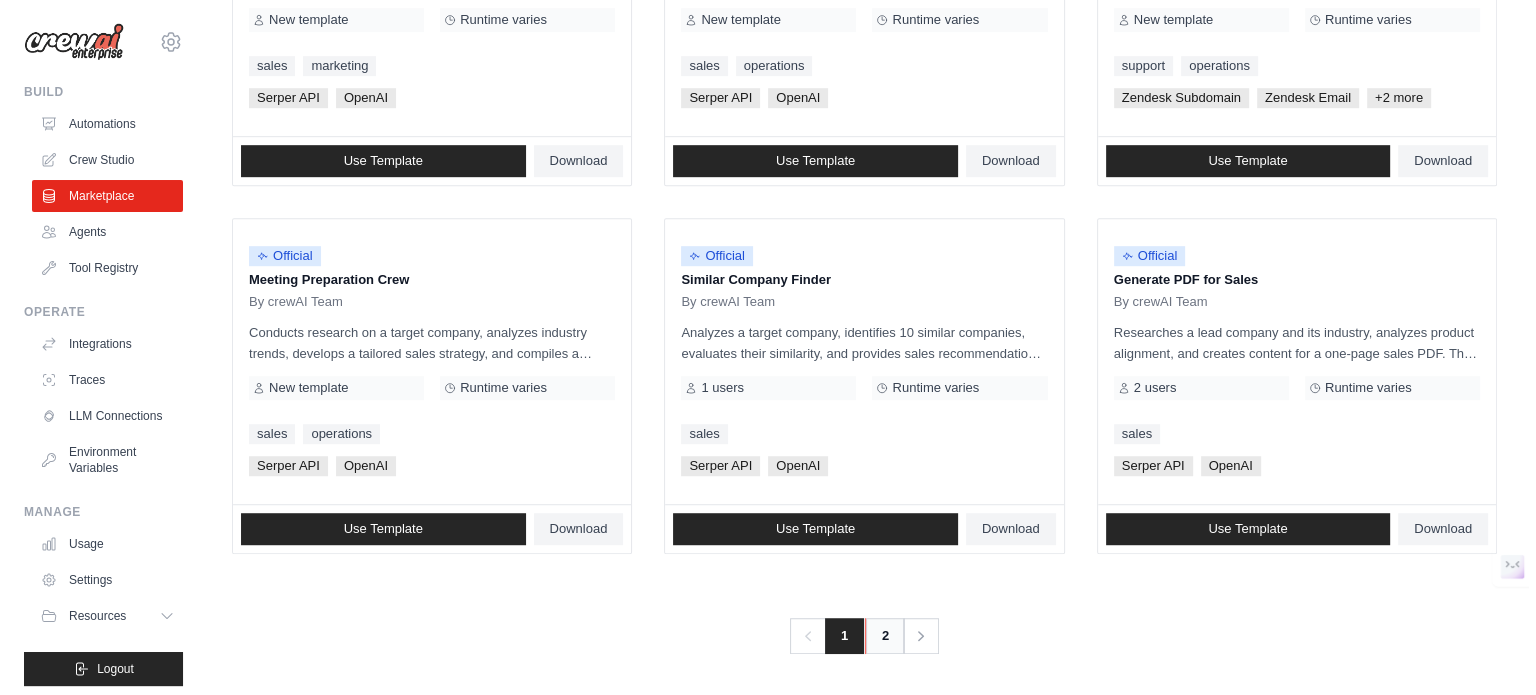 scroll, scrollTop: 0, scrollLeft: 0, axis: both 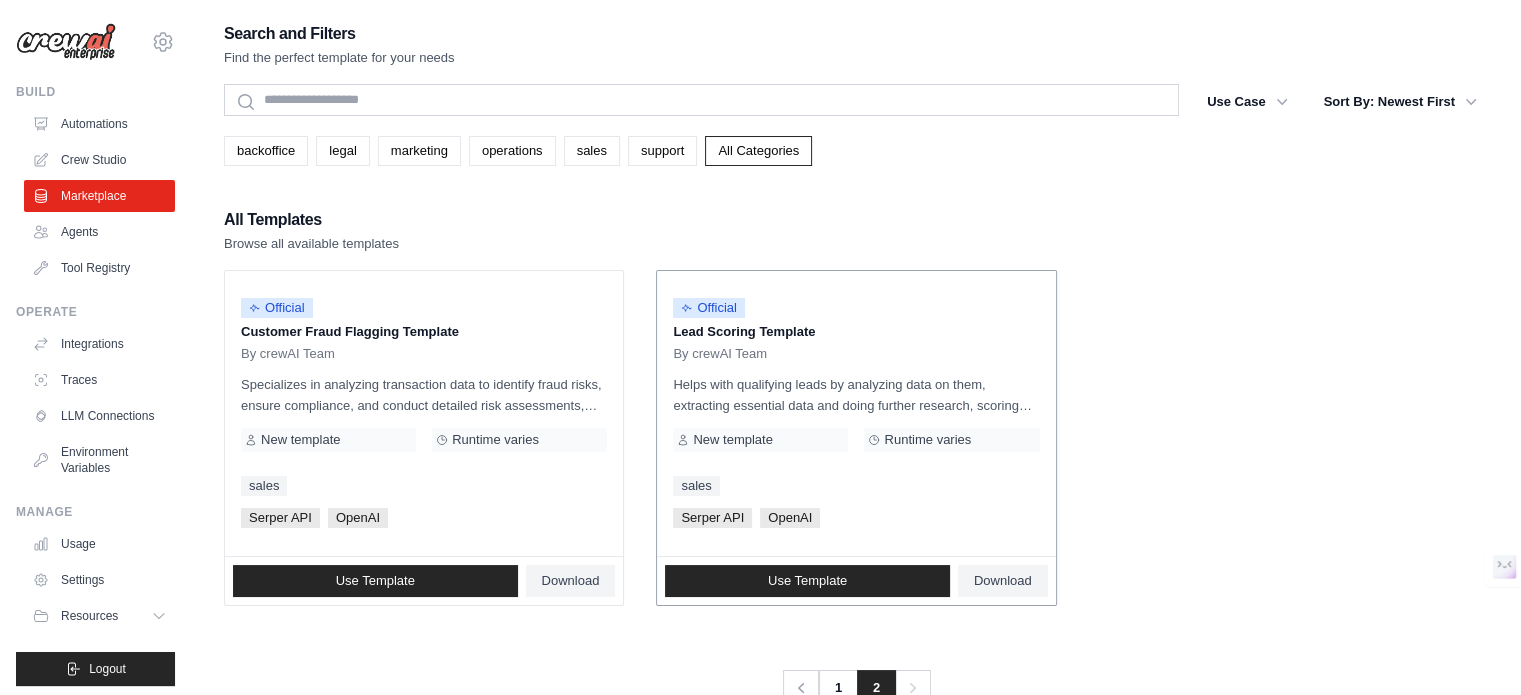 click on "Serper API" at bounding box center (712, 518) 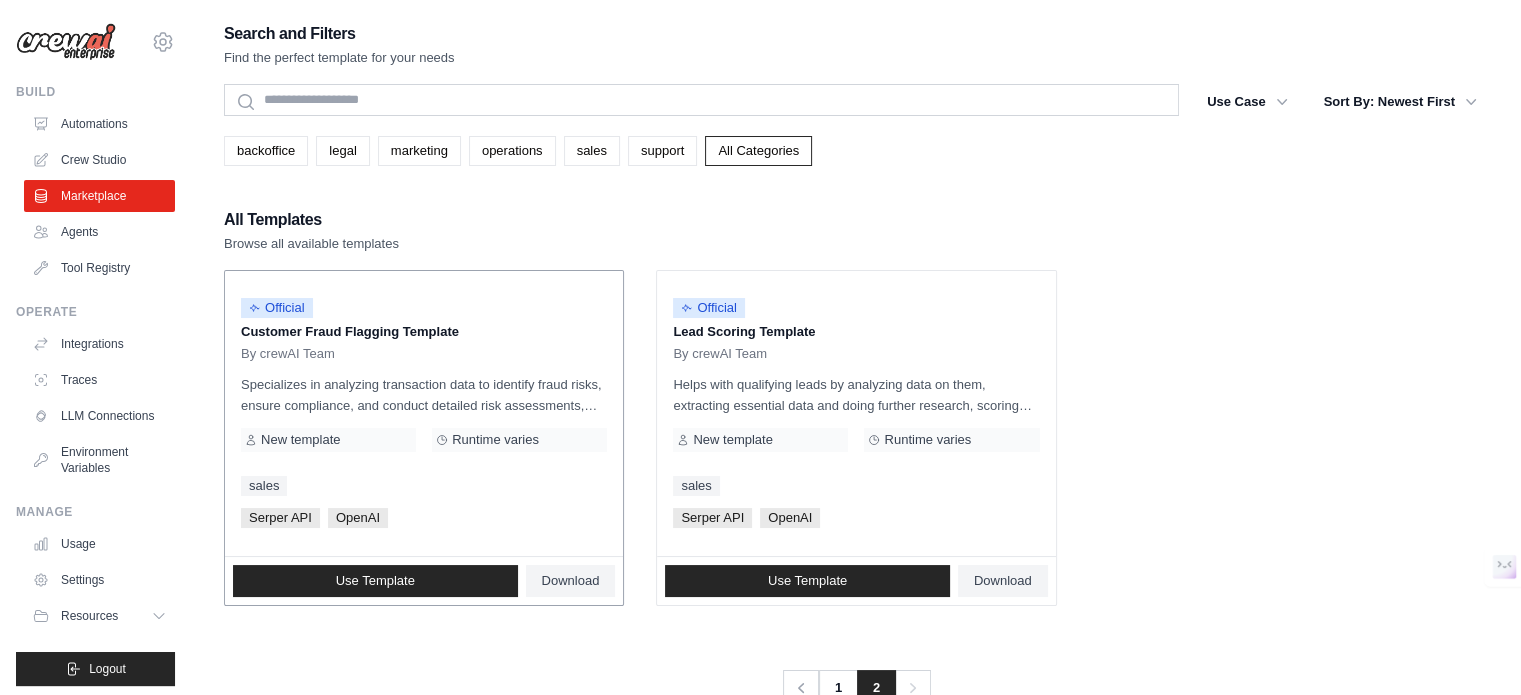 drag, startPoint x: 324, startPoint y: 523, endPoint x: 394, endPoint y: 525, distance: 70.028564 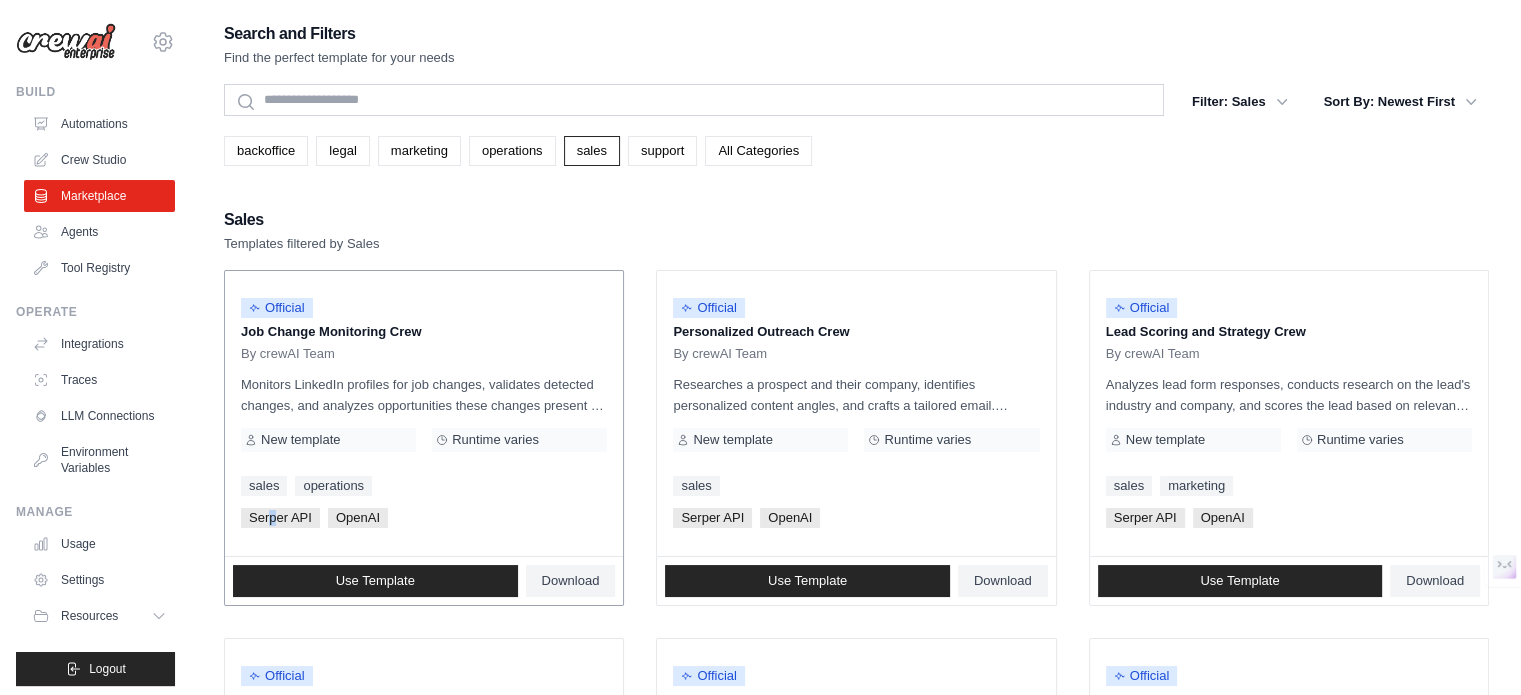 click on "Serper API" at bounding box center [280, 518] 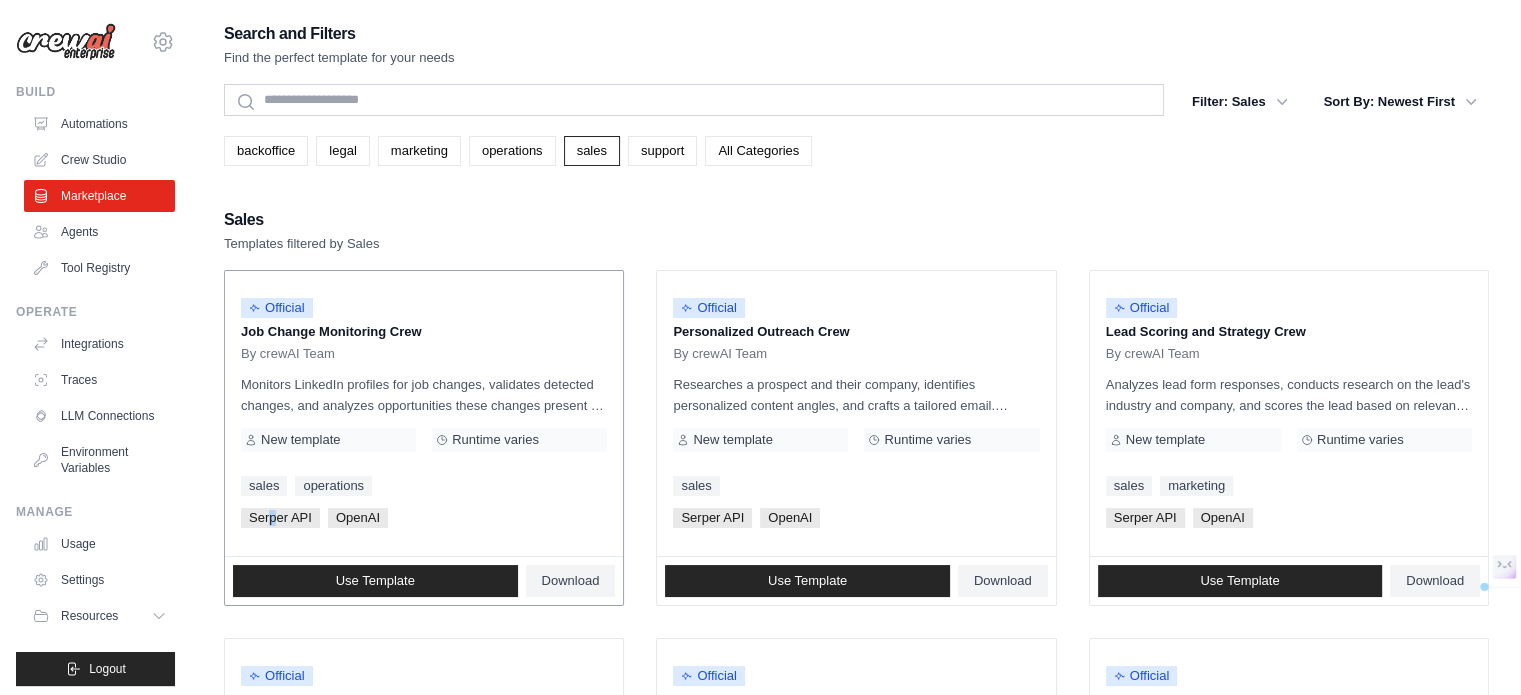 click on "Serper API" at bounding box center (280, 518) 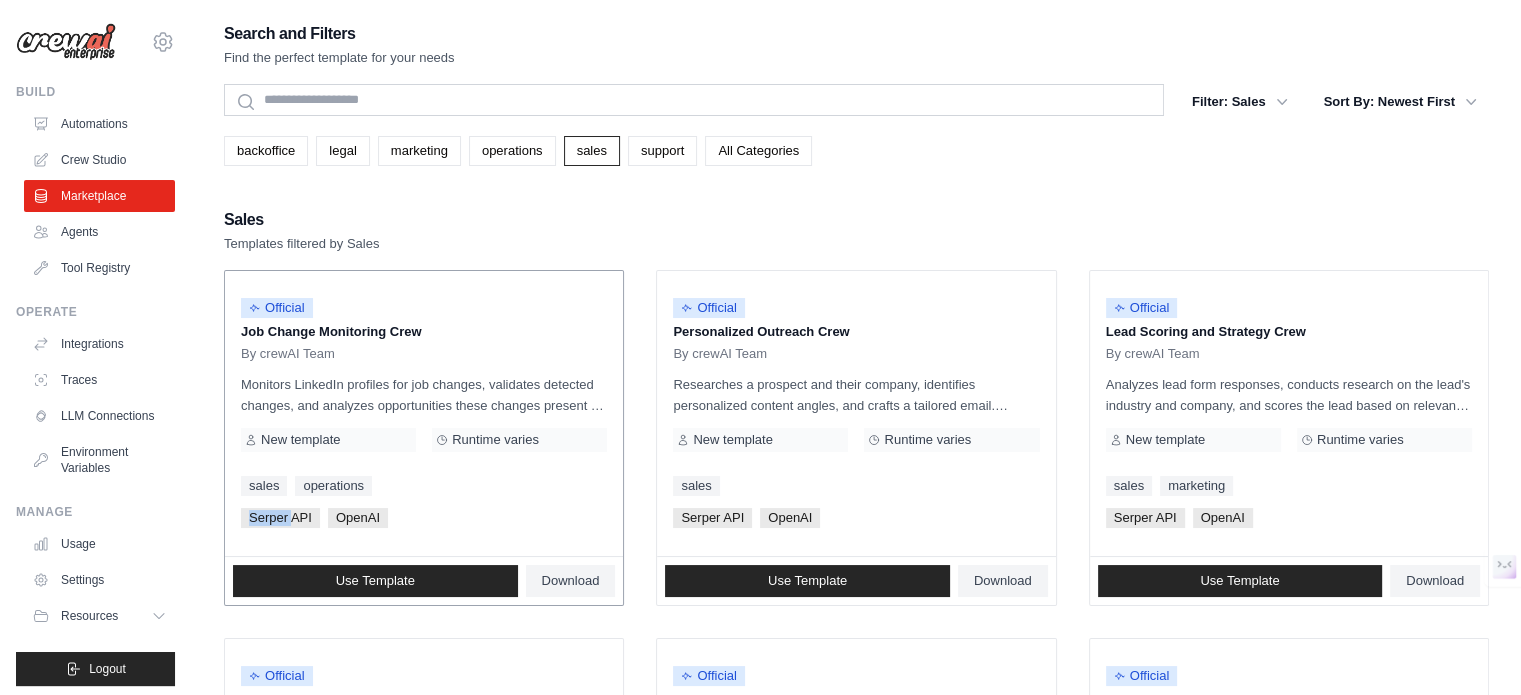 click on "Serper API" at bounding box center (280, 518) 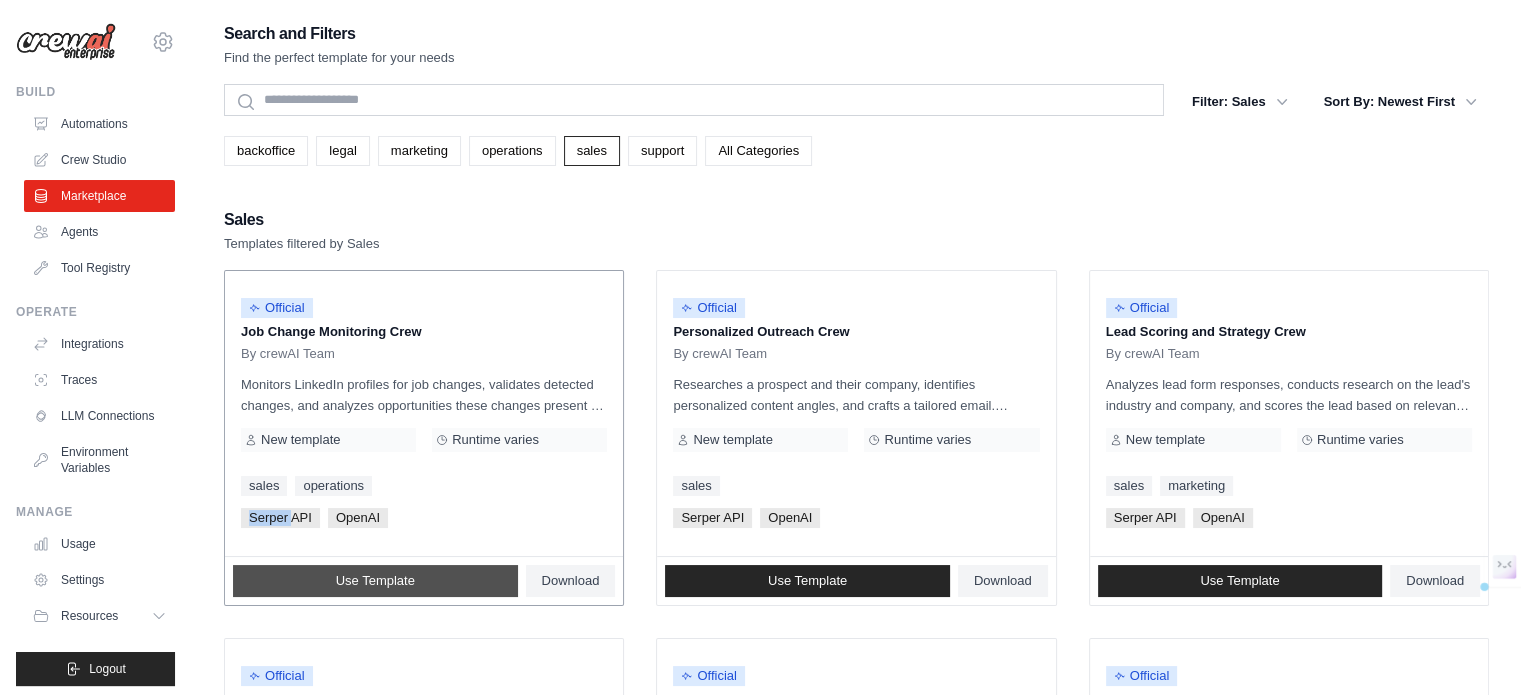 click on "Use Template" at bounding box center [375, 581] 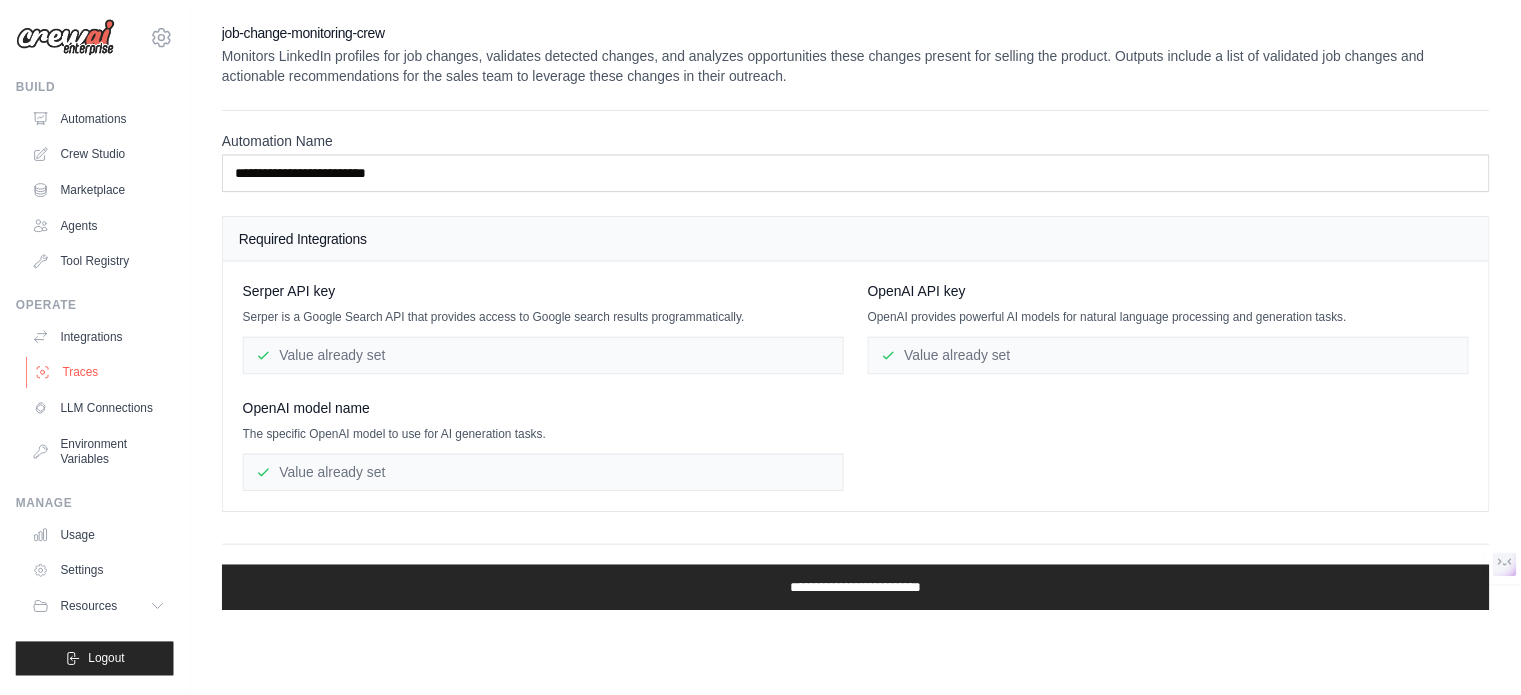 scroll, scrollTop: 0, scrollLeft: 0, axis: both 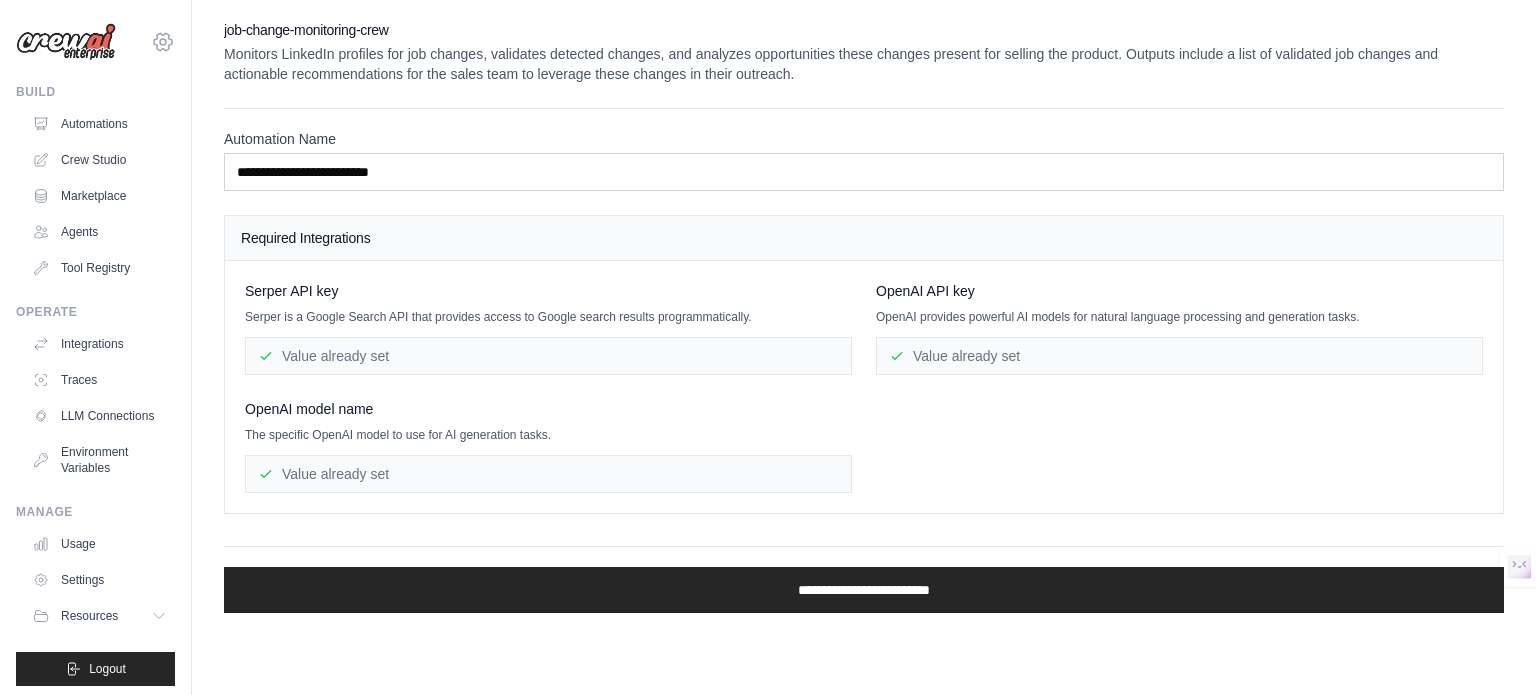 click 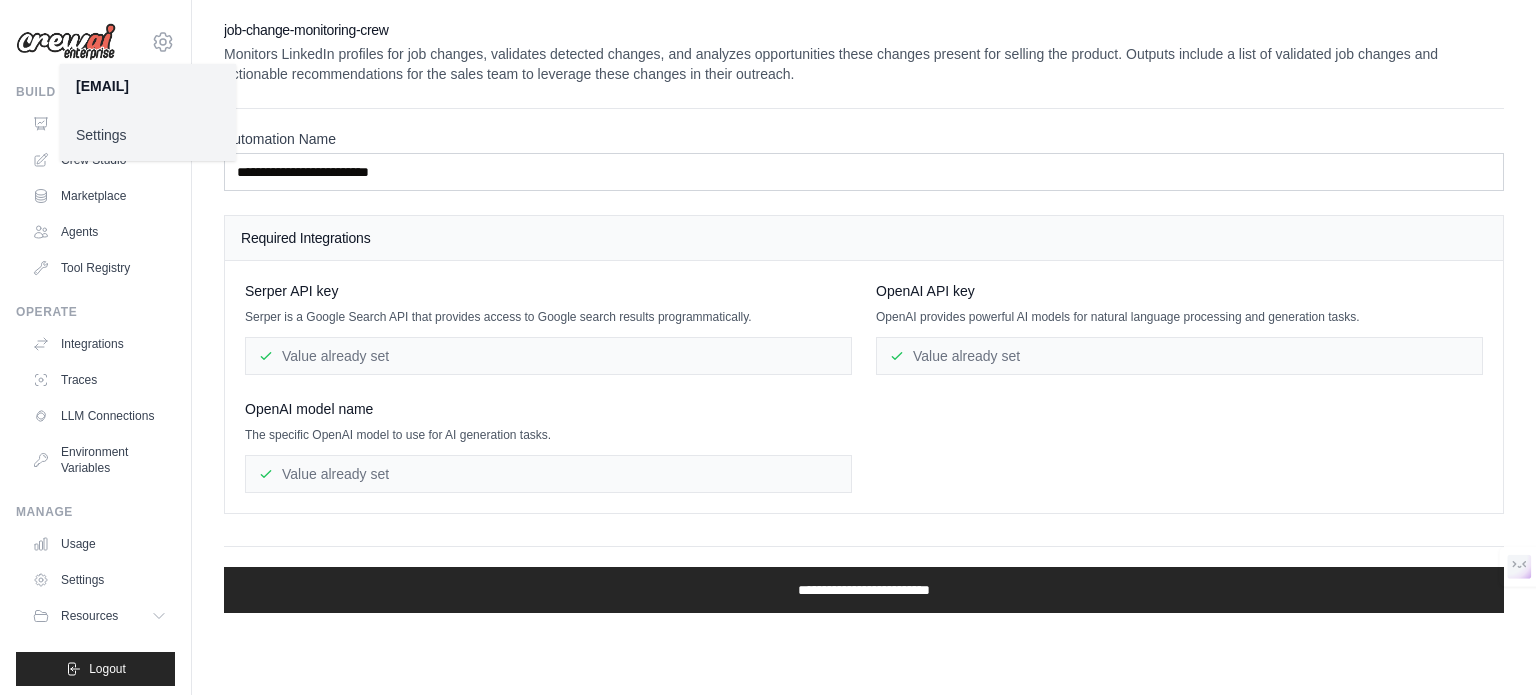 click on "Settings" at bounding box center [148, 135] 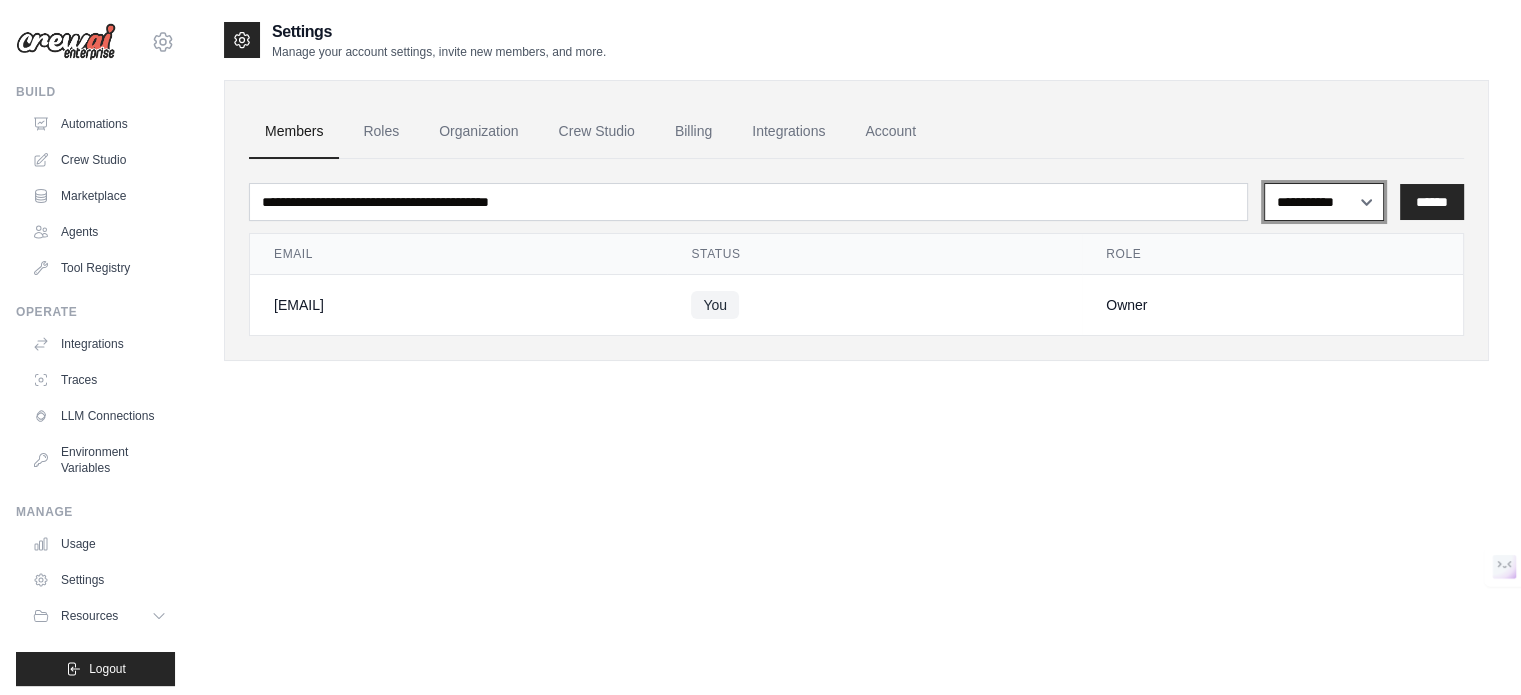 click on "**********" at bounding box center (1324, 202) 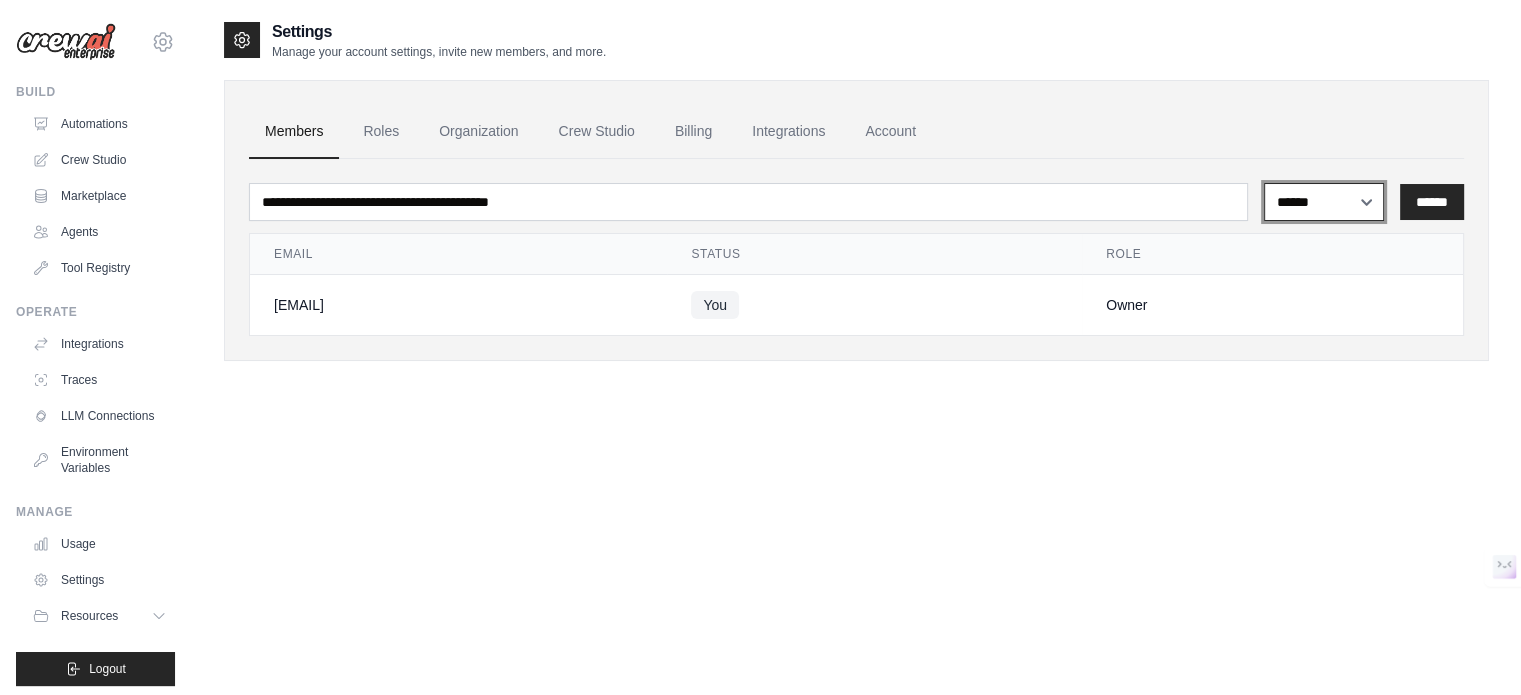 click on "**********" at bounding box center [1324, 202] 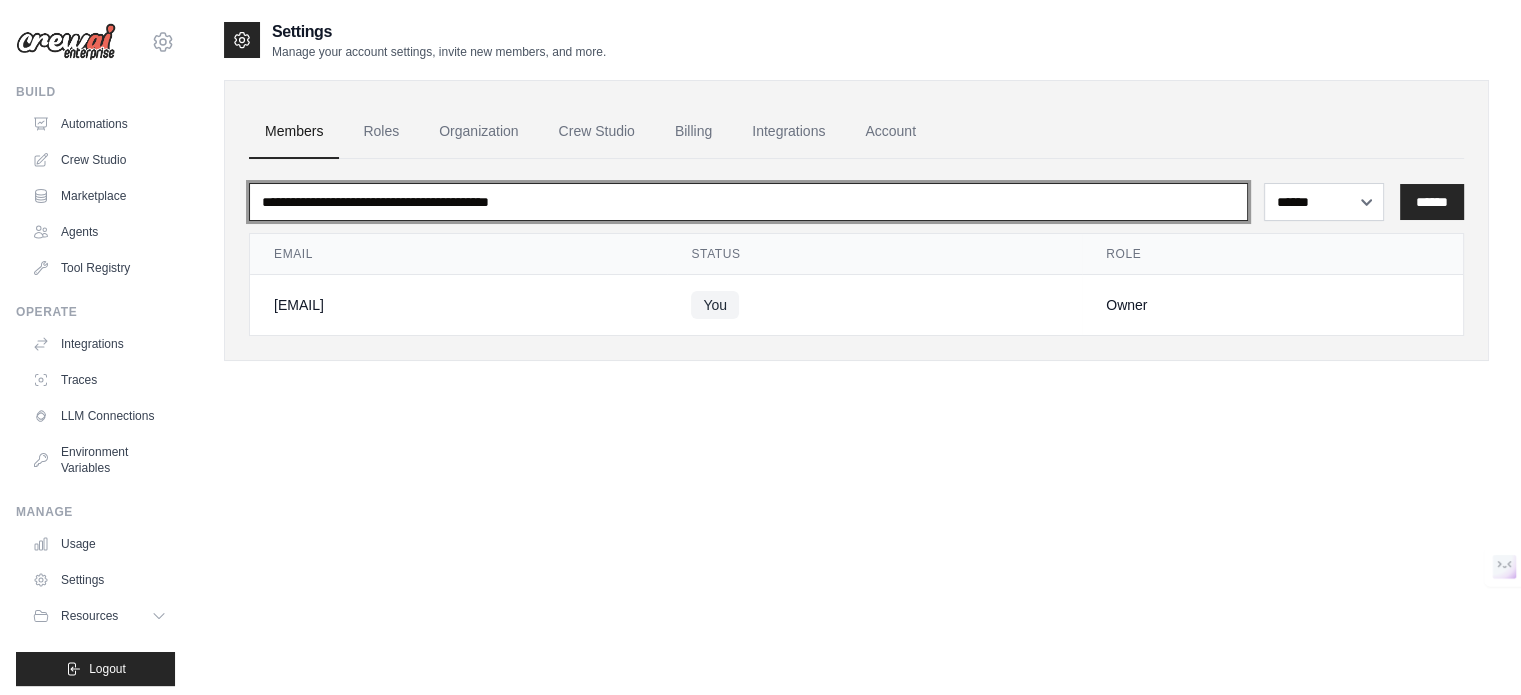click at bounding box center [748, 202] 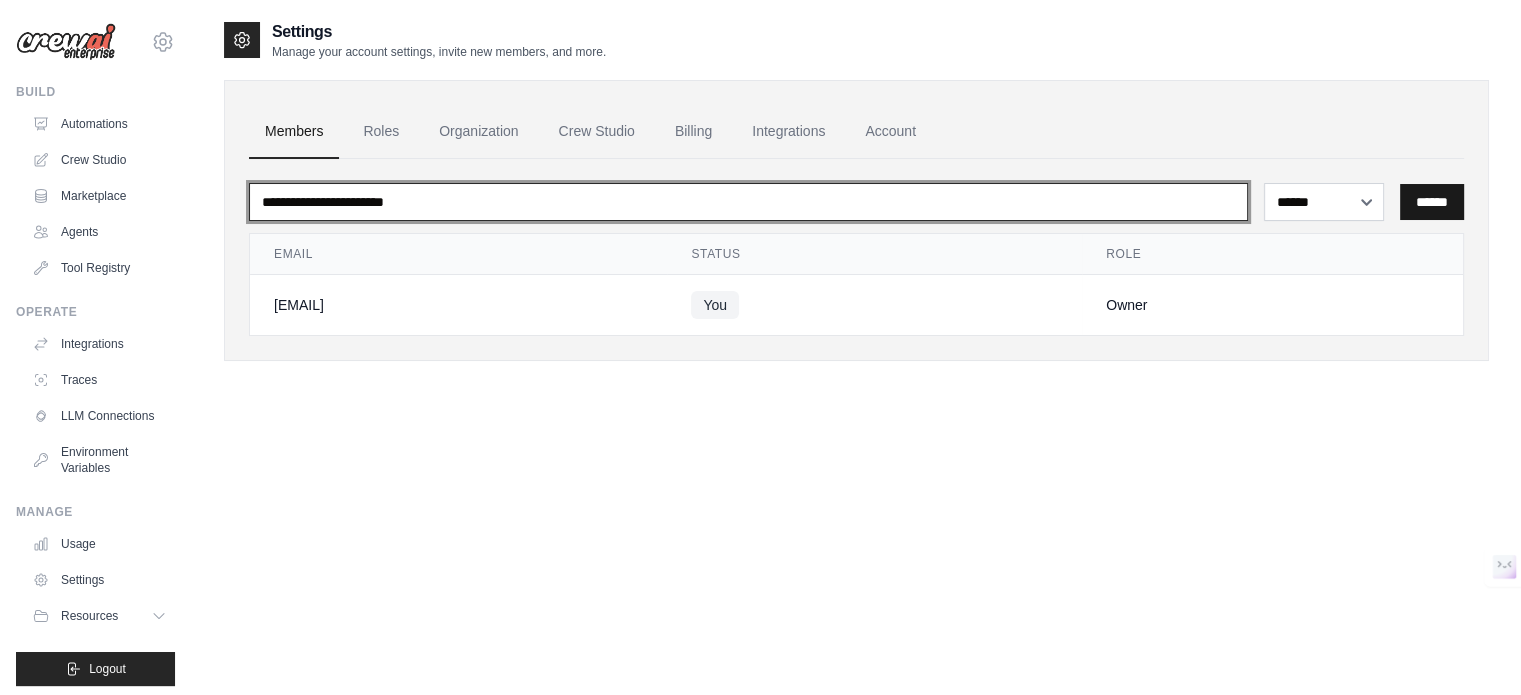 type on "**********" 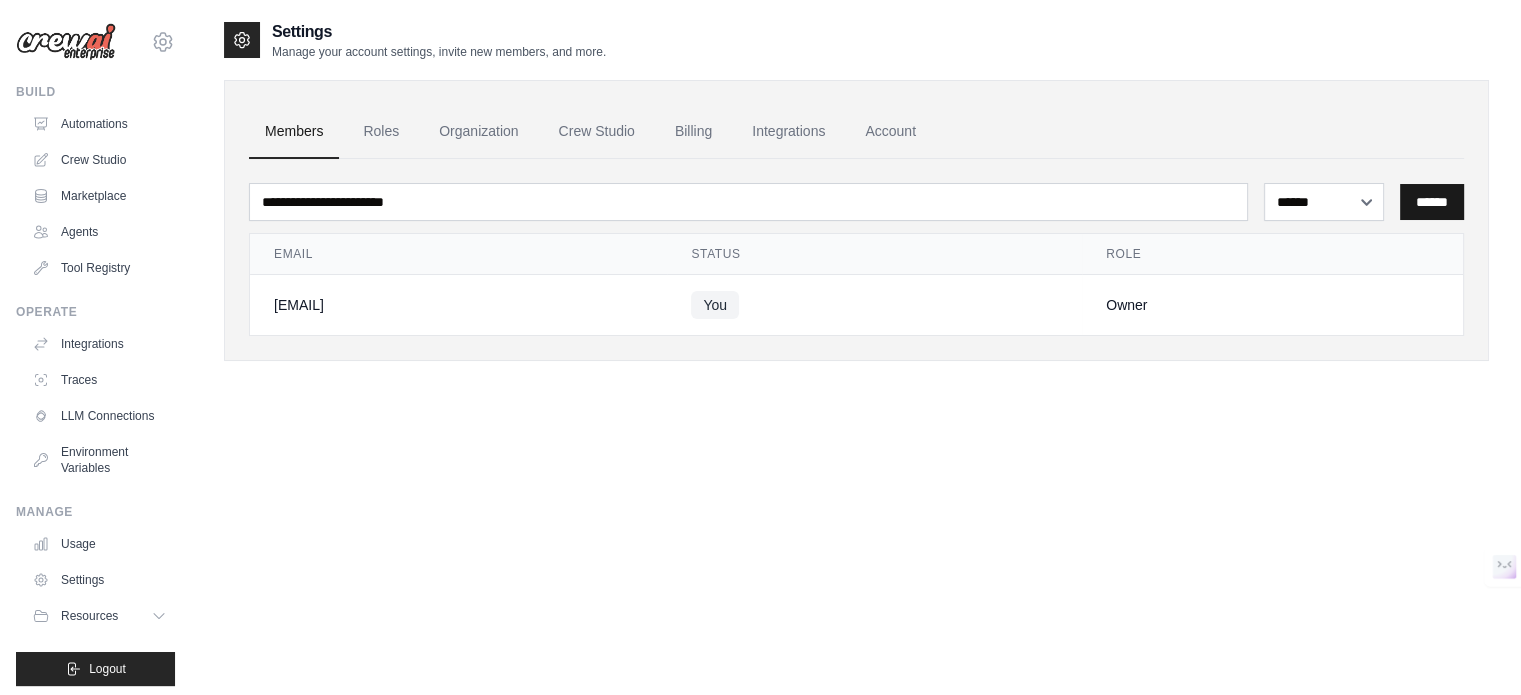 click on "******" at bounding box center [1432, 202] 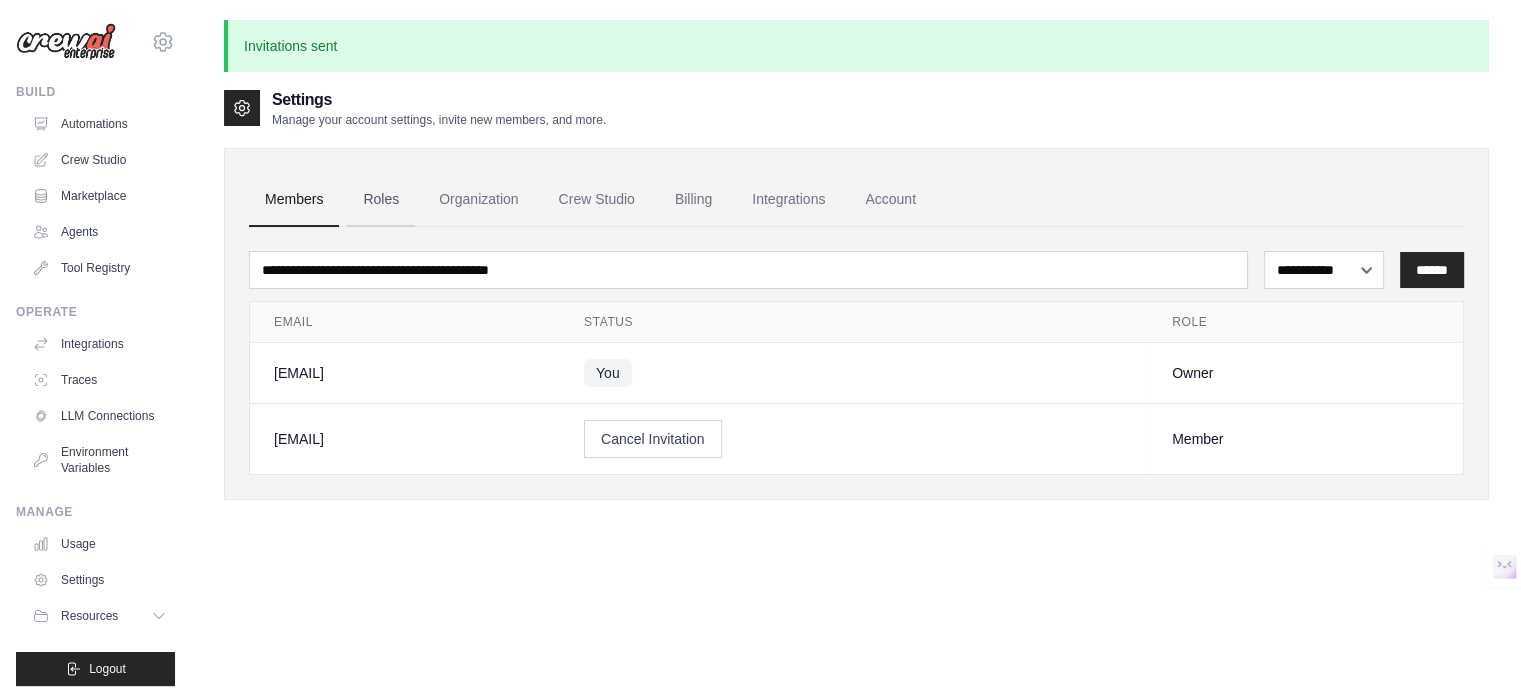 click on "Roles" at bounding box center [381, 200] 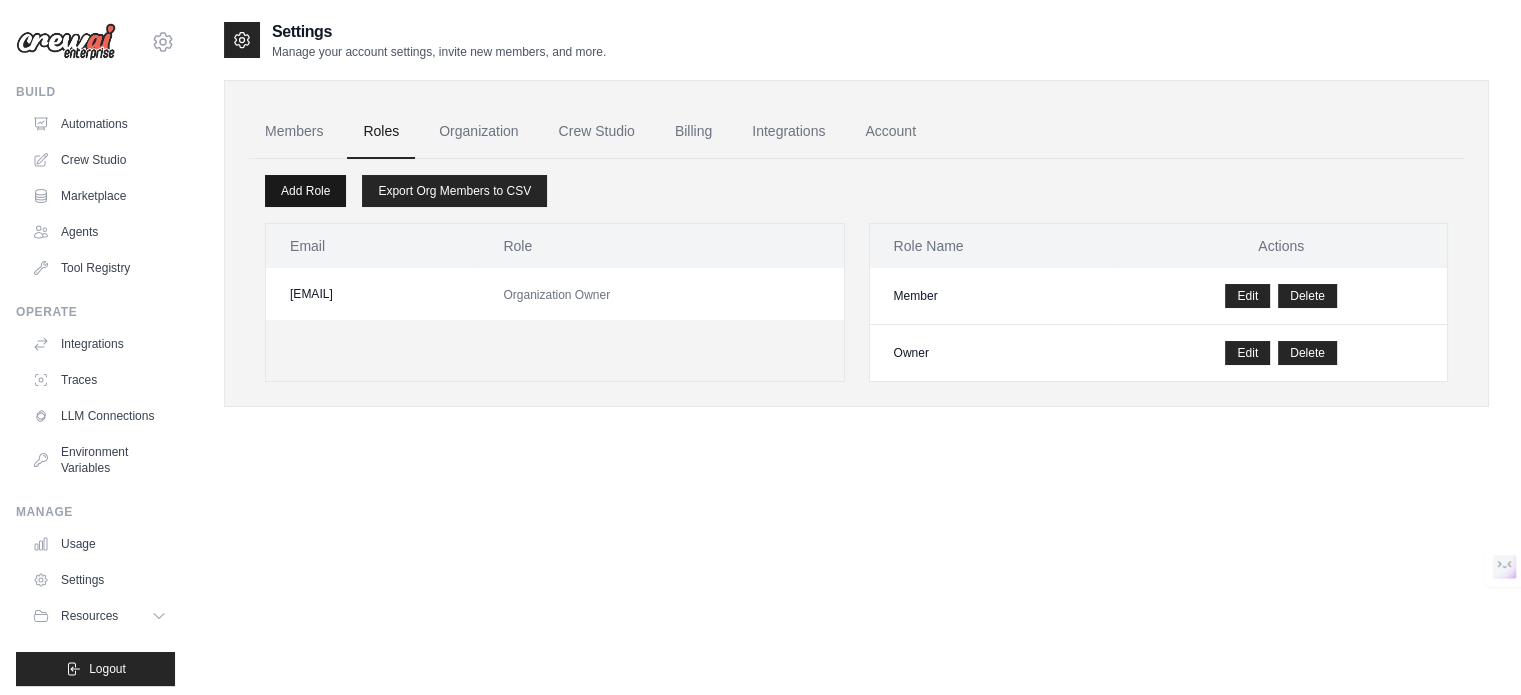 click on "Add Role" at bounding box center (305, 191) 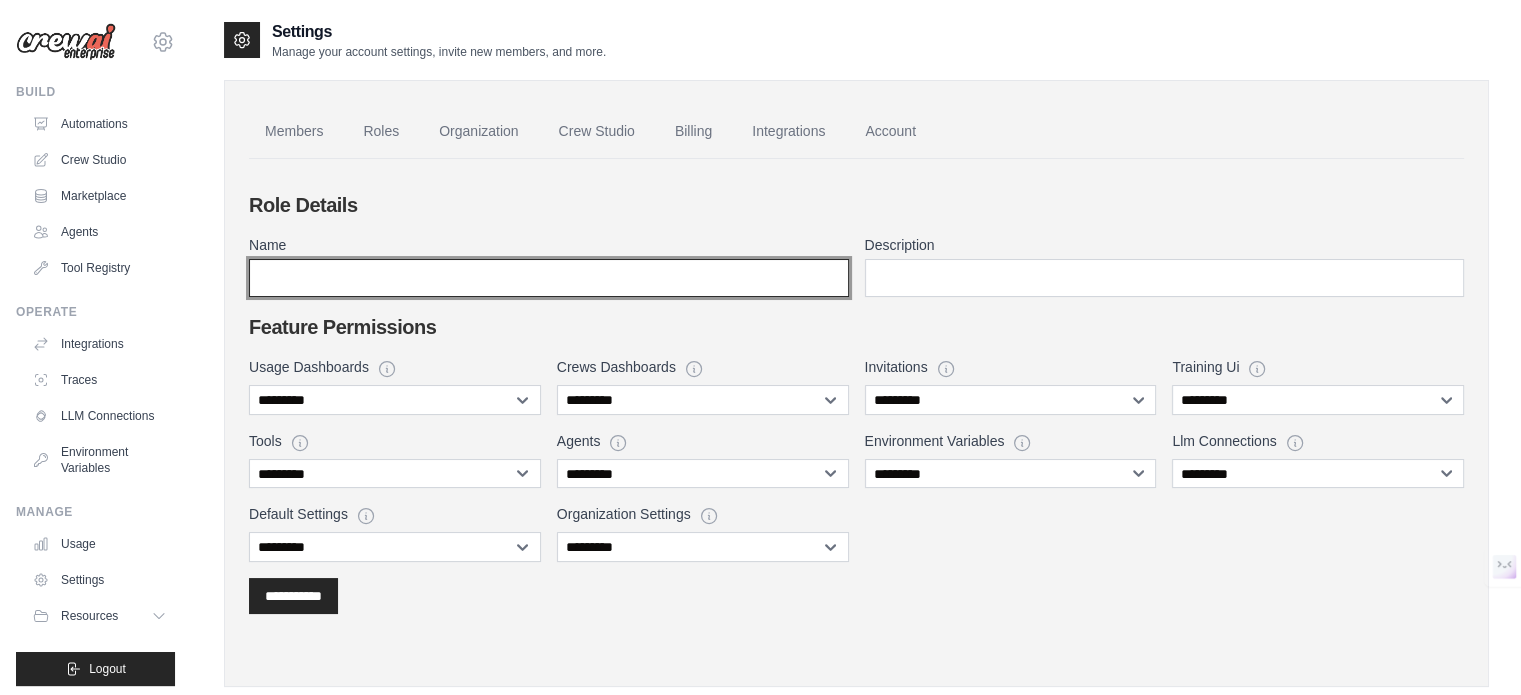 click on "Name" at bounding box center (549, 278) 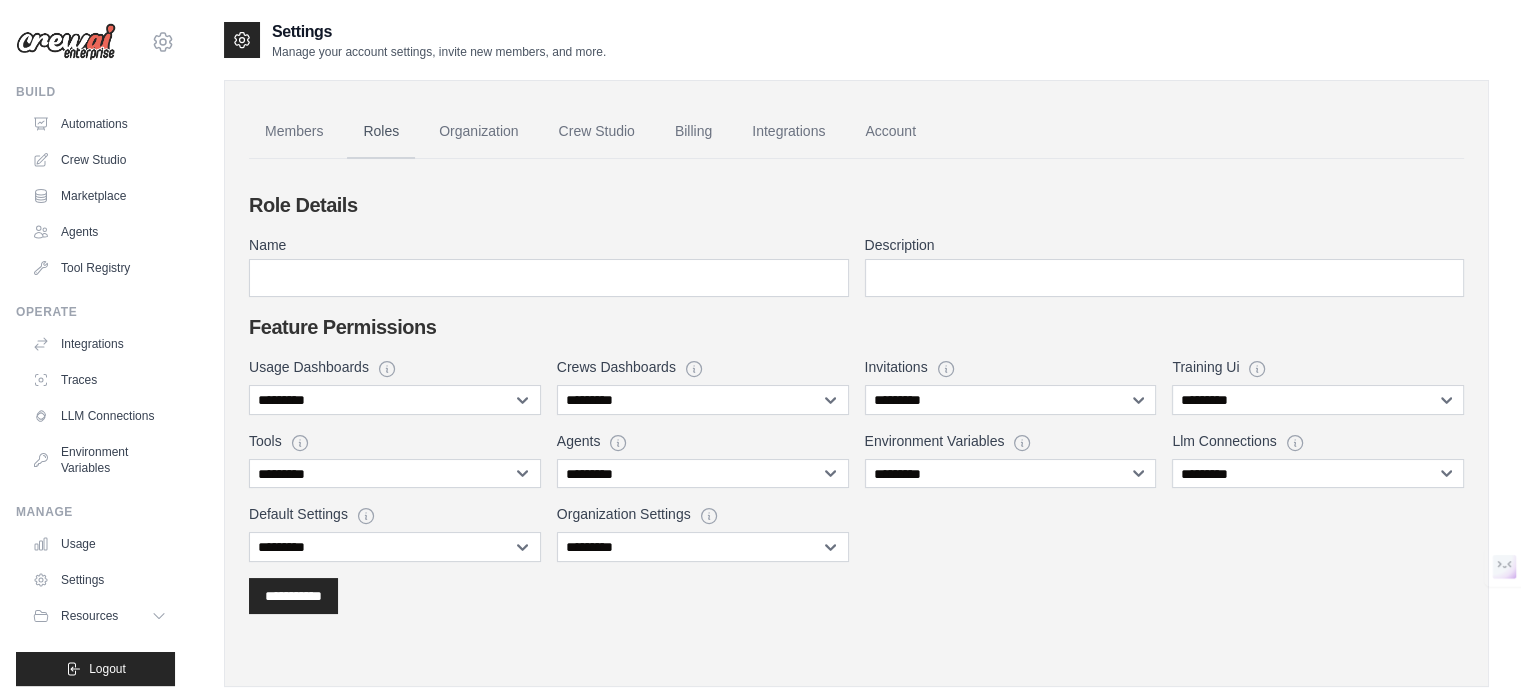 click on "Roles" at bounding box center (381, 132) 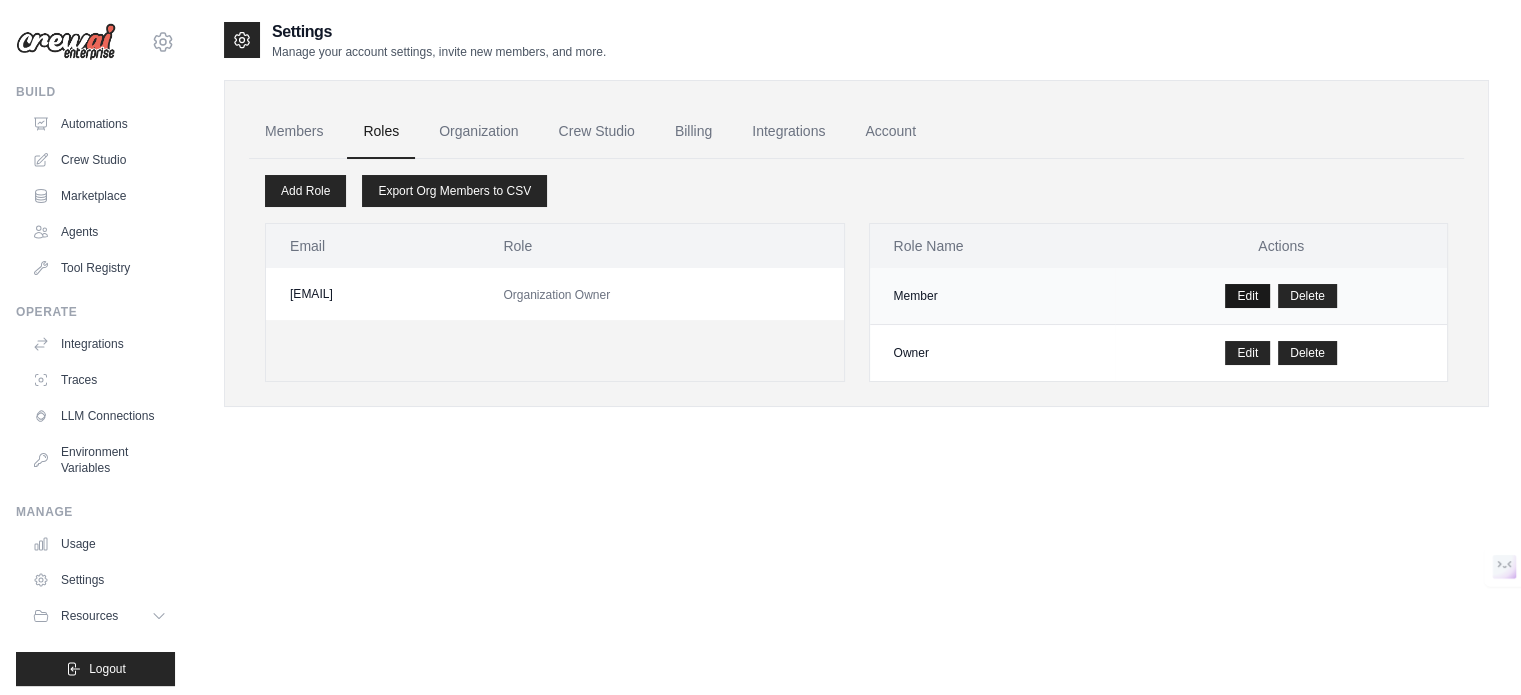 click on "Edit" at bounding box center (1247, 296) 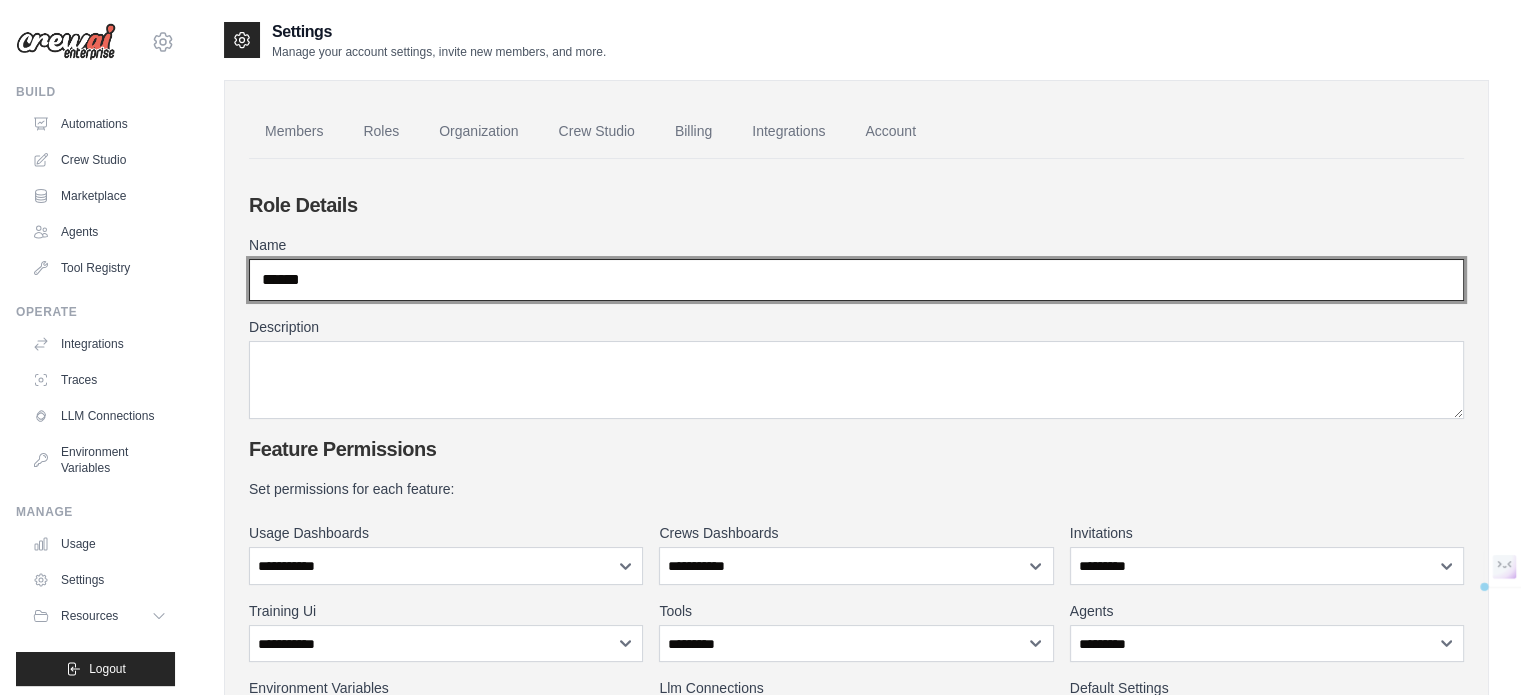drag, startPoint x: 409, startPoint y: 283, endPoint x: 159, endPoint y: 251, distance: 252.03967 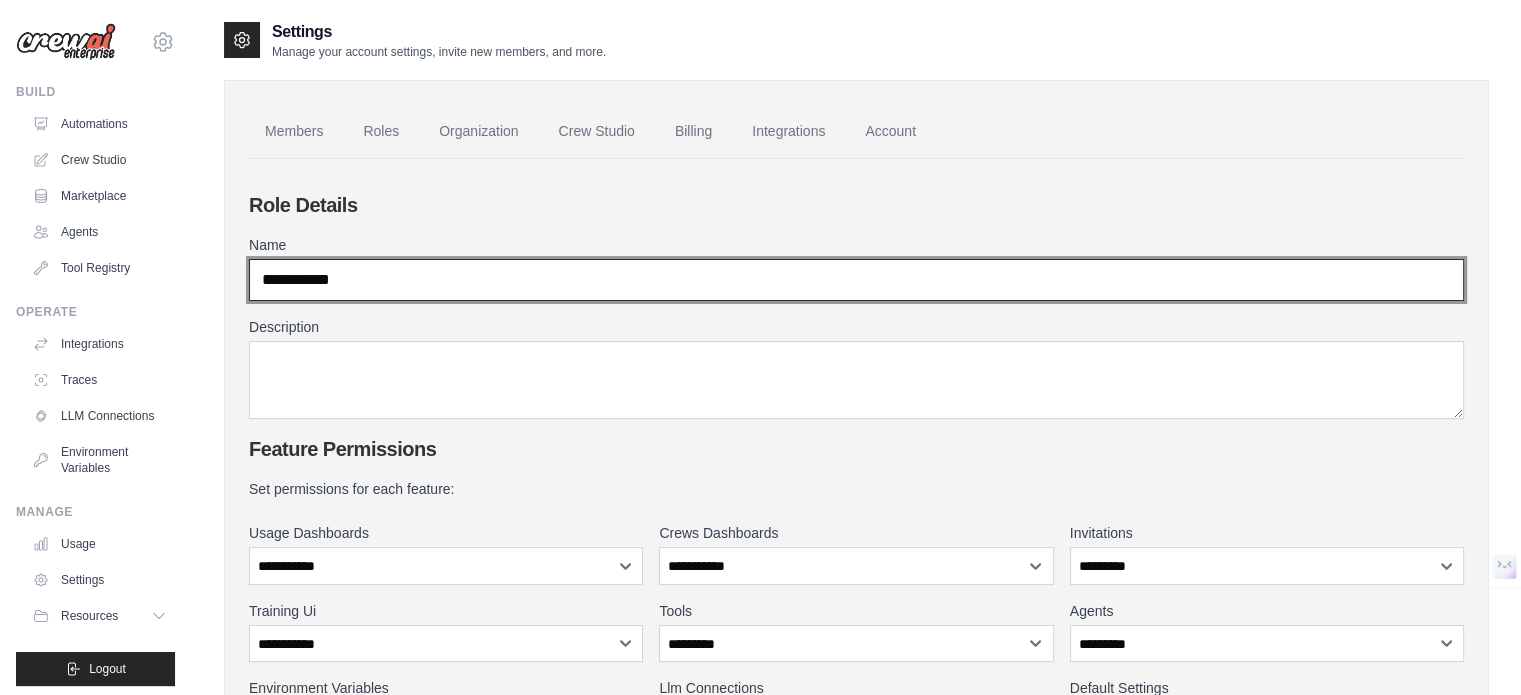 type on "**********" 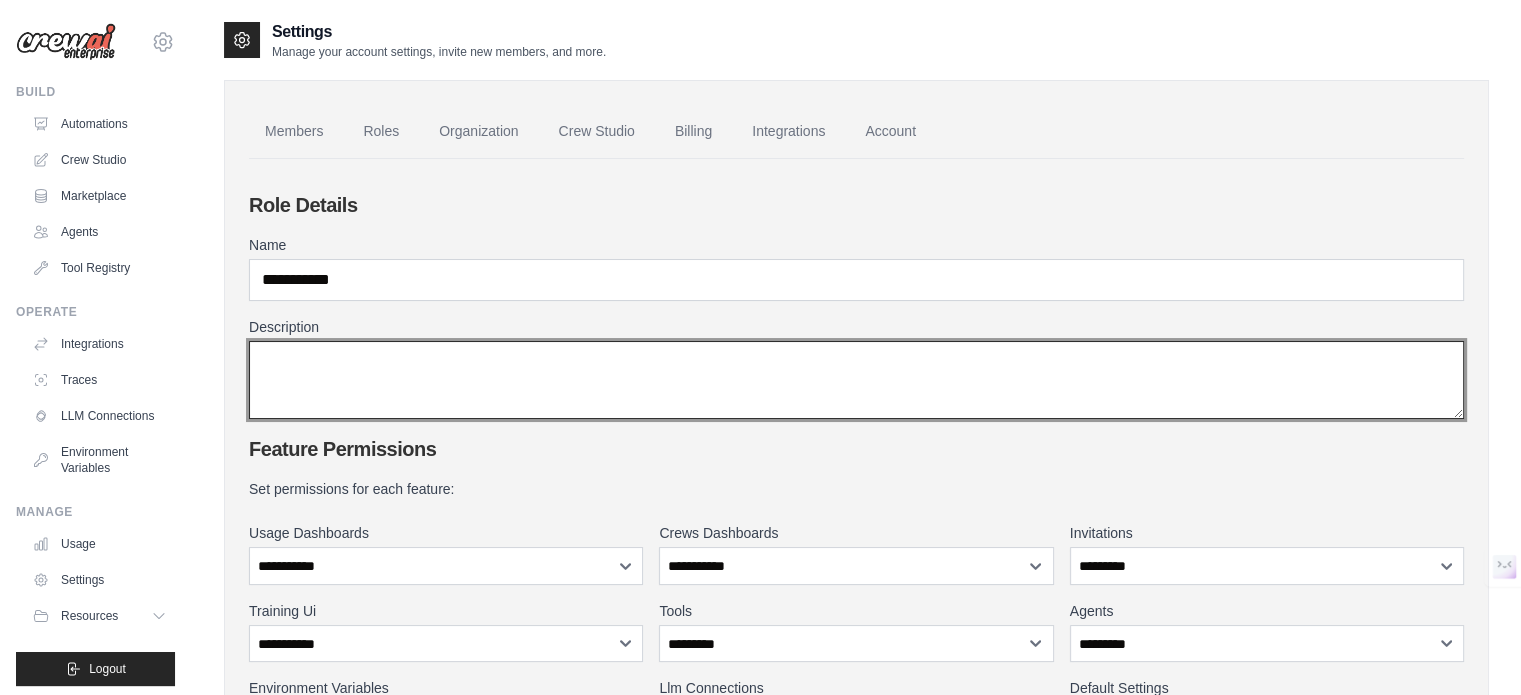 click on "Description" at bounding box center [856, 380] 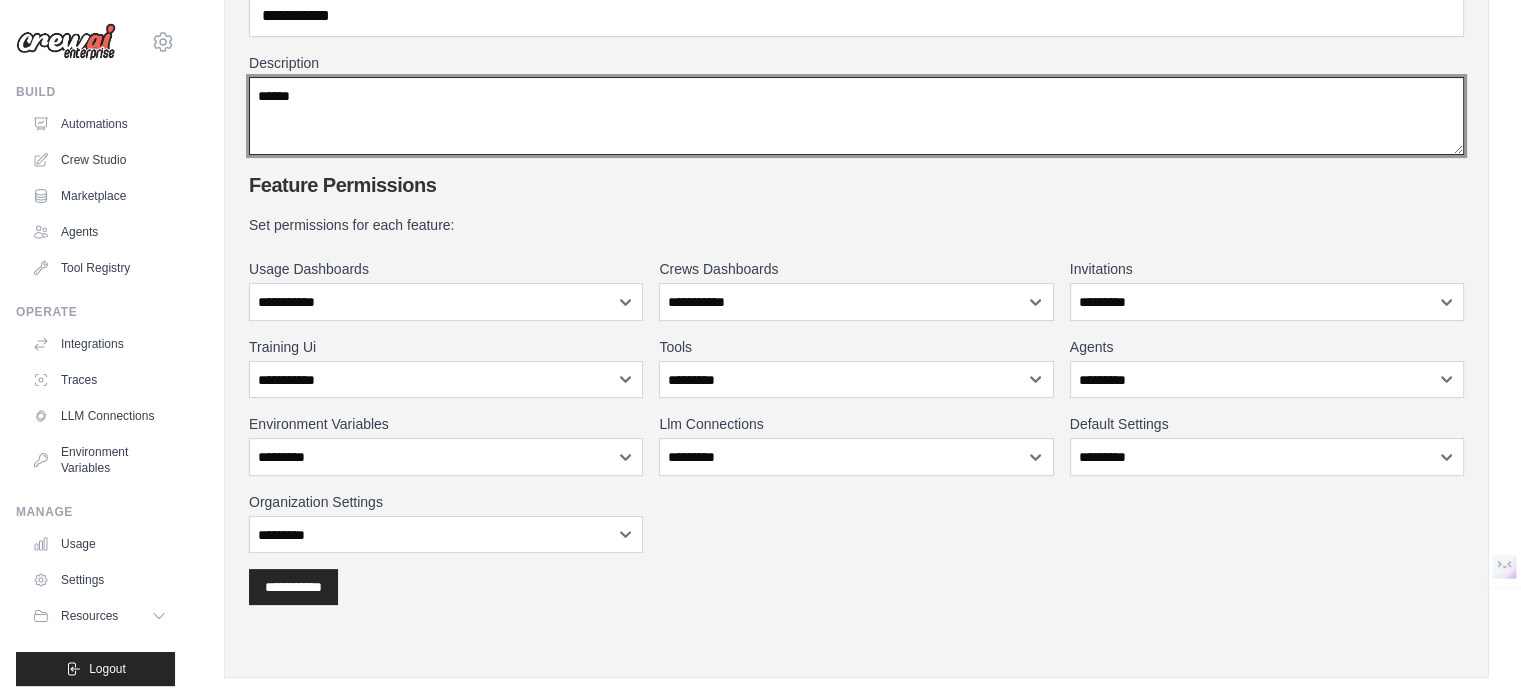 scroll, scrollTop: 267, scrollLeft: 0, axis: vertical 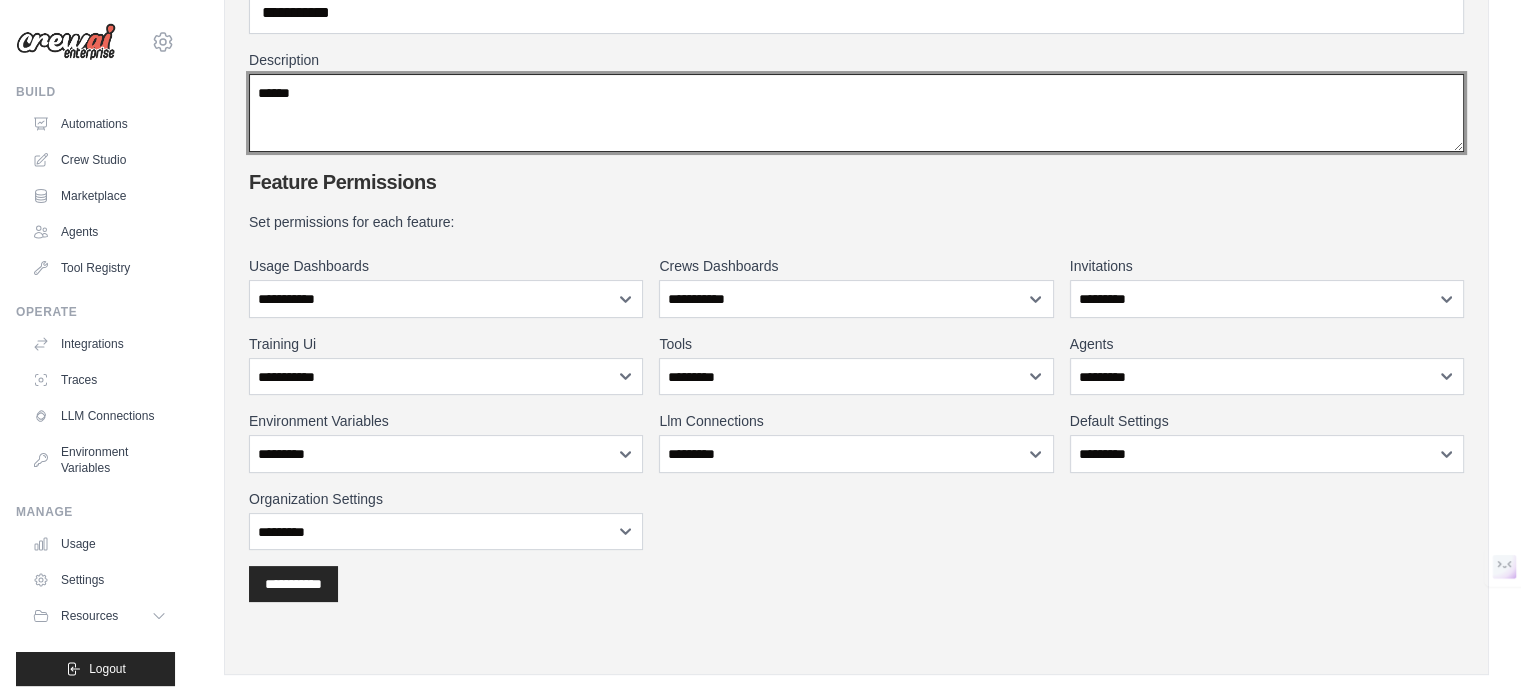 type on "******" 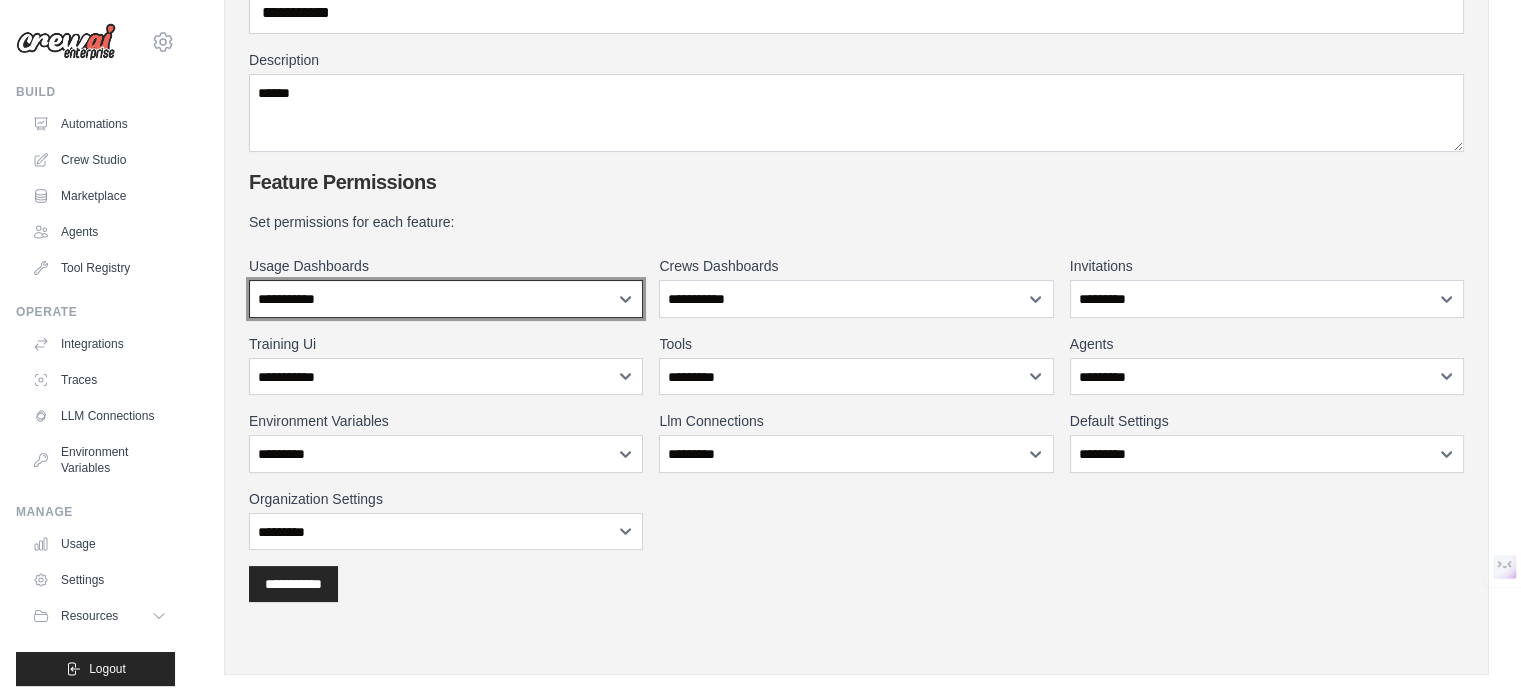 click on "**********" at bounding box center [446, 299] 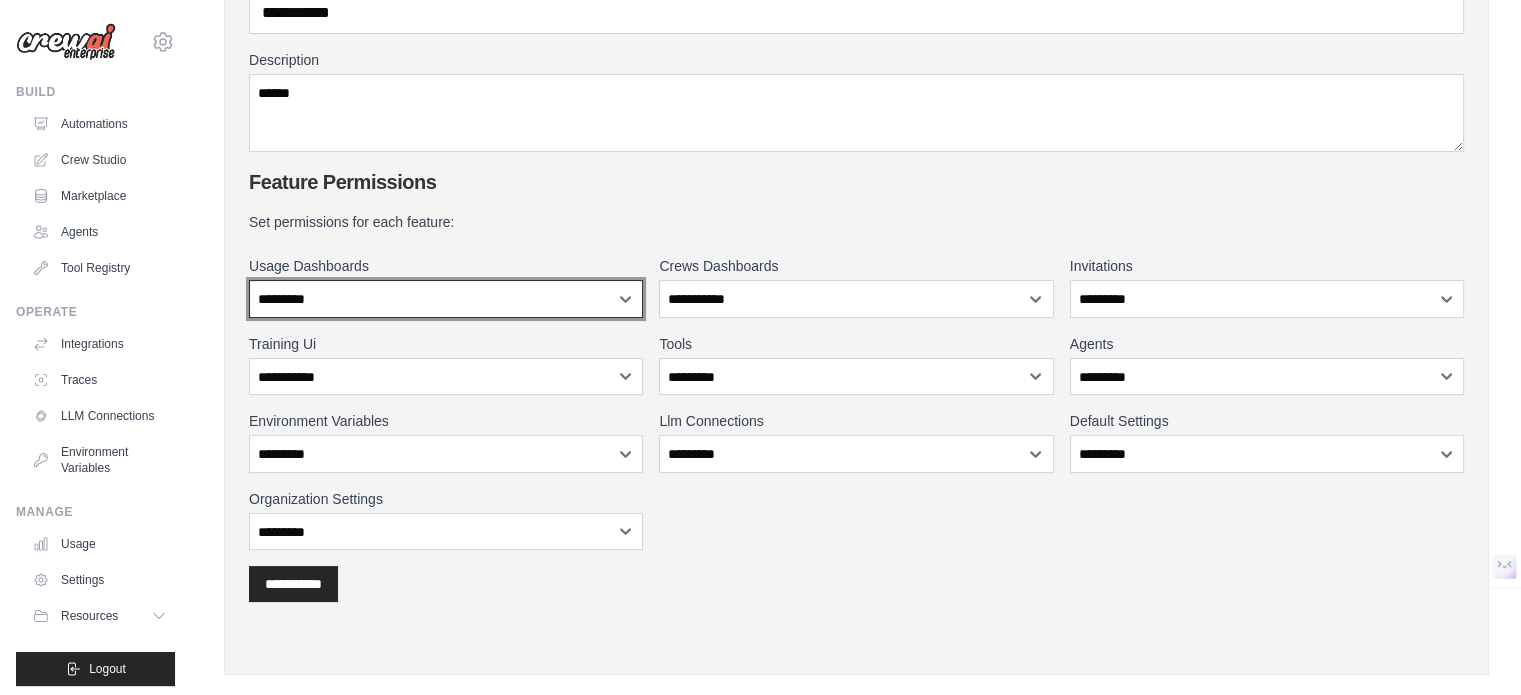 click on "**********" at bounding box center [446, 299] 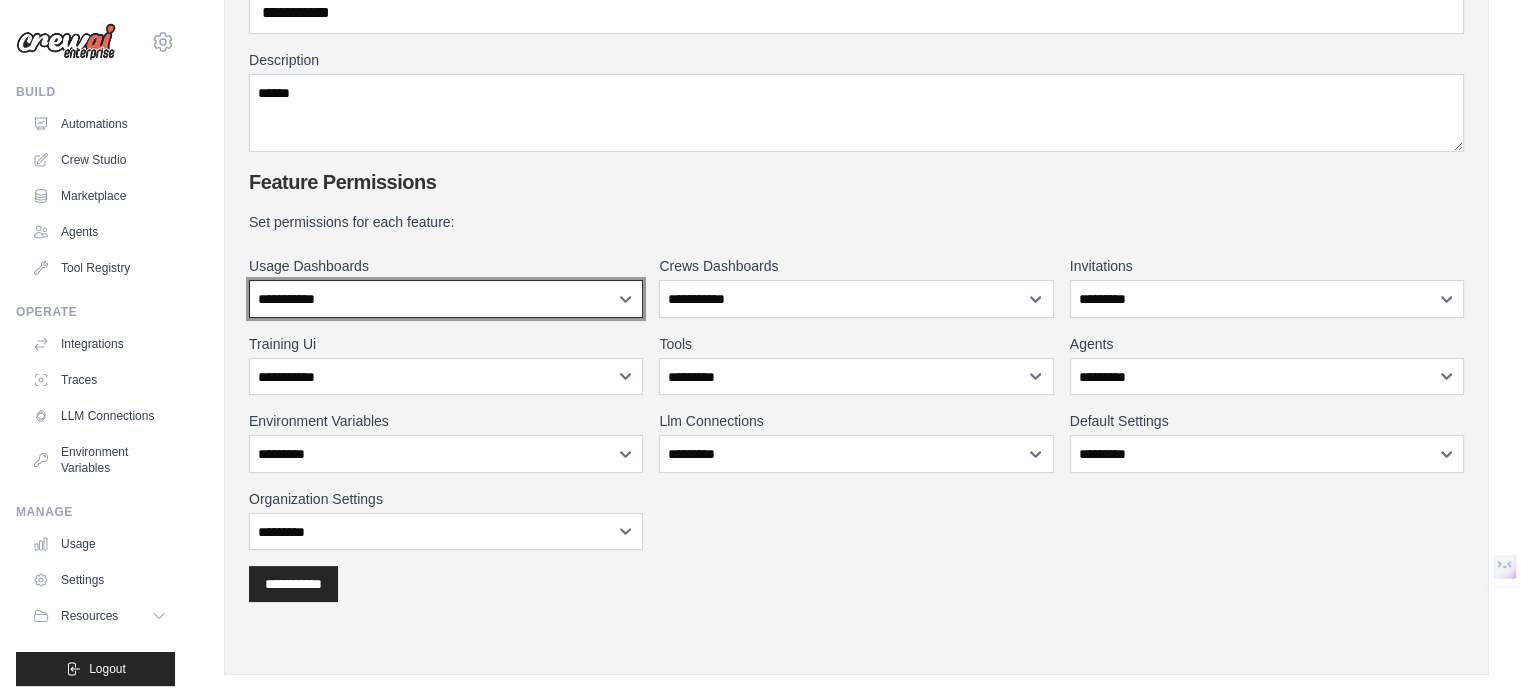 click on "**********" at bounding box center [446, 299] 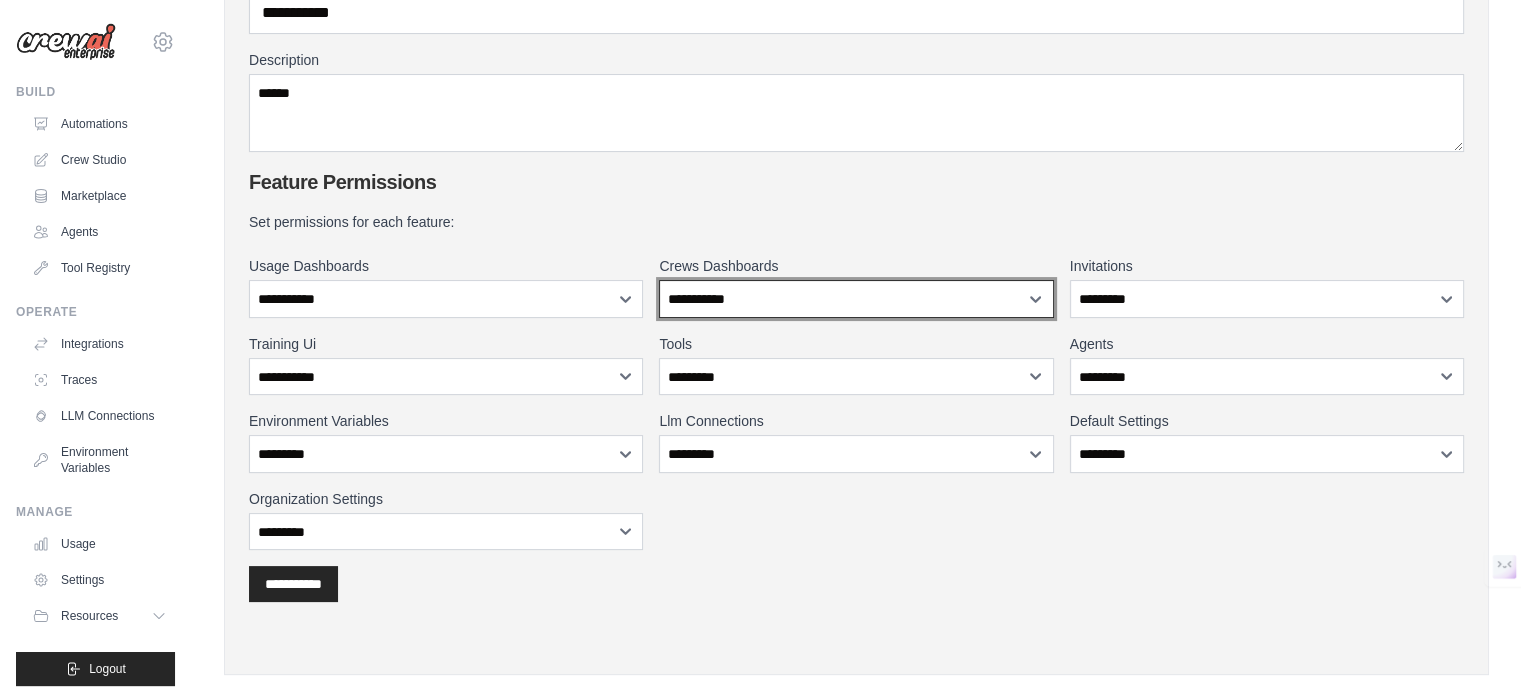 click on "**********" at bounding box center (856, 299) 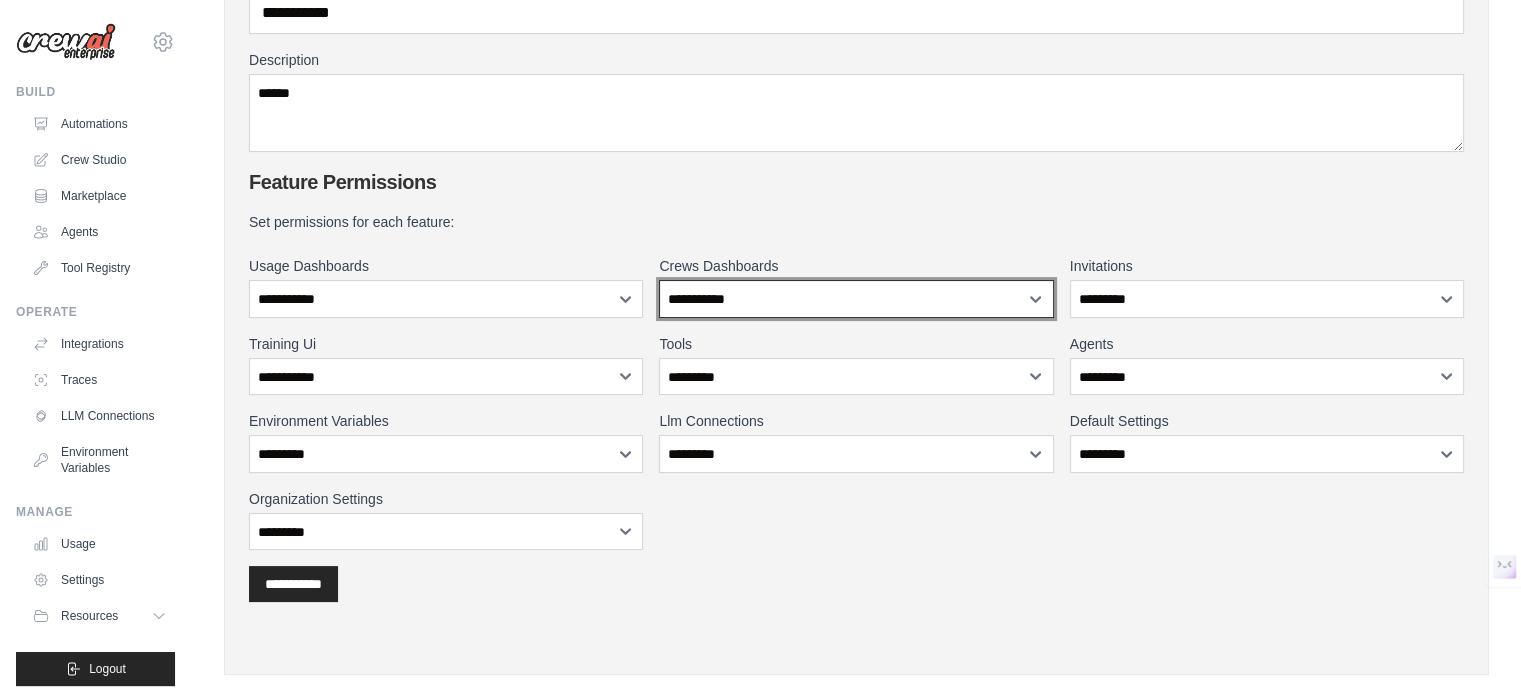click on "**********" at bounding box center (856, 299) 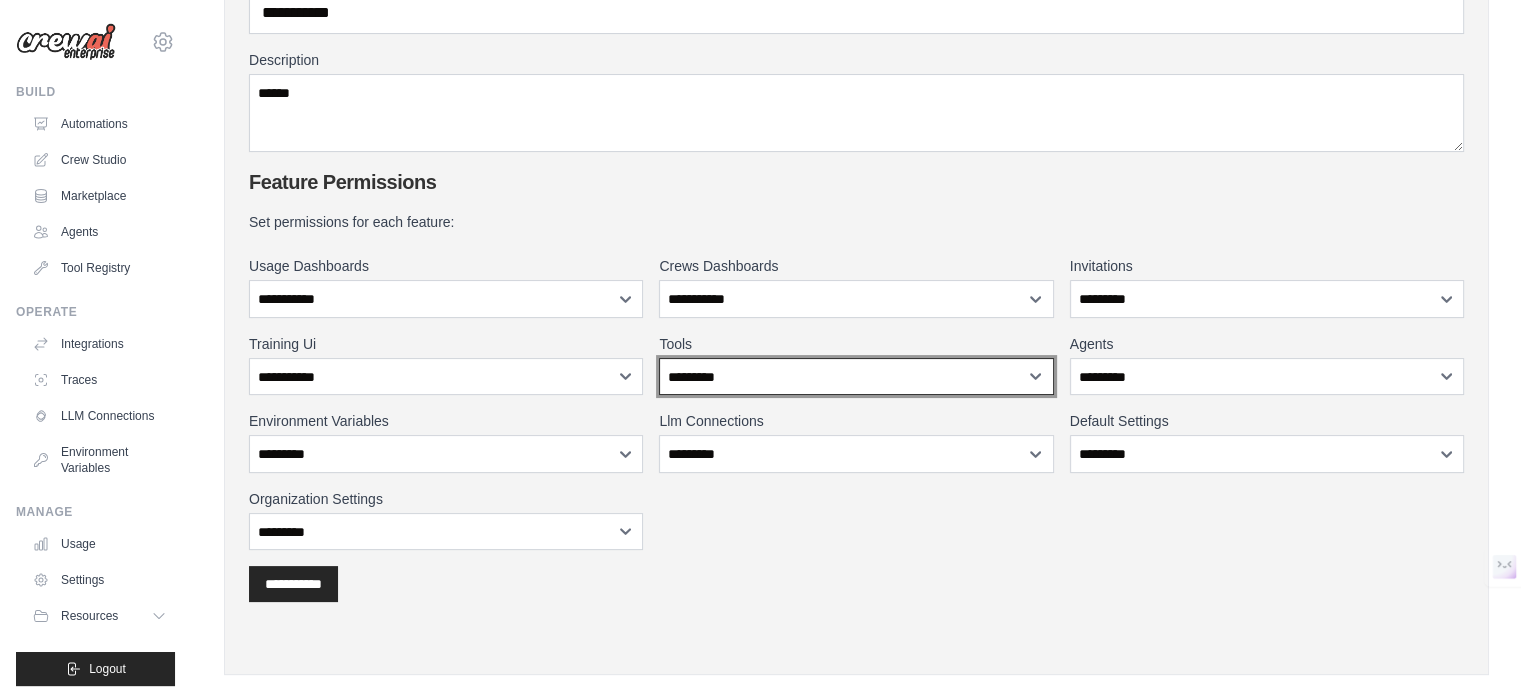 click on "**********" at bounding box center [856, 377] 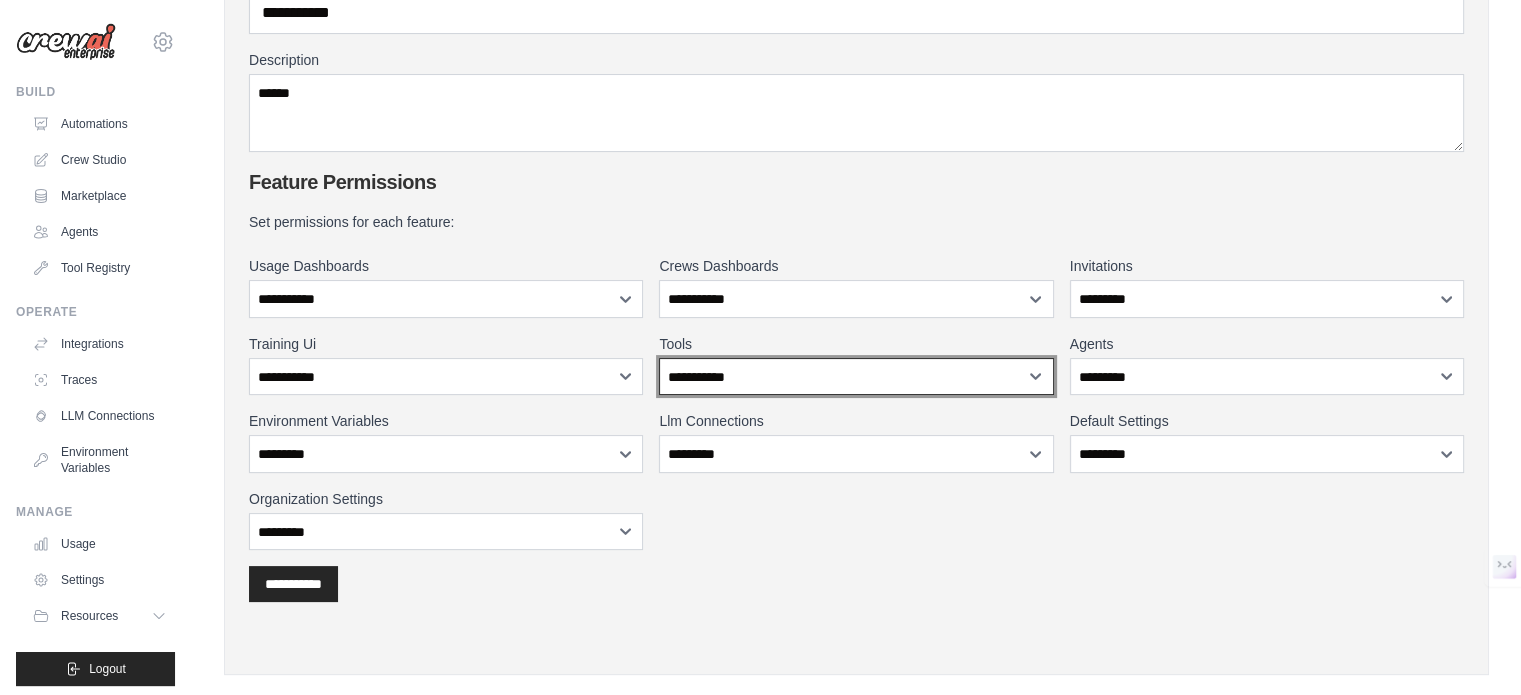 click on "**********" at bounding box center (856, 377) 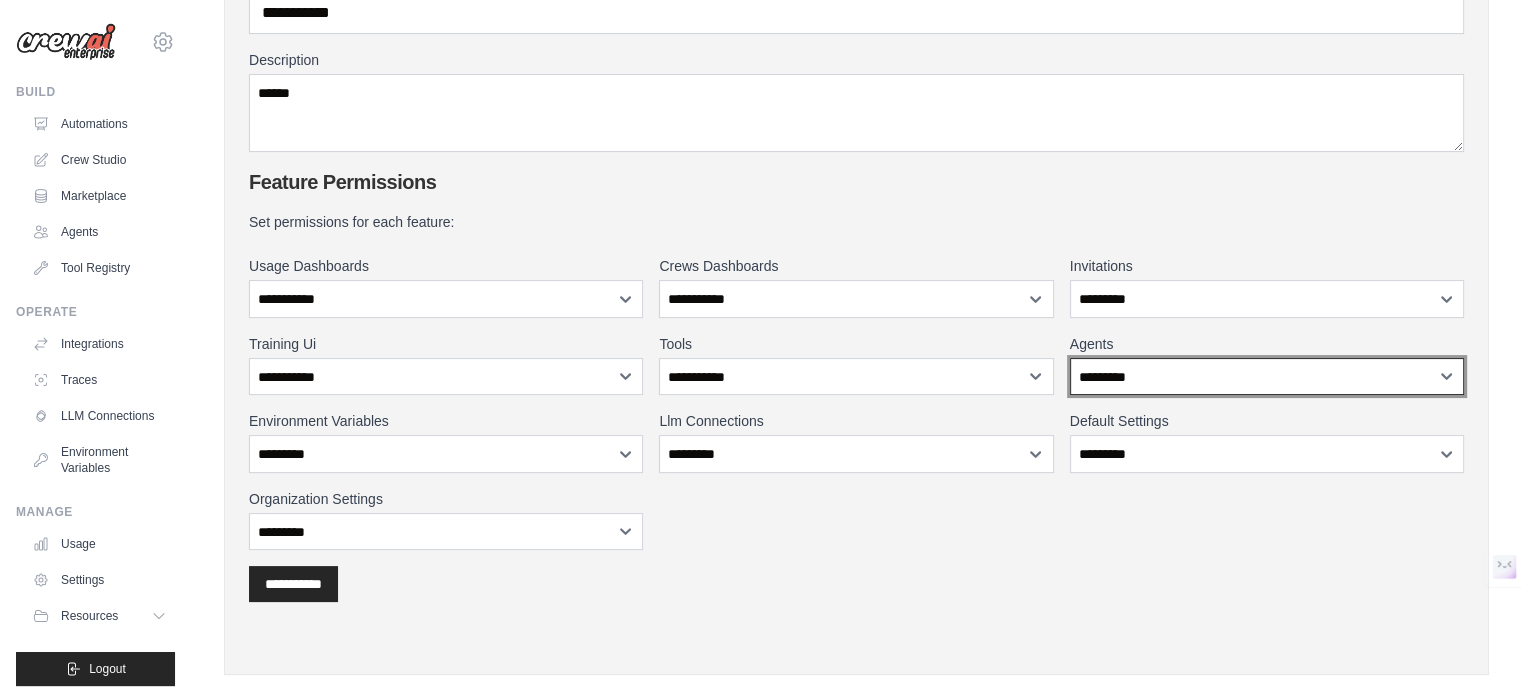click on "**********" at bounding box center [1267, 377] 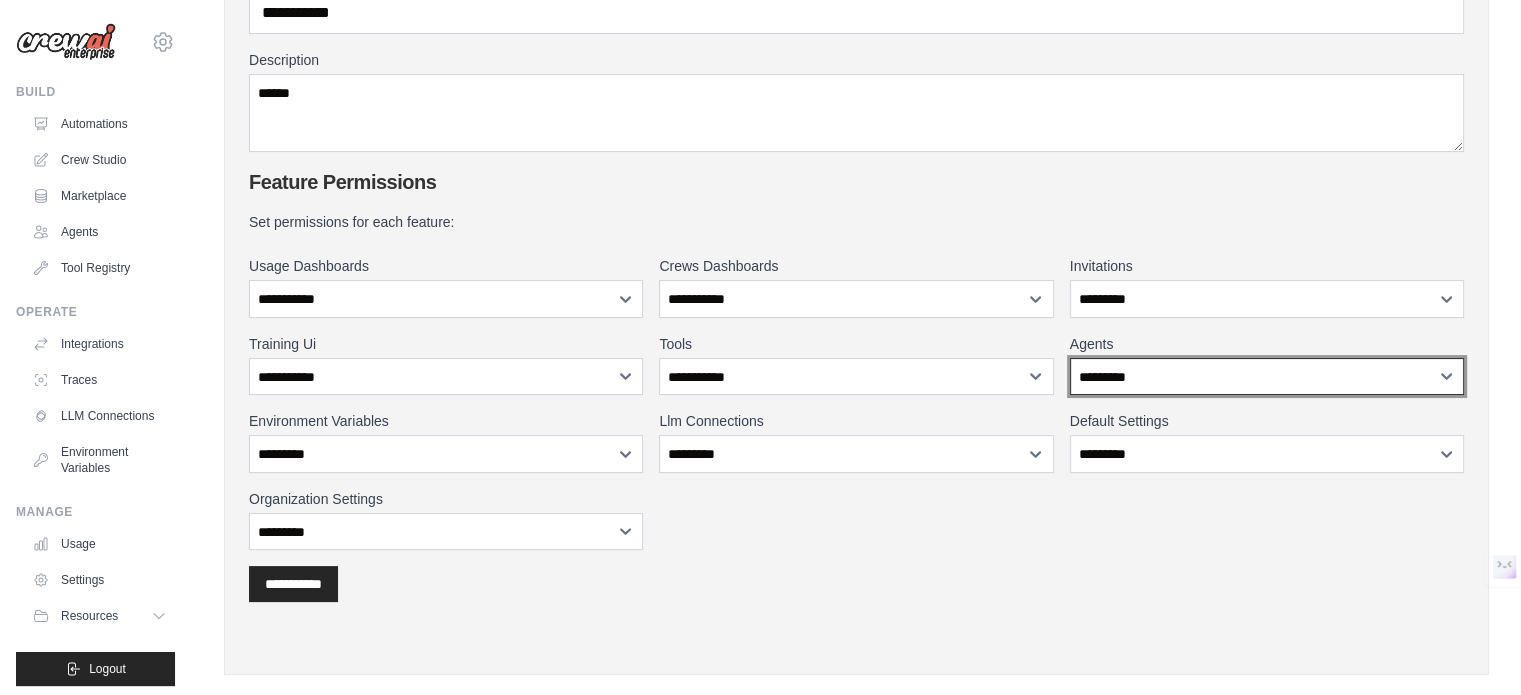 select on "****" 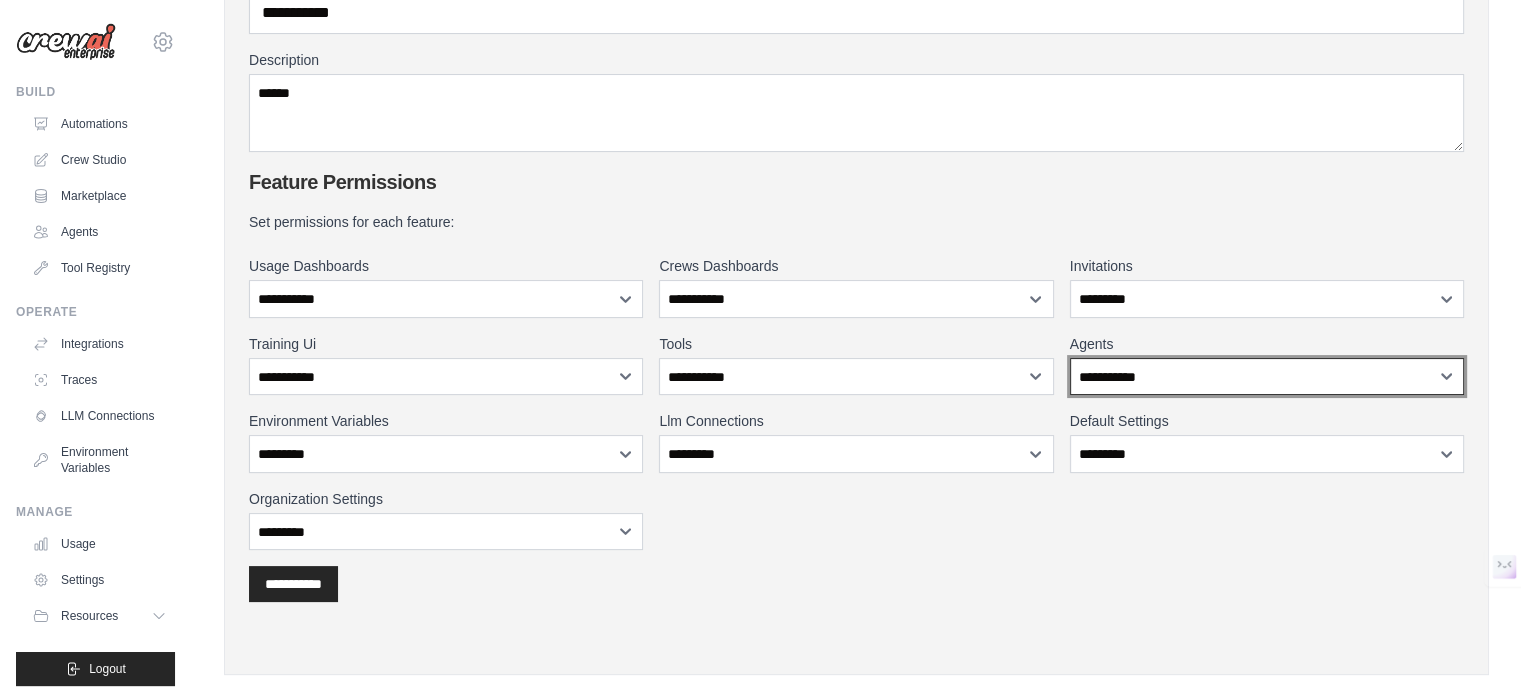 click on "**********" at bounding box center (1267, 377) 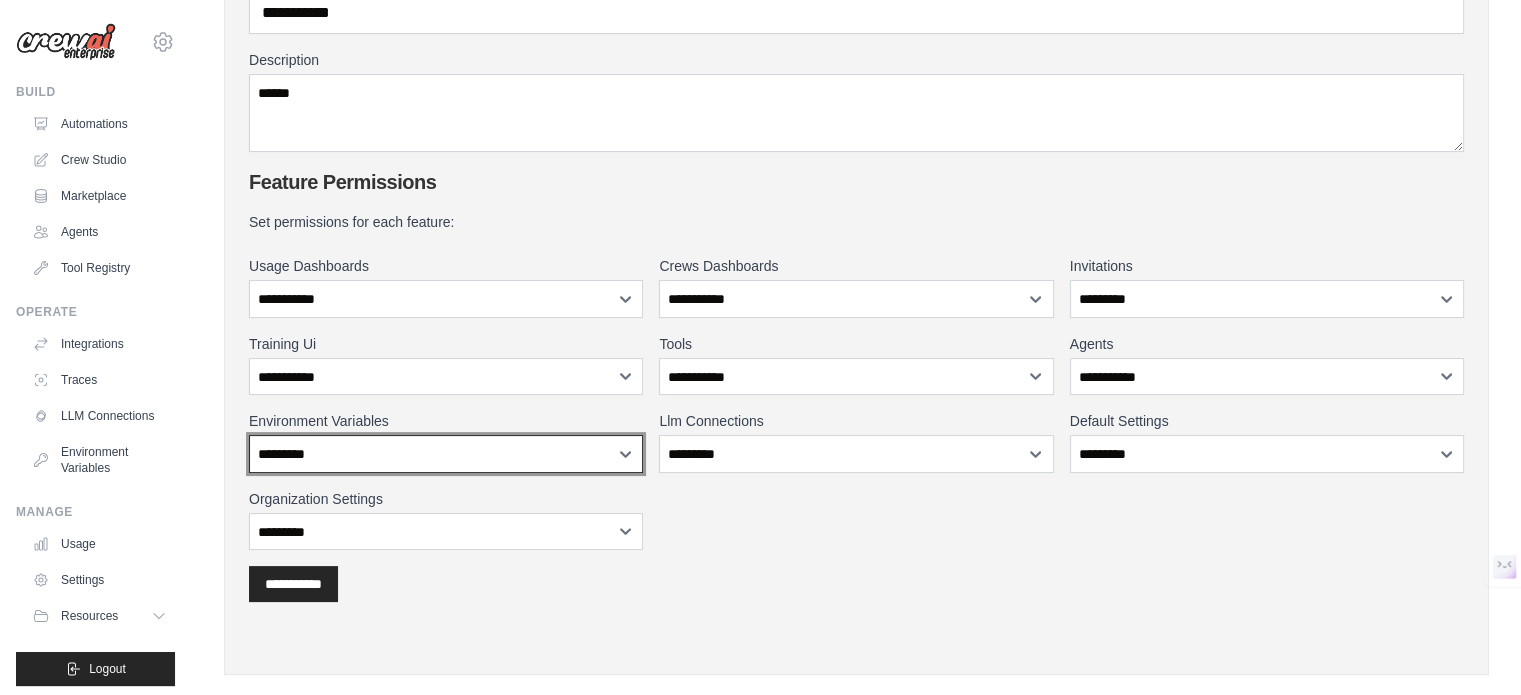 click on "**********" at bounding box center [446, 454] 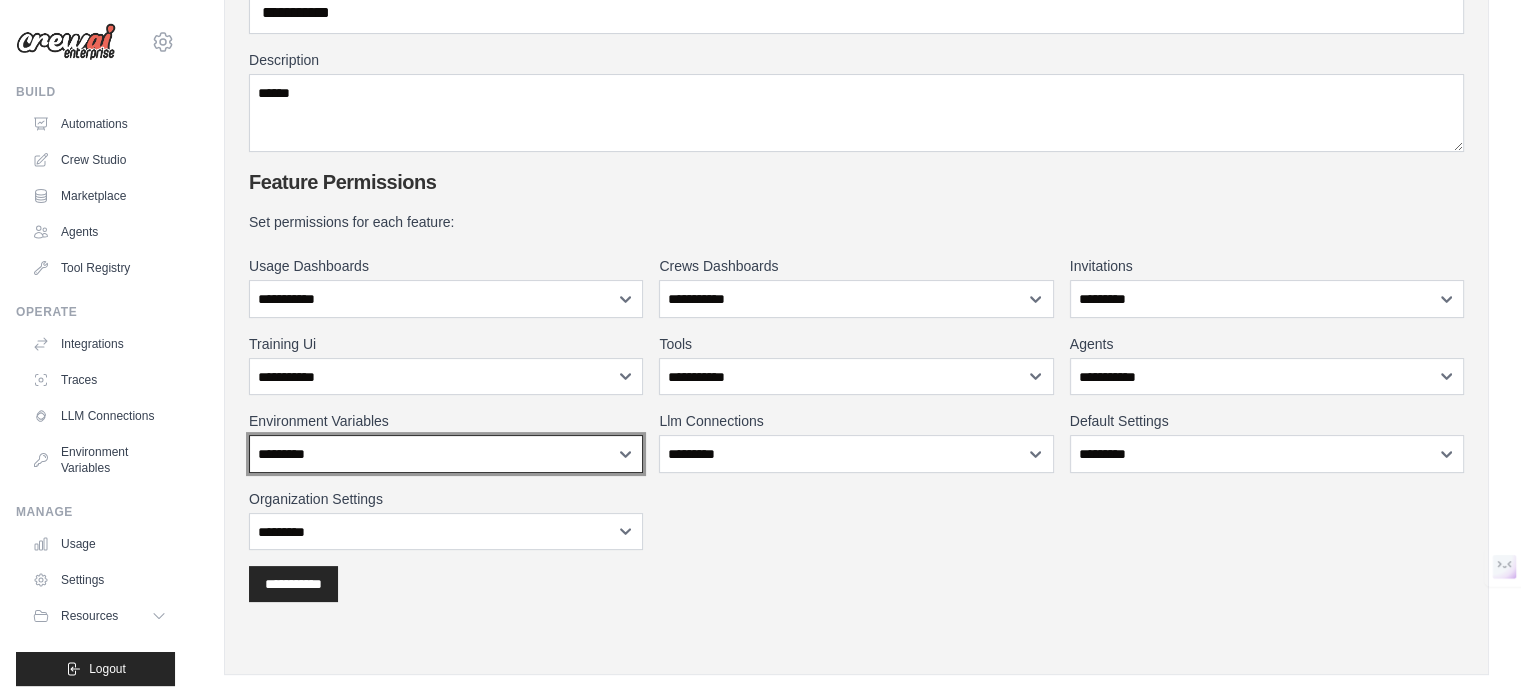 select on "****" 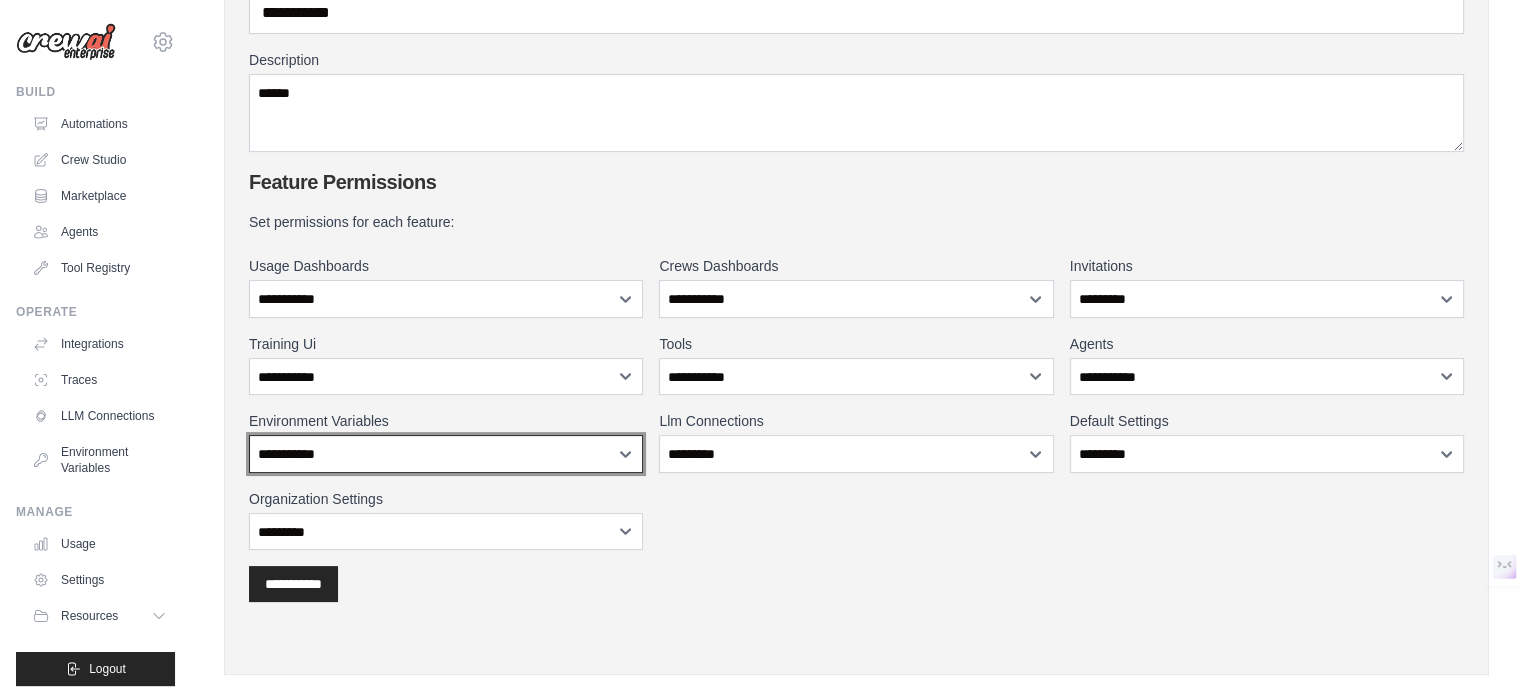 click on "**********" at bounding box center [446, 454] 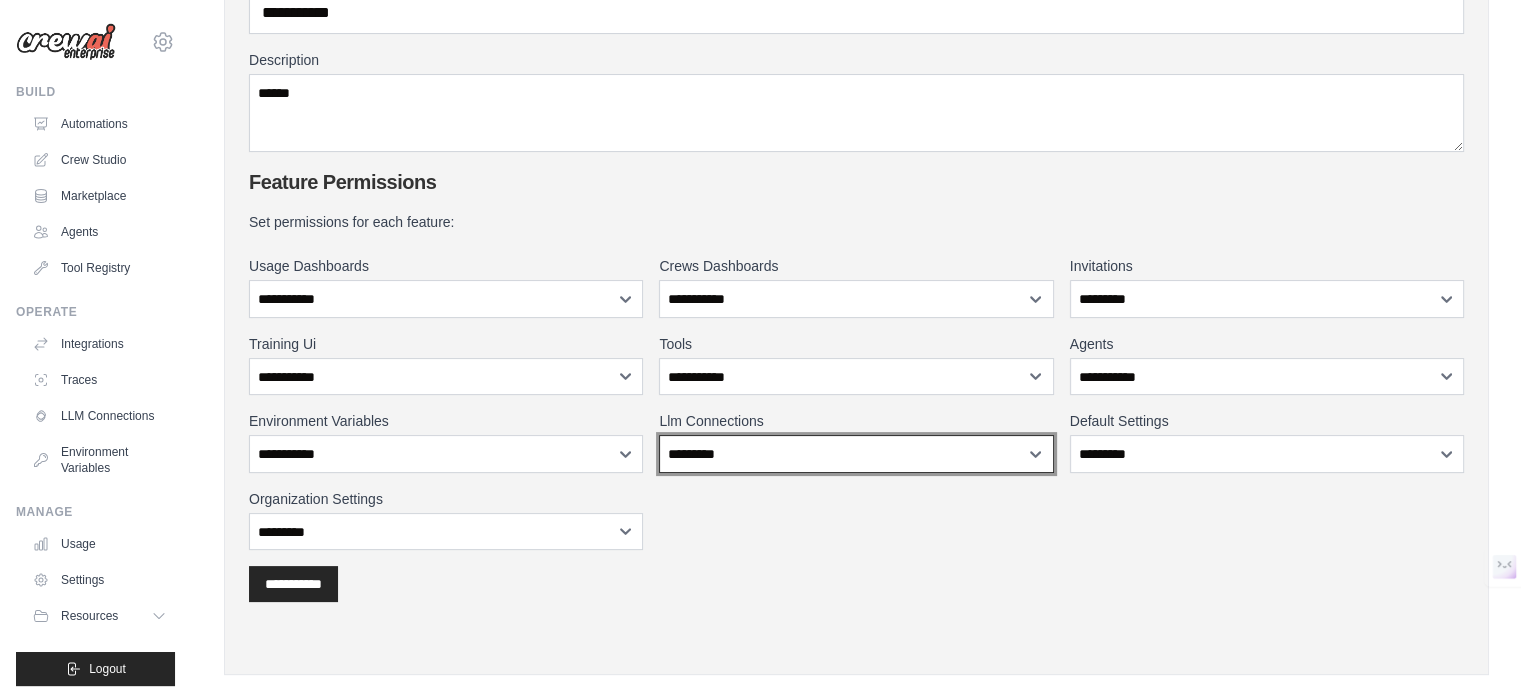 click on "**********" at bounding box center (856, 454) 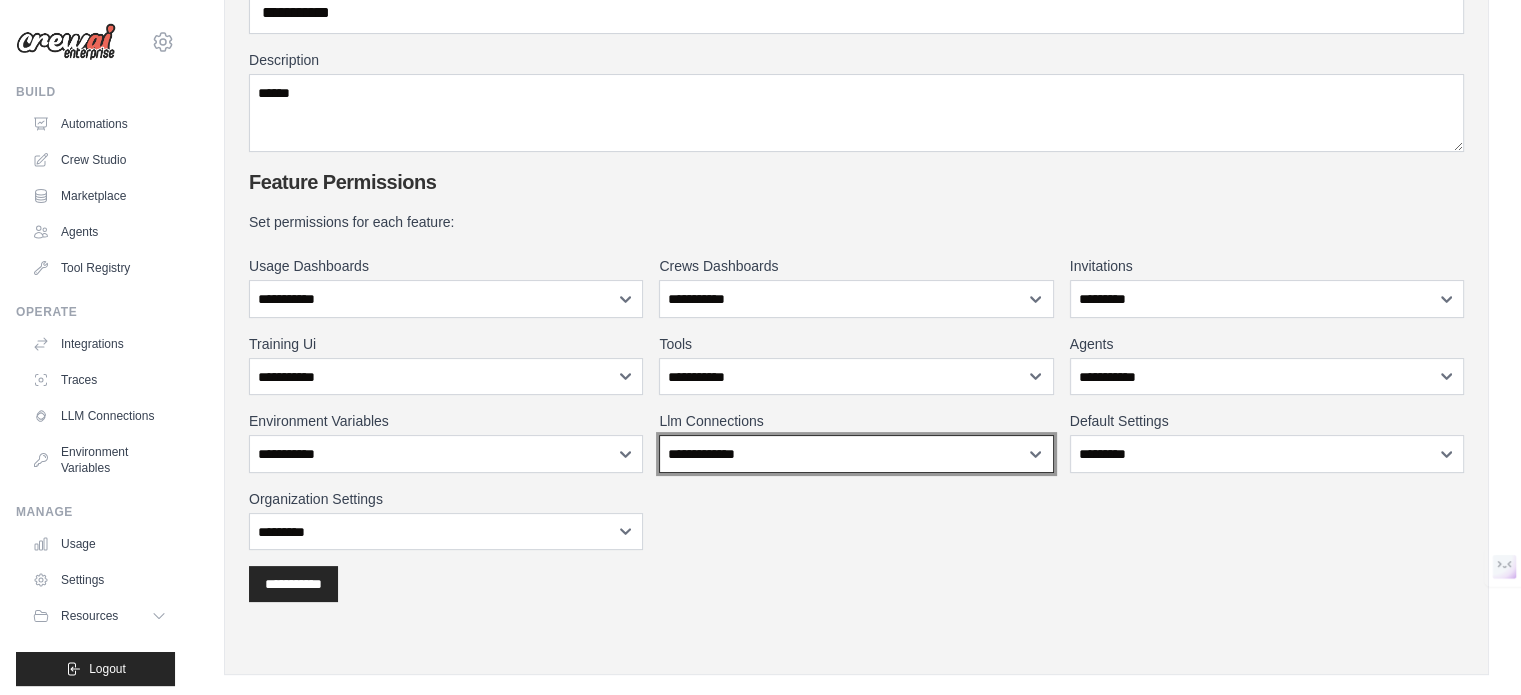 click on "**********" at bounding box center (856, 454) 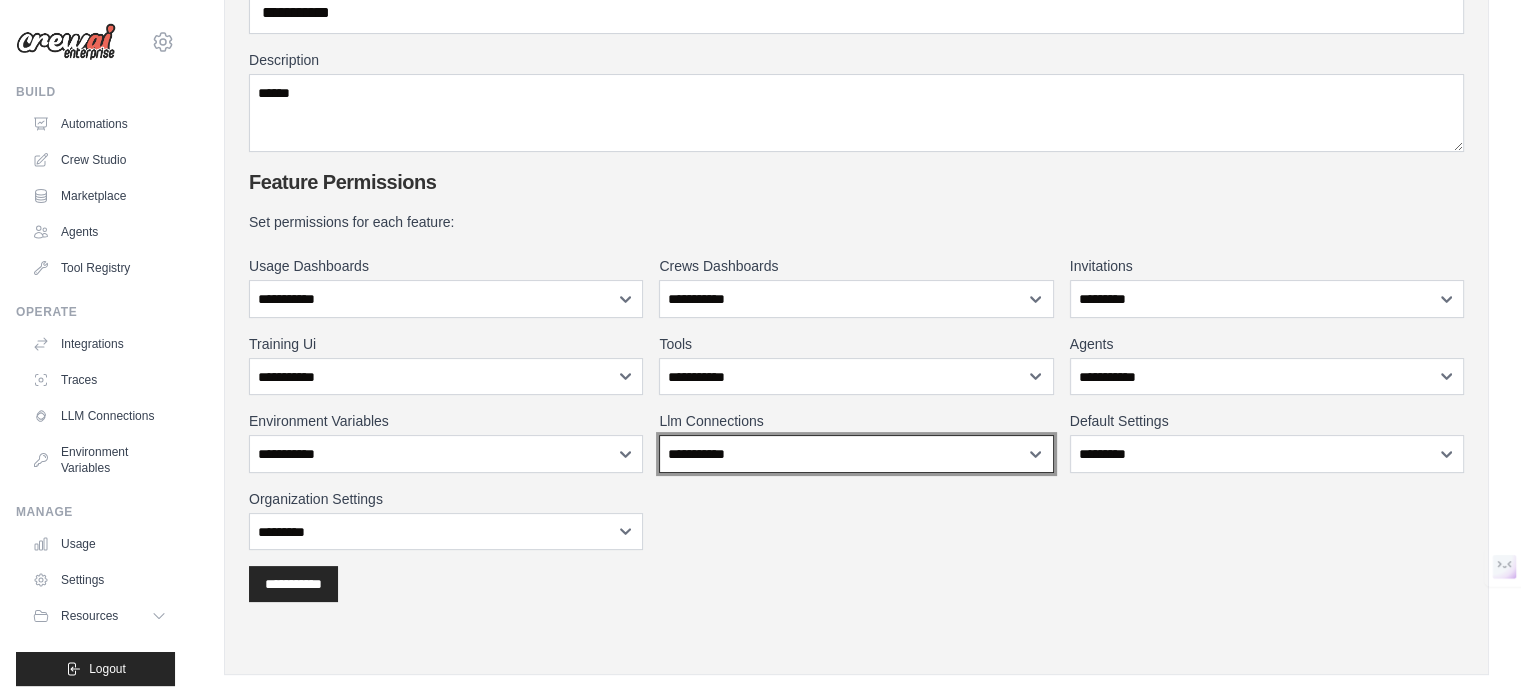click on "**********" at bounding box center [856, 454] 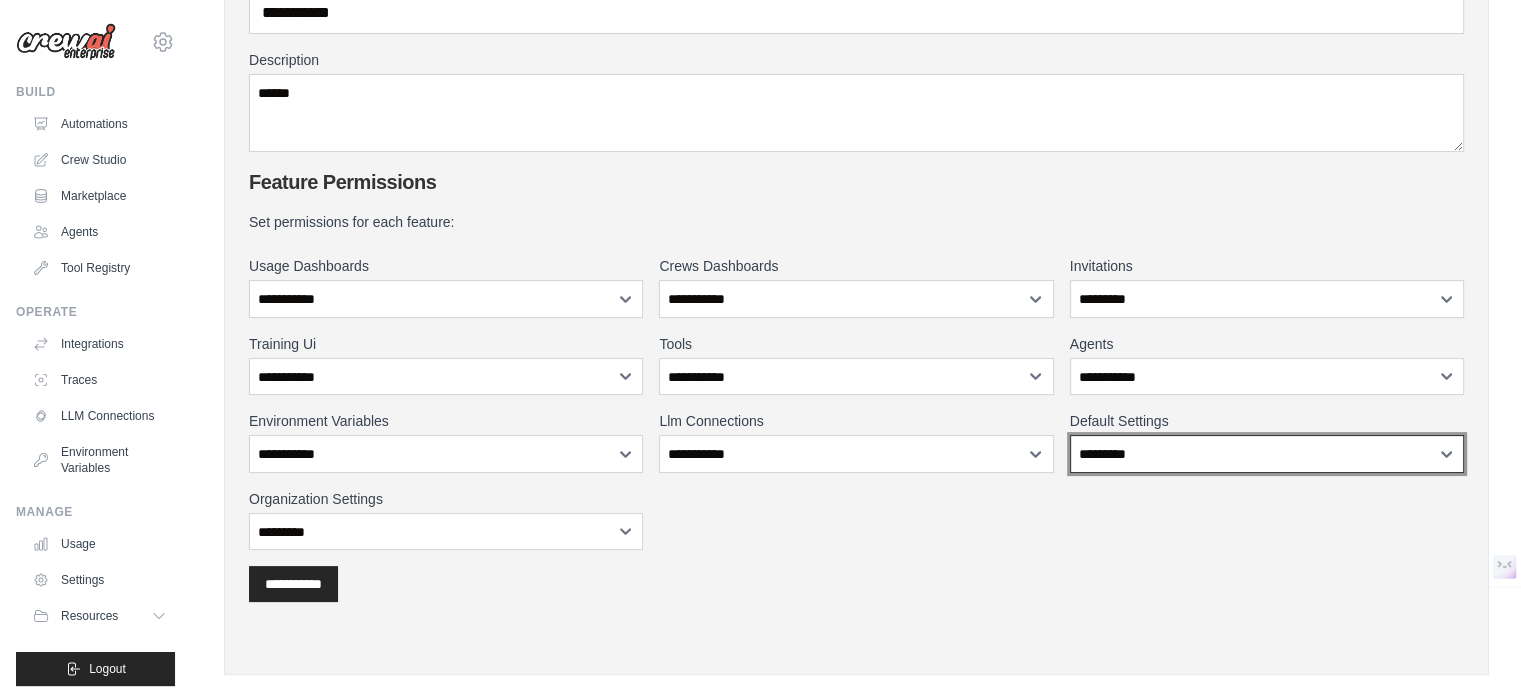 click on "**********" at bounding box center (1267, 454) 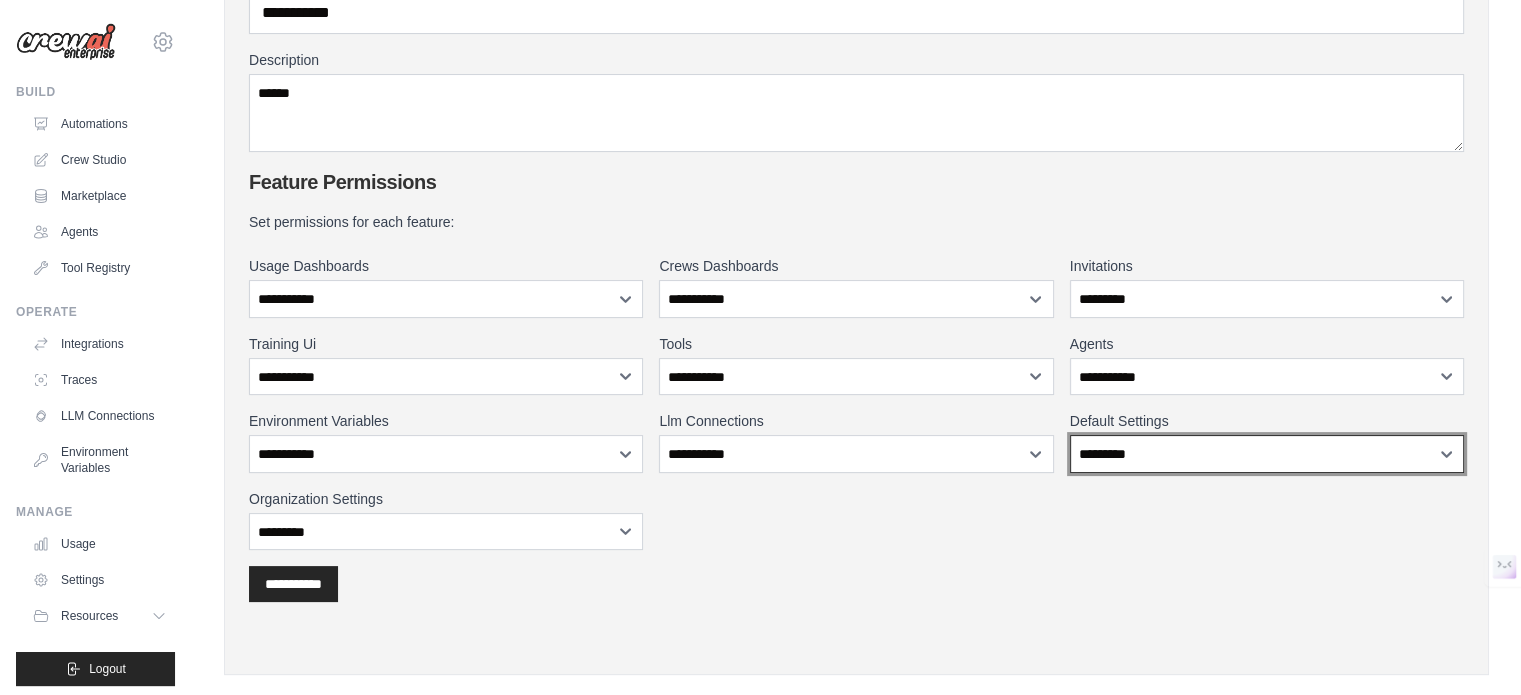 click on "**********" at bounding box center (1267, 454) 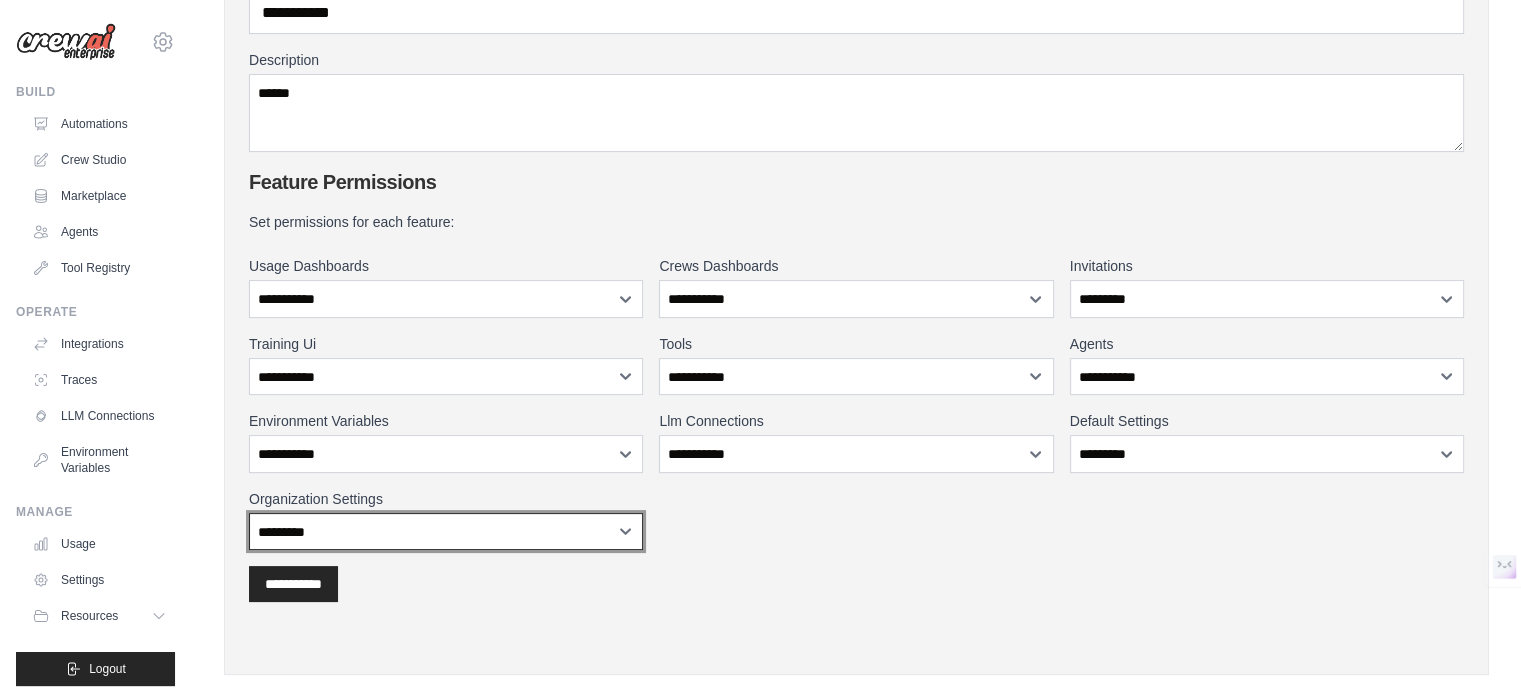 click on "**********" at bounding box center [446, 532] 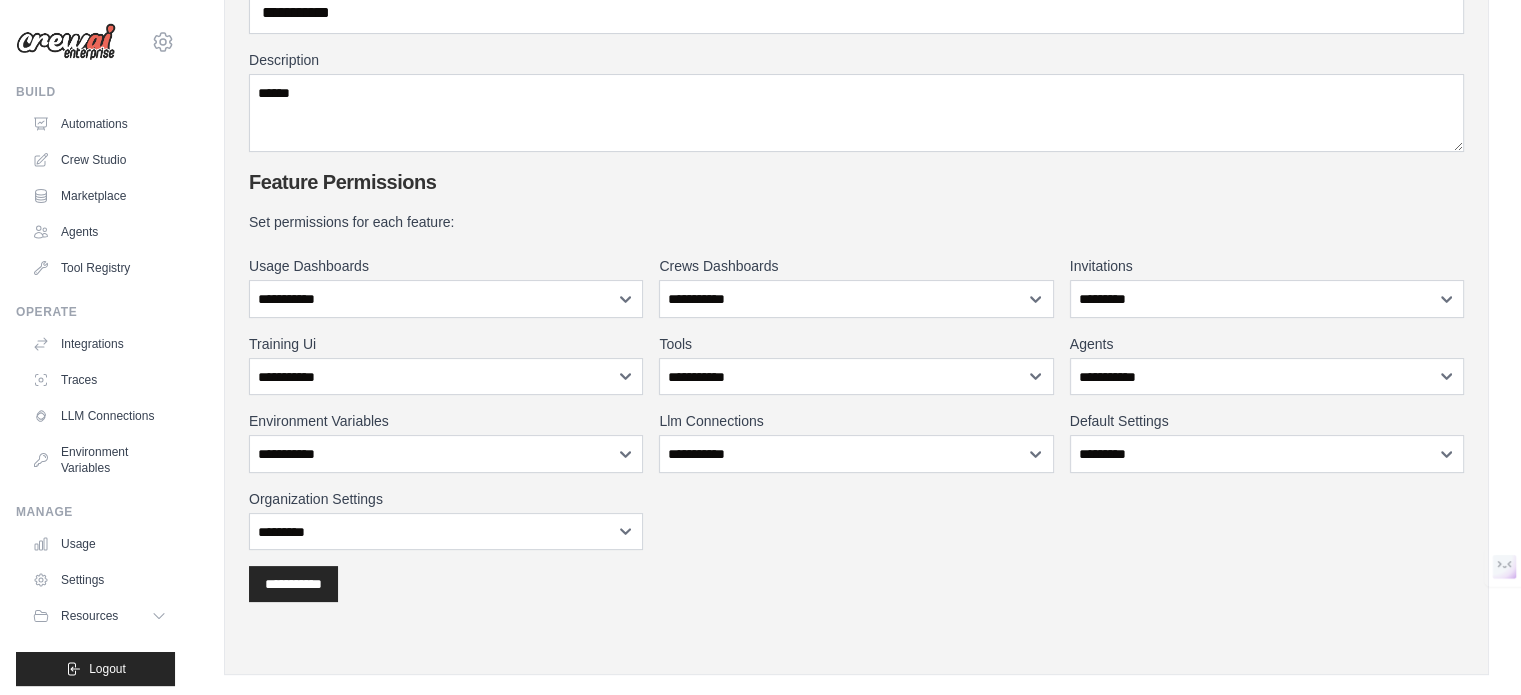 click on "**********" at bounding box center (856, 263) 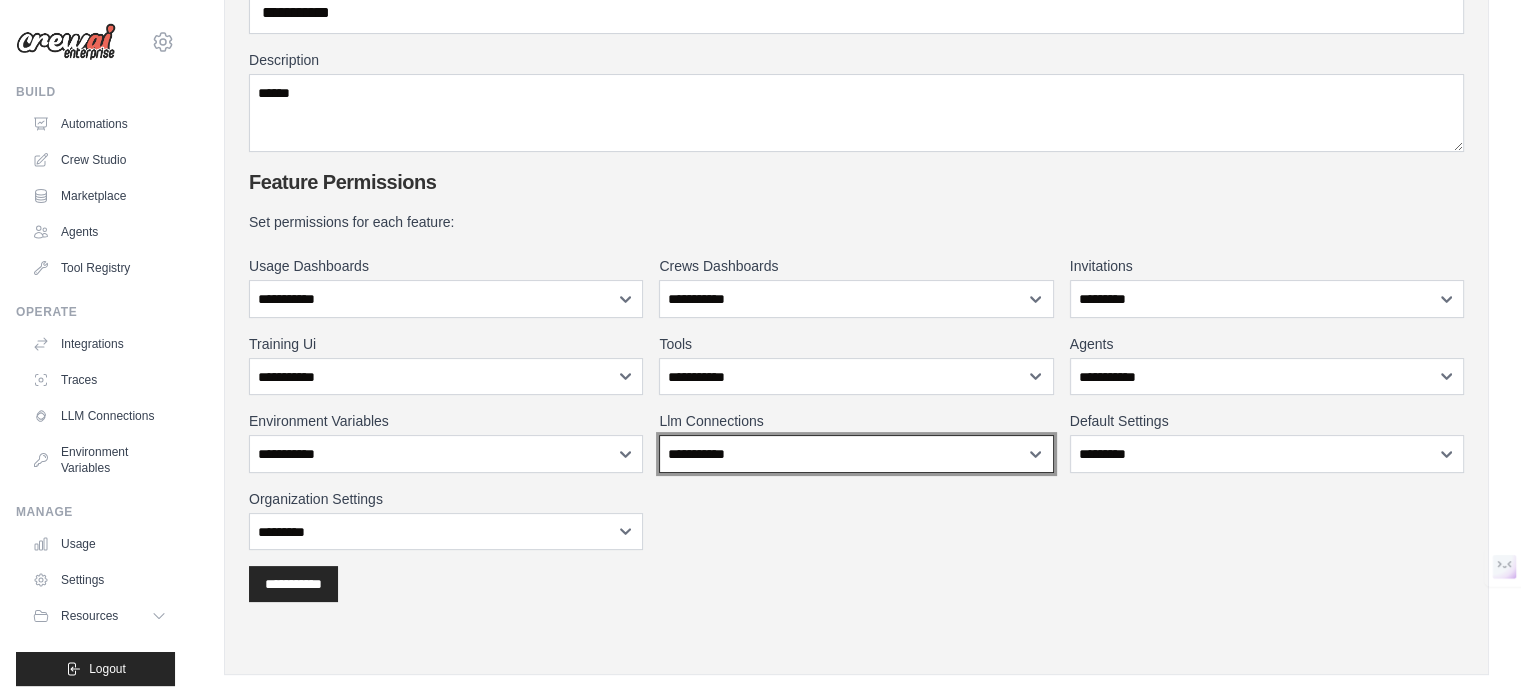 click on "**********" at bounding box center [856, 454] 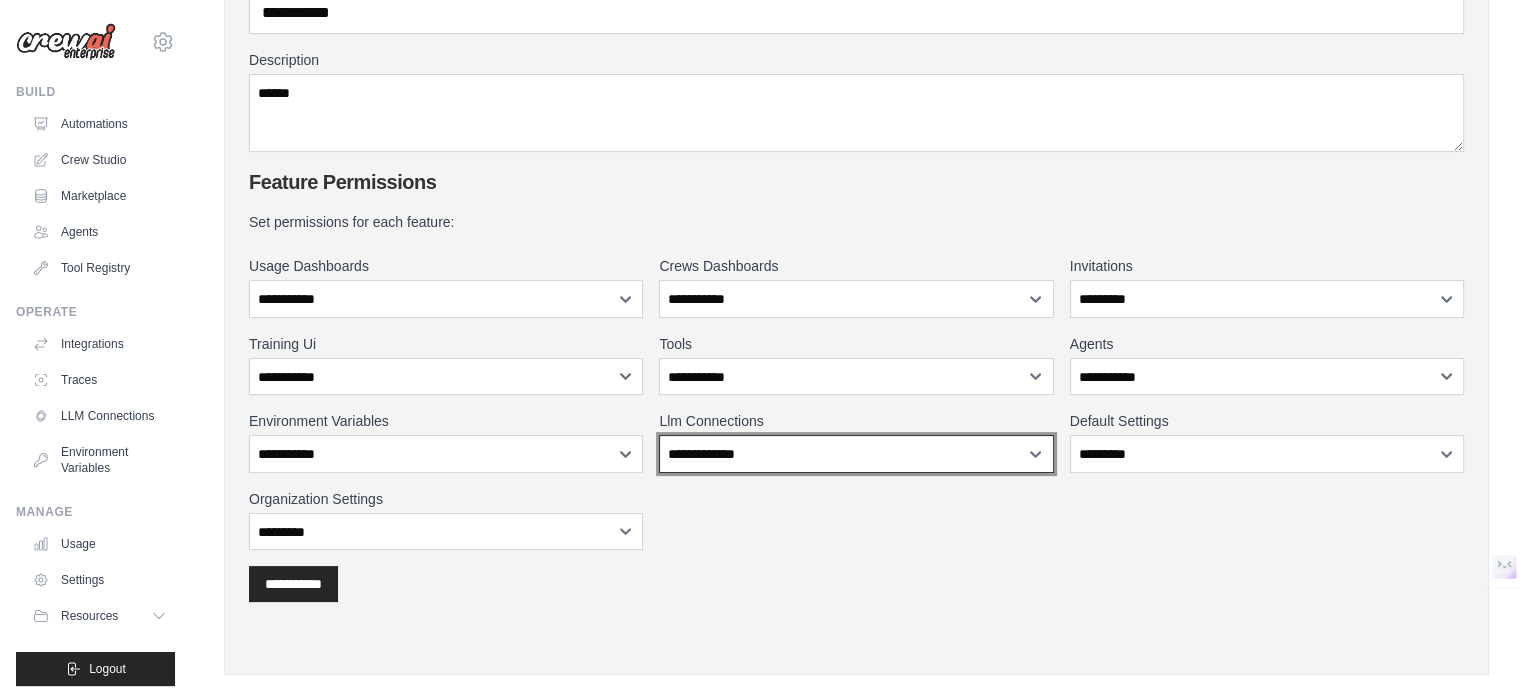 click on "**********" at bounding box center [856, 454] 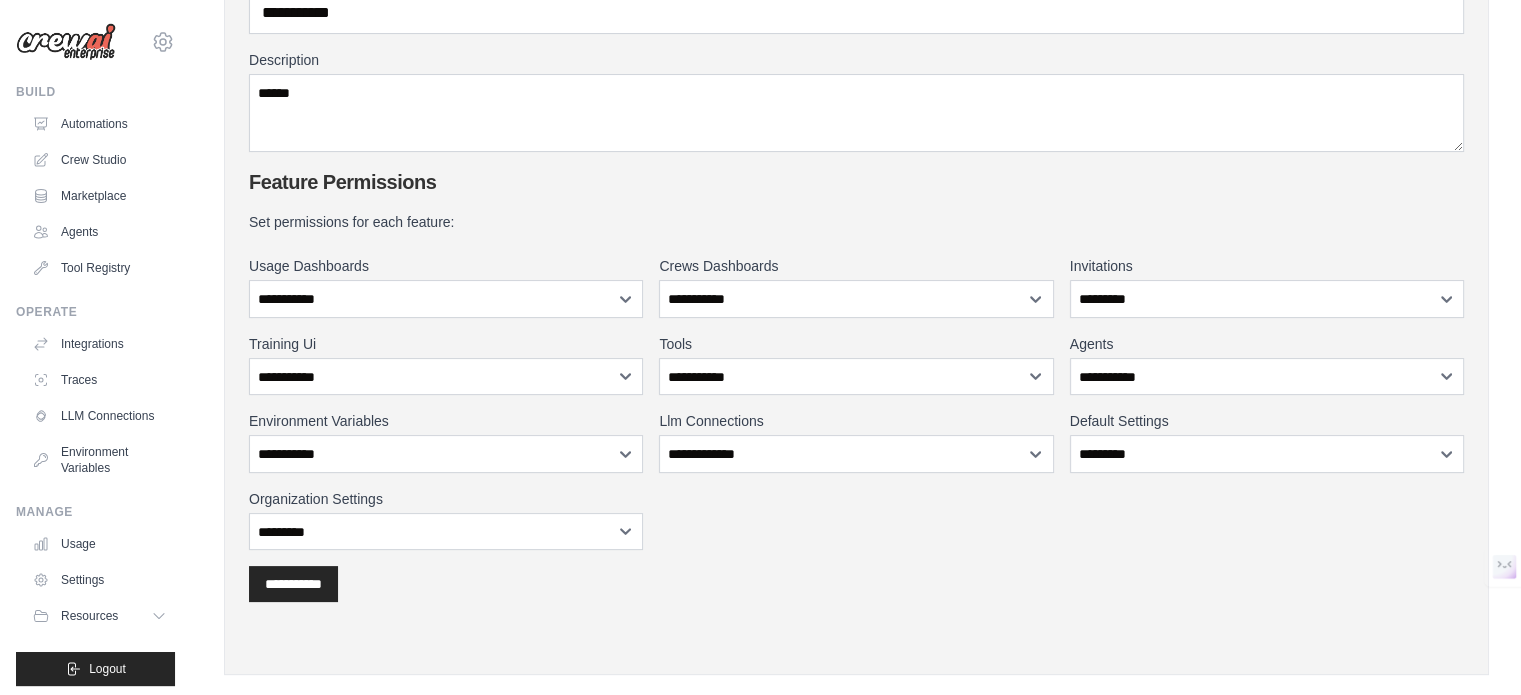 click on "**********" at bounding box center (856, 381) 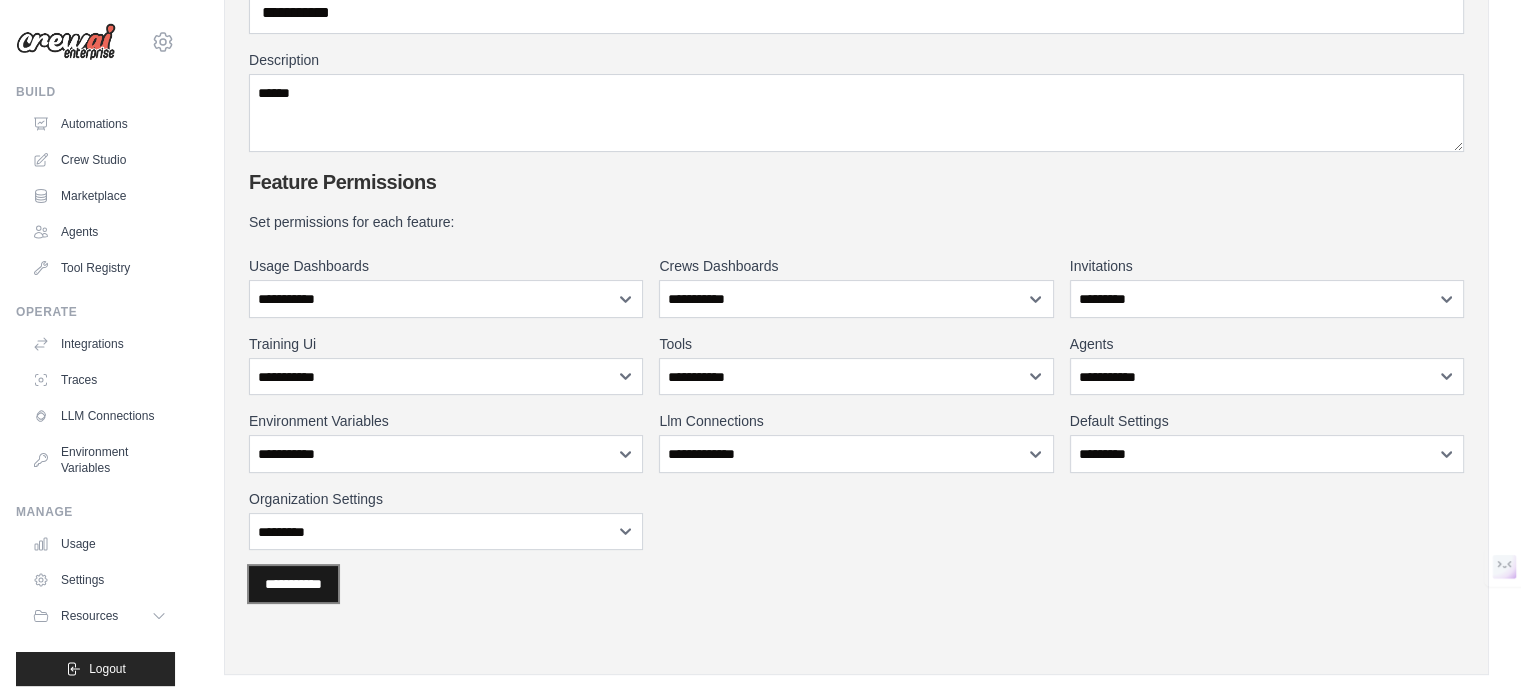 click on "**********" at bounding box center (293, 584) 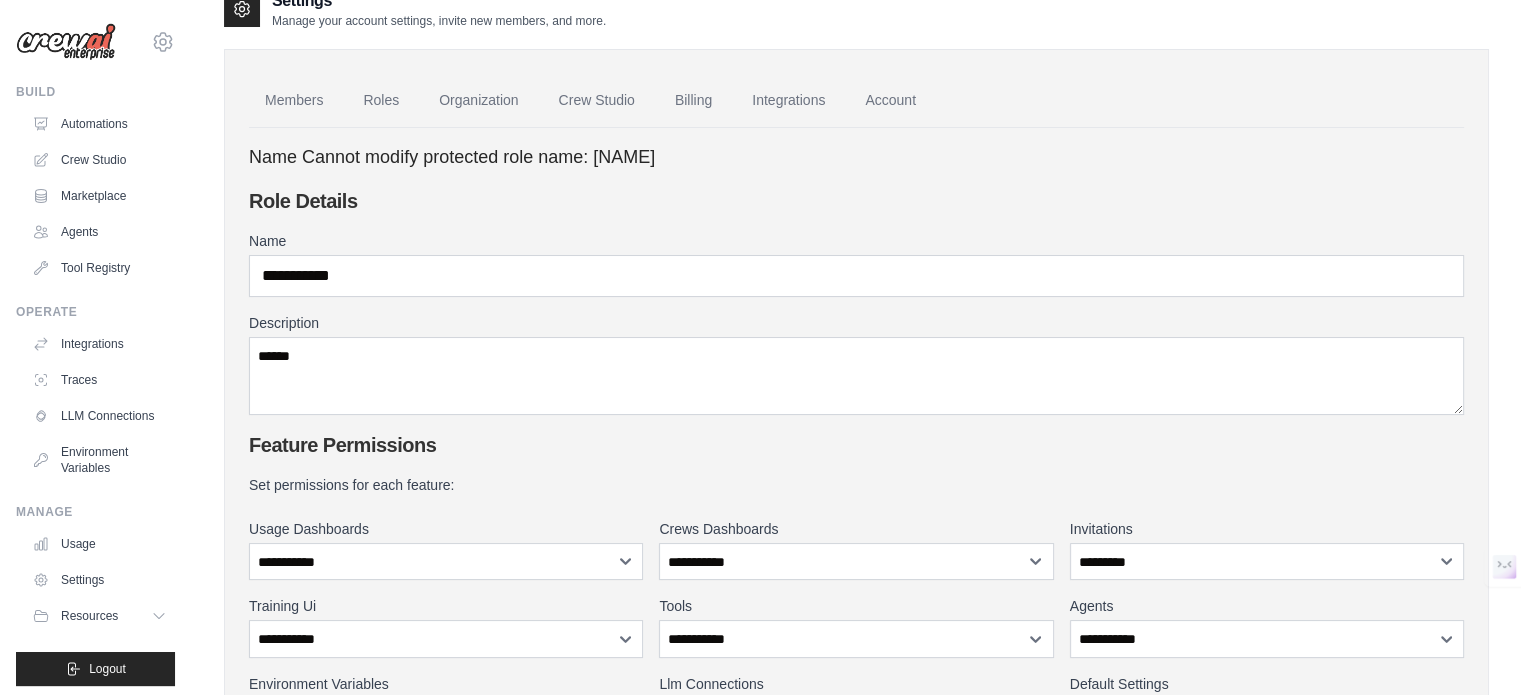 scroll, scrollTop: 34, scrollLeft: 0, axis: vertical 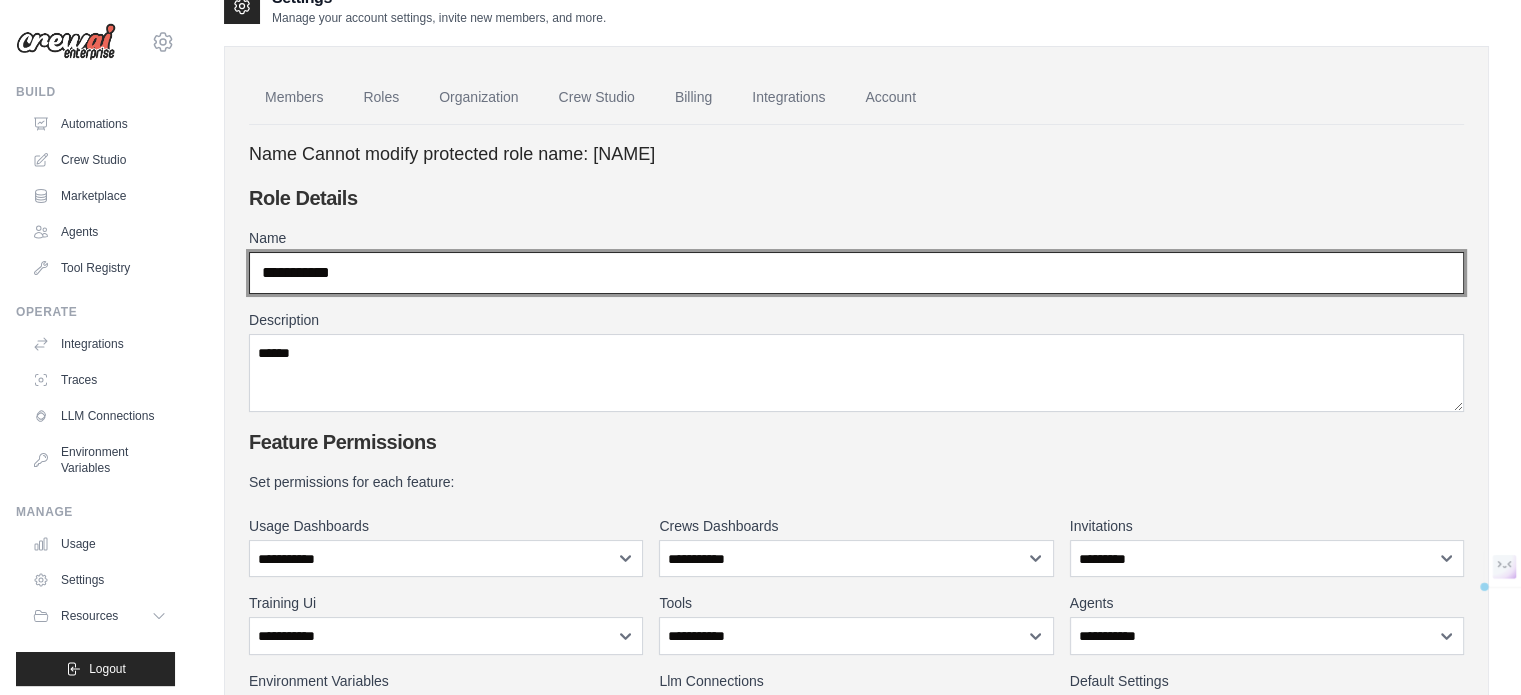 drag, startPoint x: 368, startPoint y: 258, endPoint x: 161, endPoint y: 281, distance: 208.27386 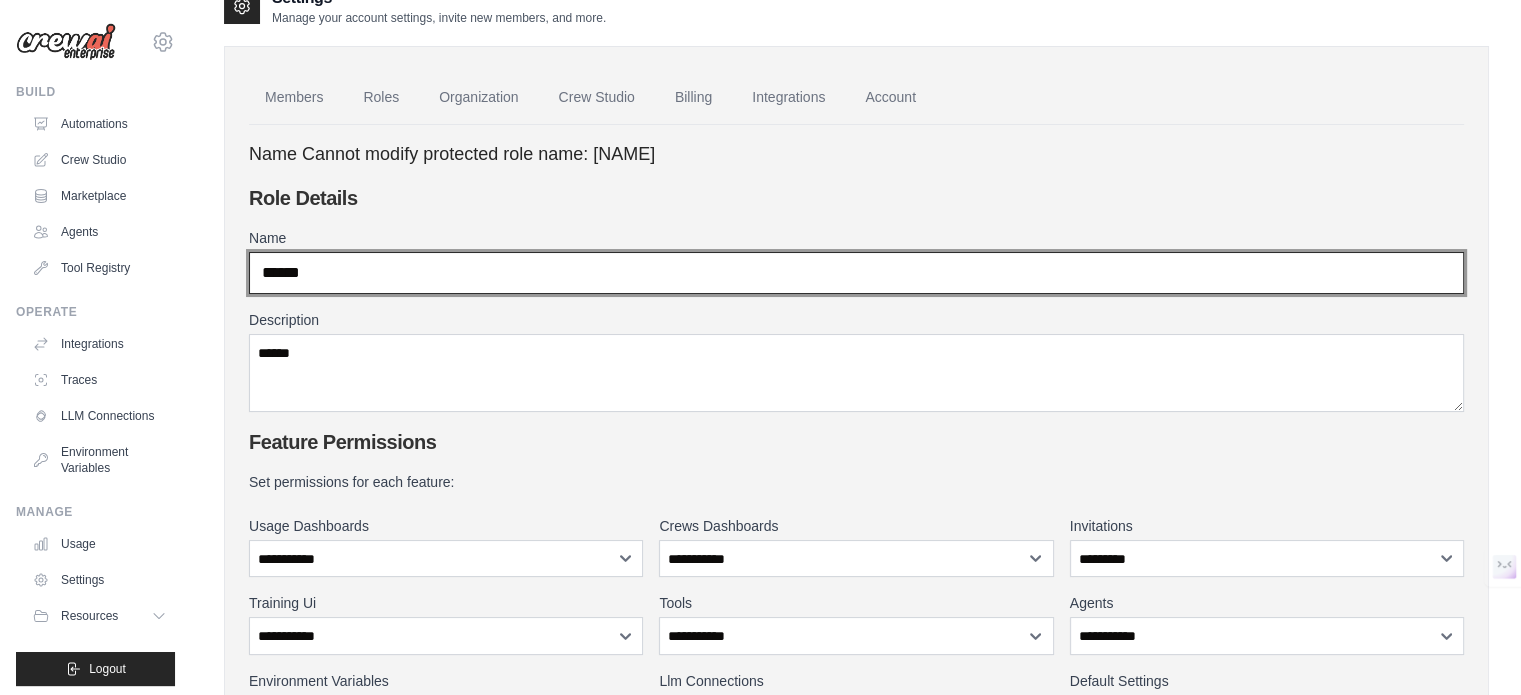 type on "******" 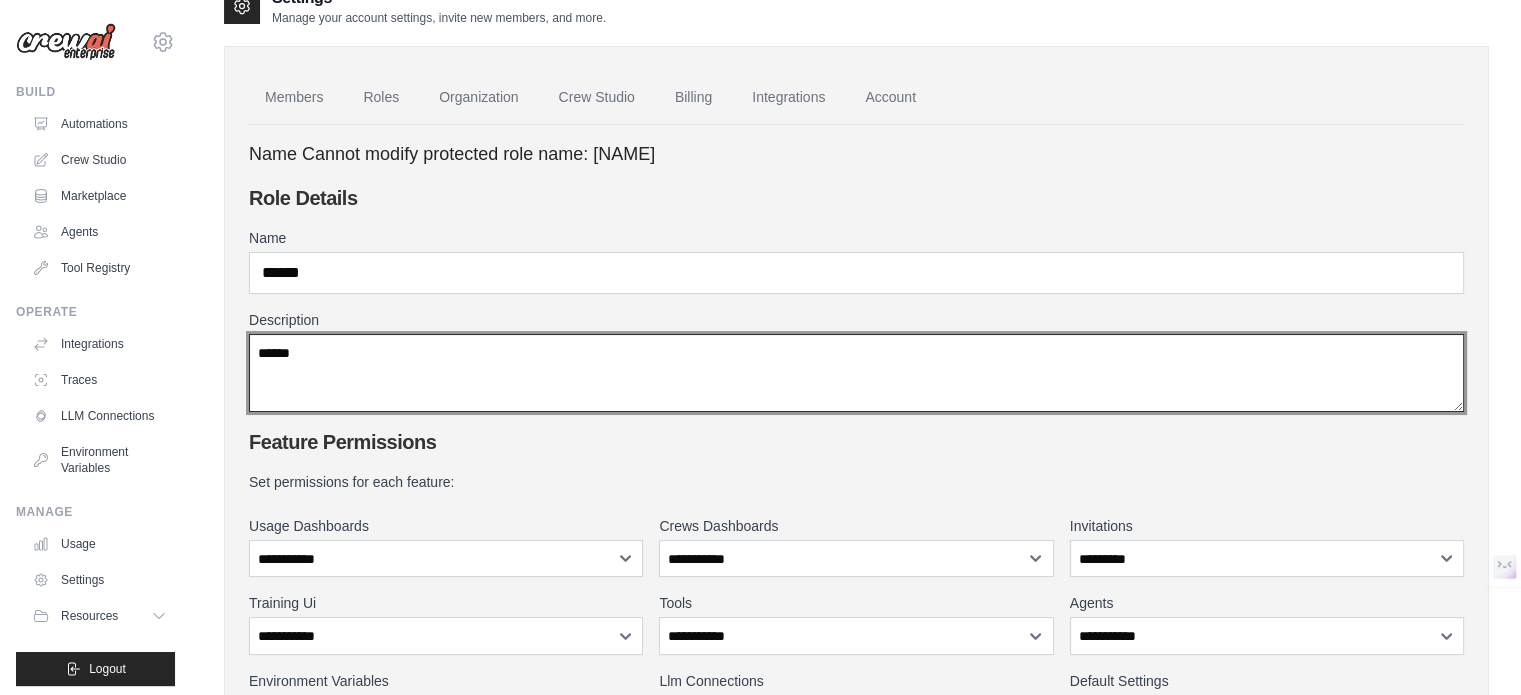 click on "******" at bounding box center (856, 373) 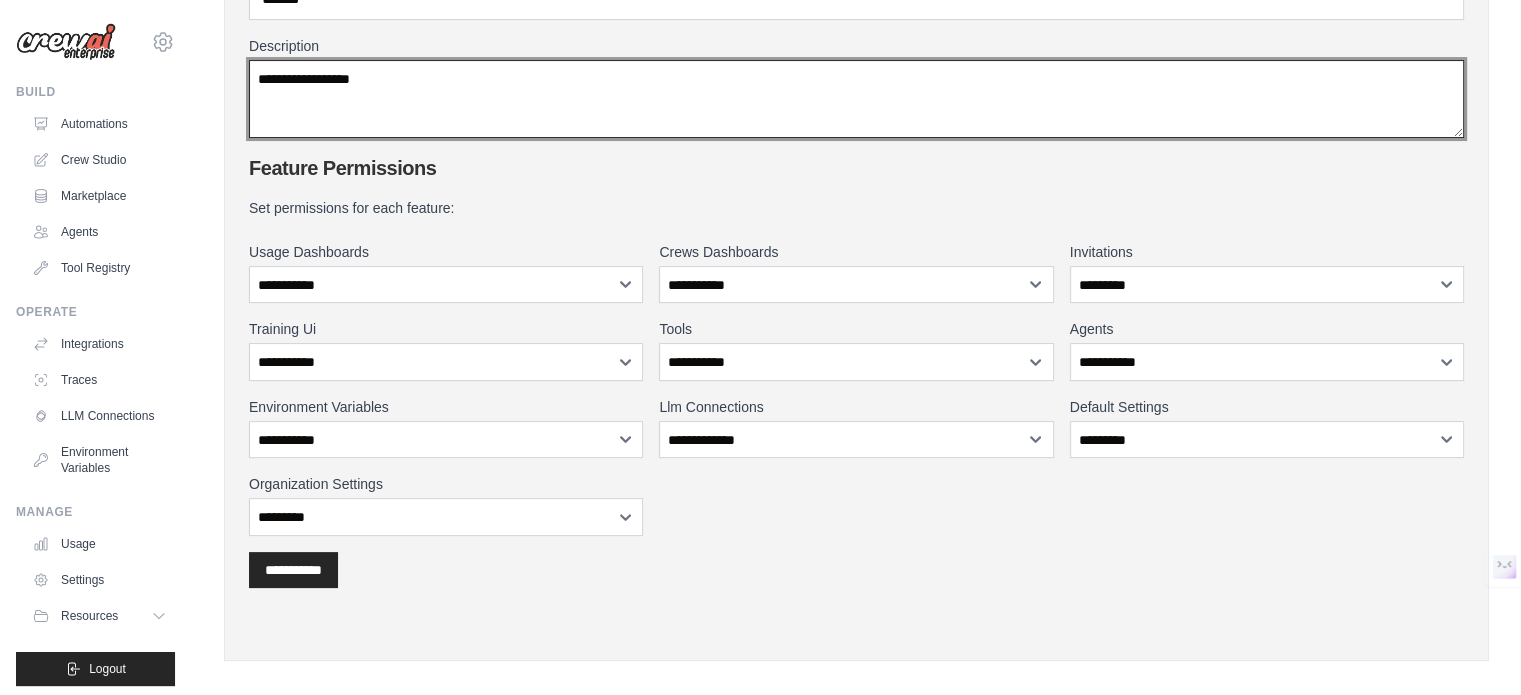 scroll, scrollTop: 324, scrollLeft: 0, axis: vertical 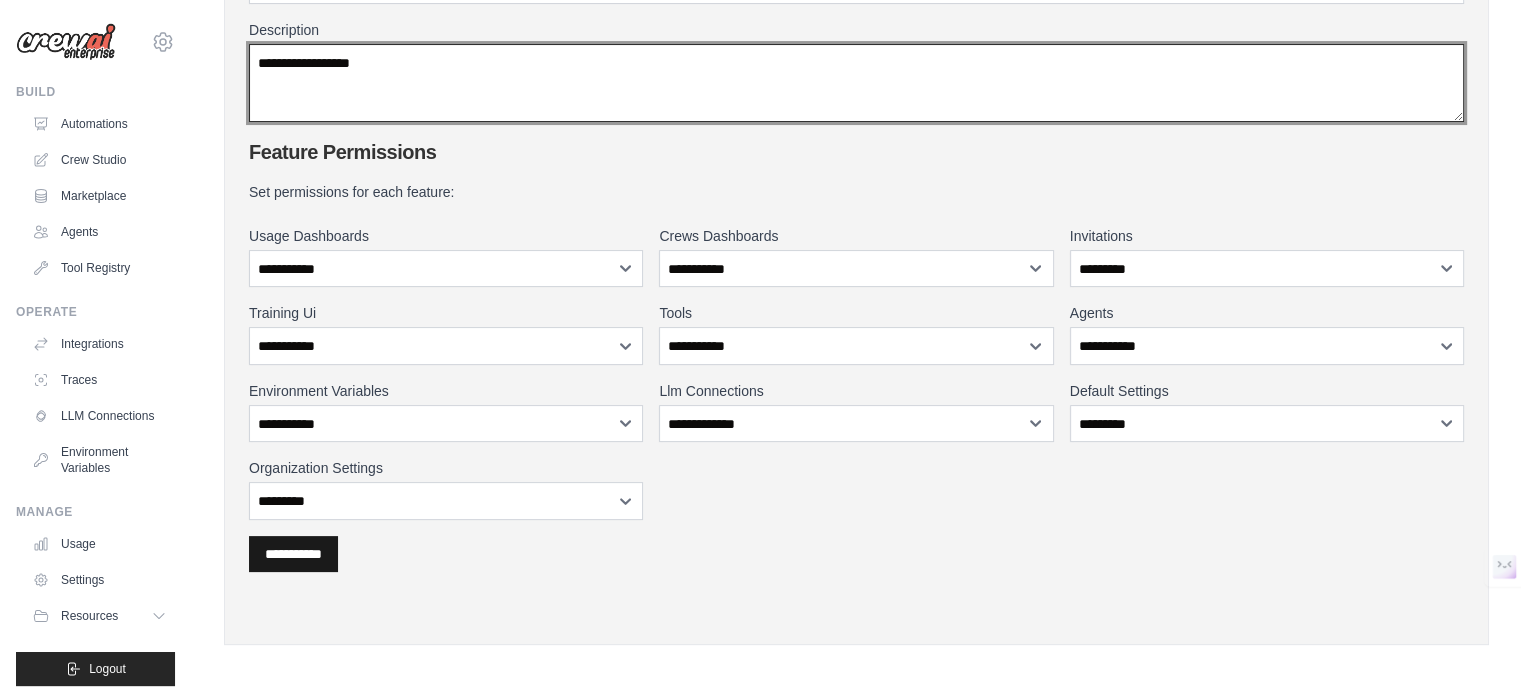 type on "**********" 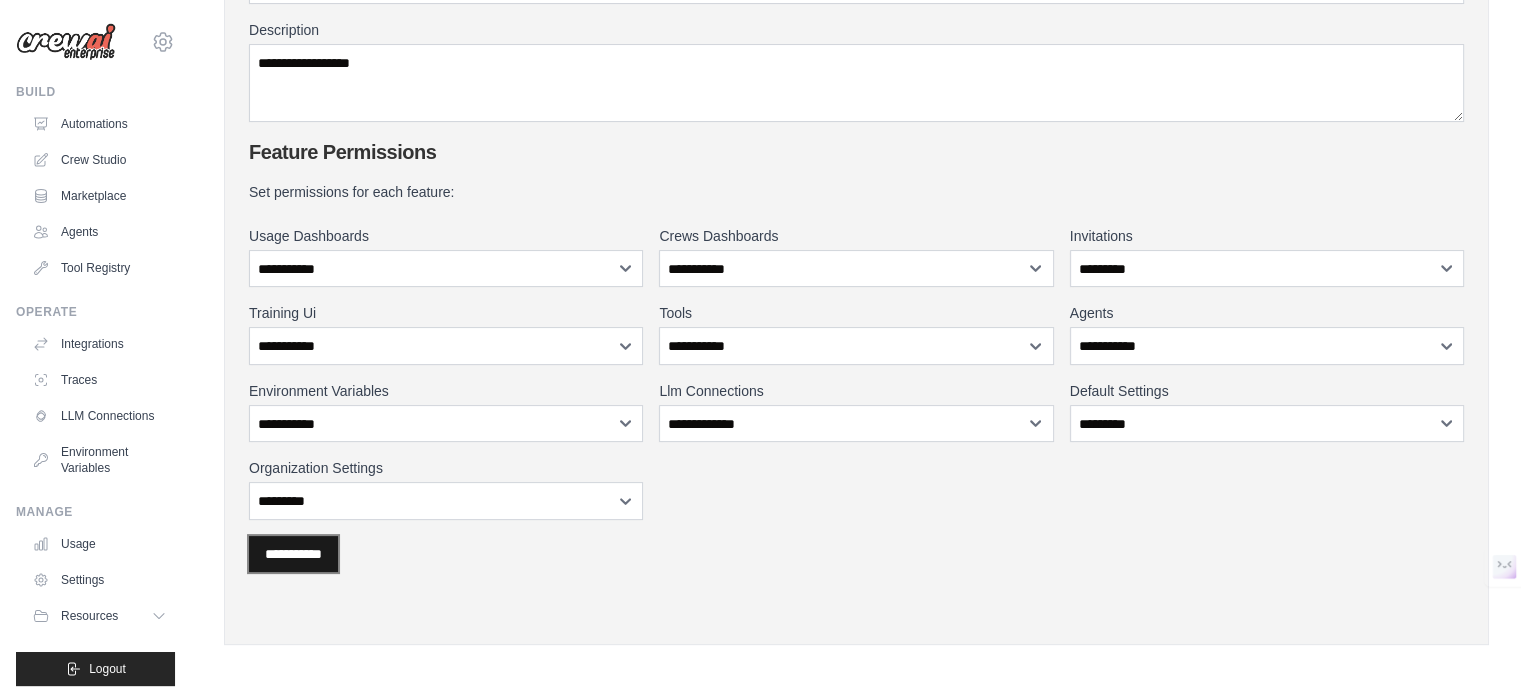 click on "**********" at bounding box center (293, 554) 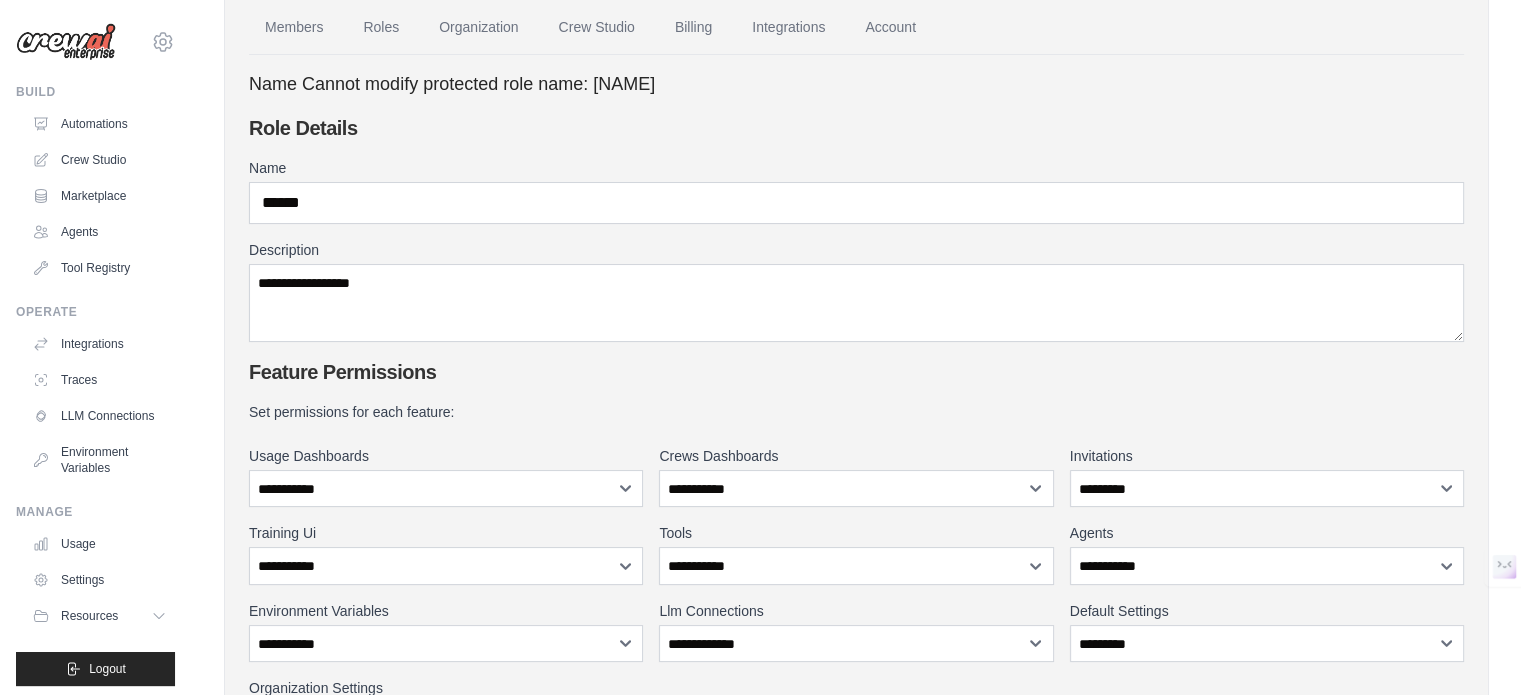 scroll, scrollTop: 0, scrollLeft: 0, axis: both 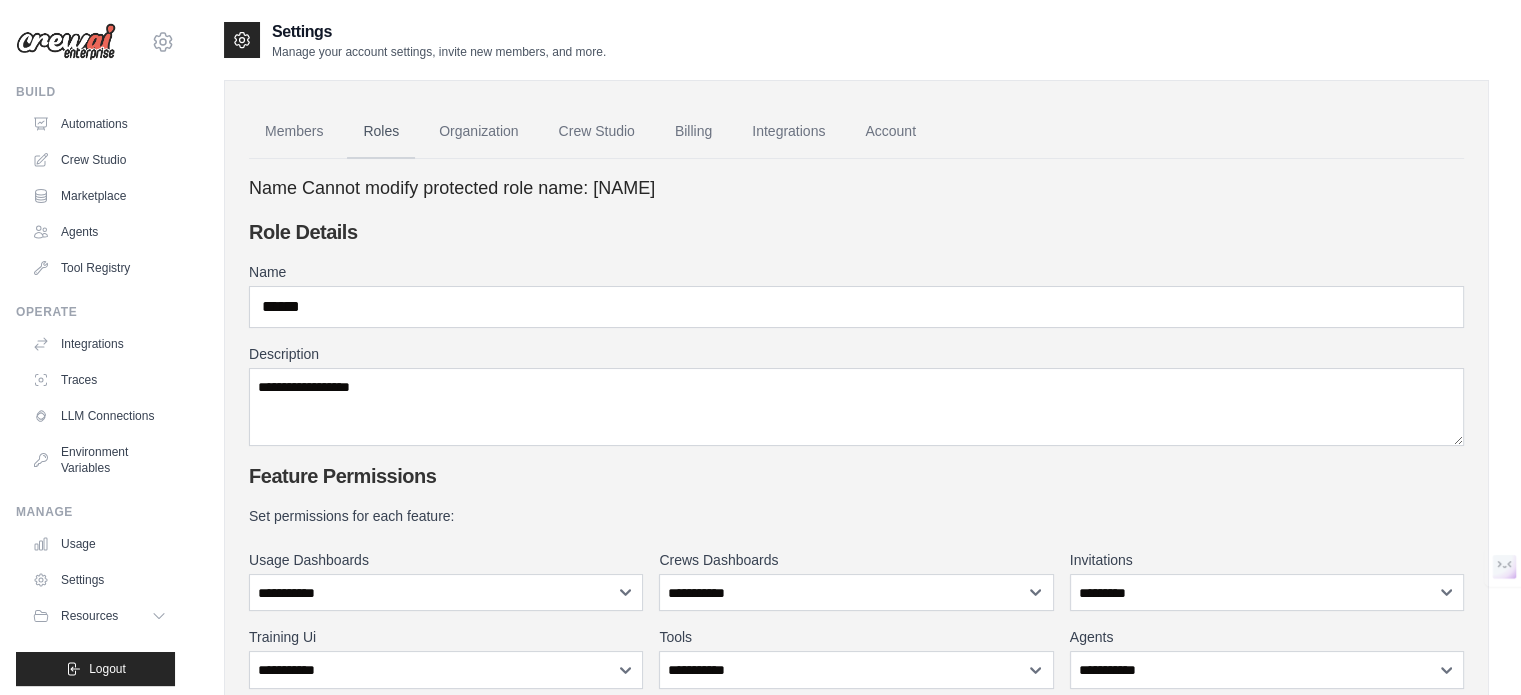 click on "Roles" at bounding box center [381, 132] 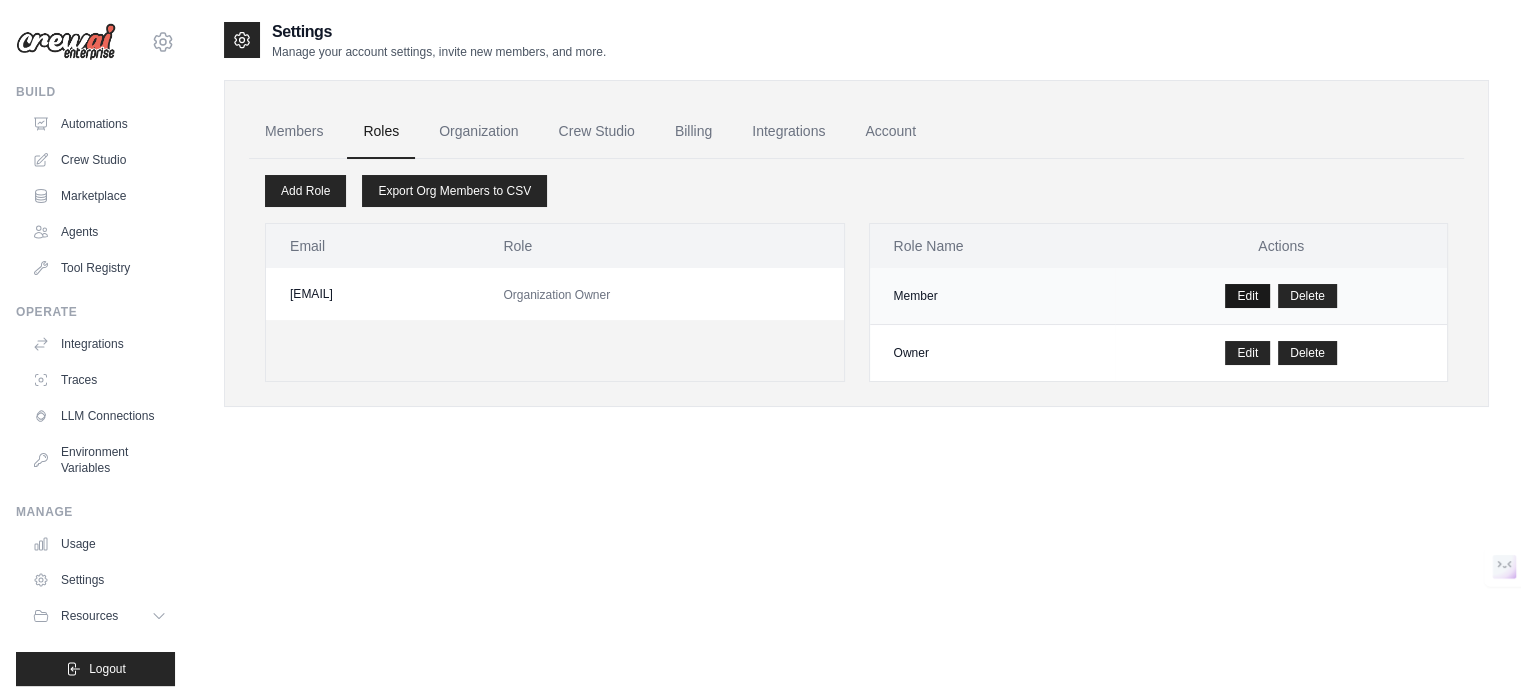 click on "Edit" at bounding box center (1247, 296) 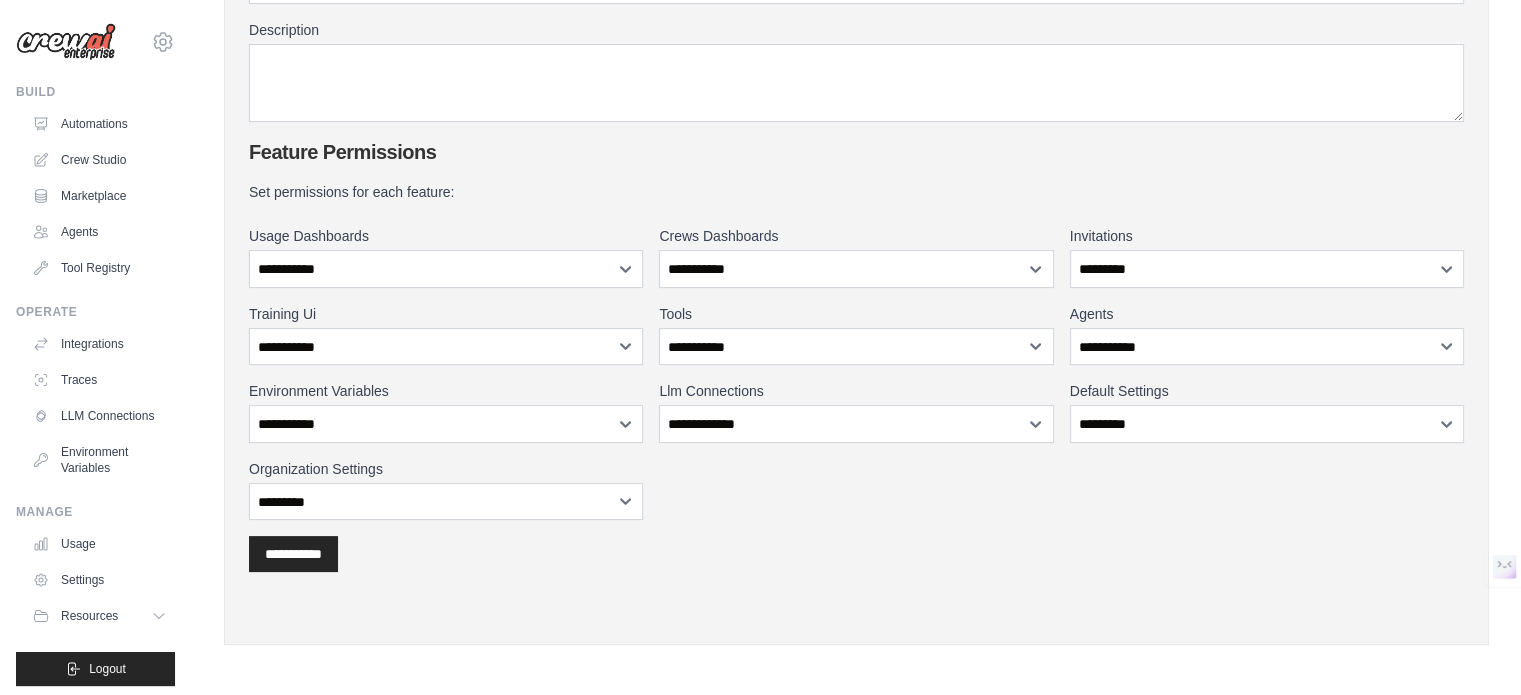scroll, scrollTop: 296, scrollLeft: 0, axis: vertical 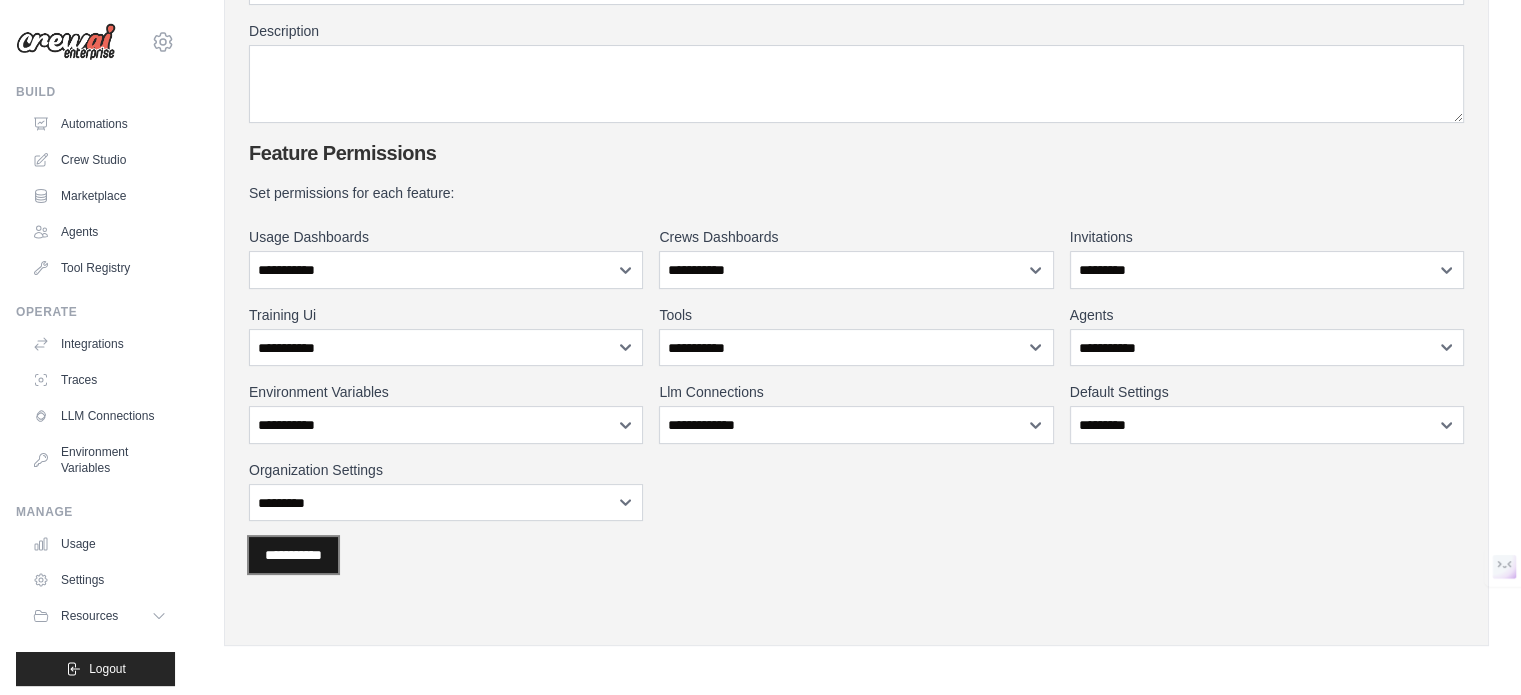 click on "**********" at bounding box center [293, 555] 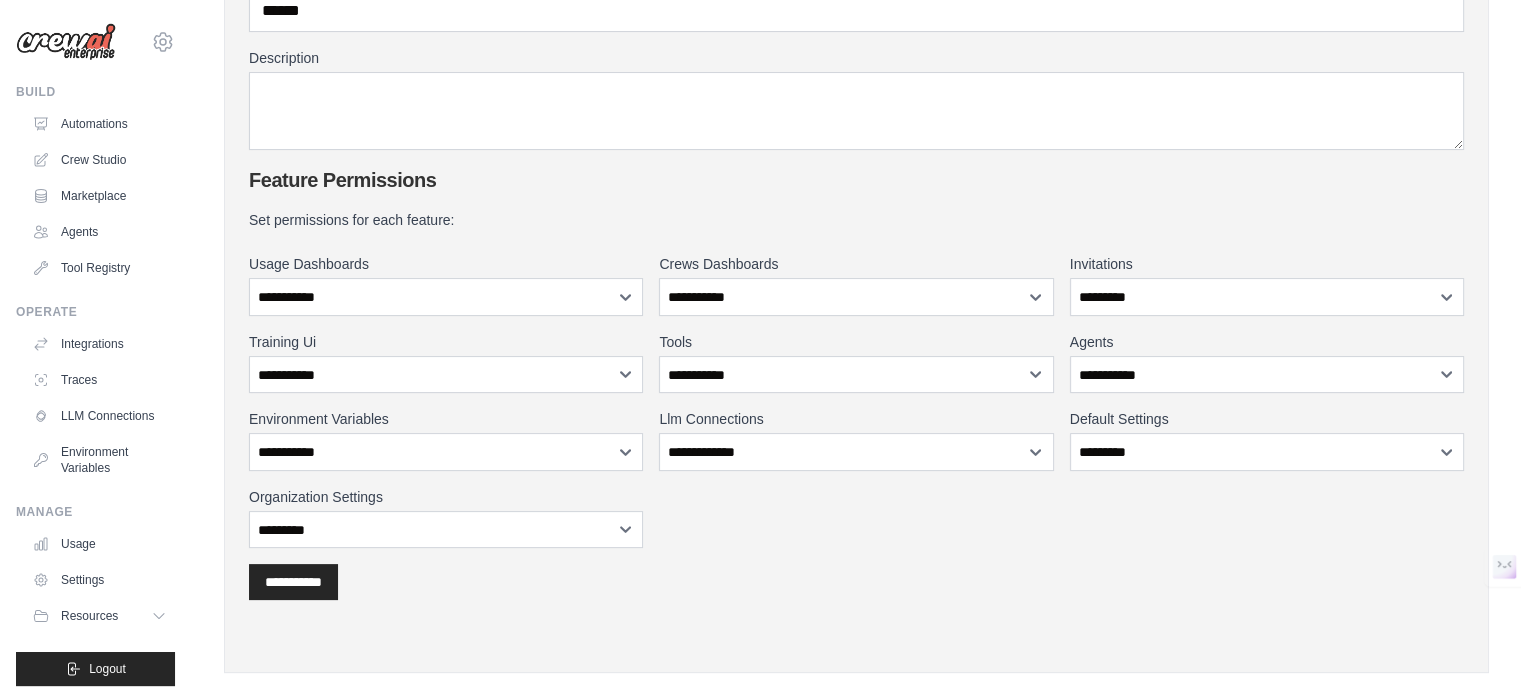 scroll, scrollTop: 0, scrollLeft: 0, axis: both 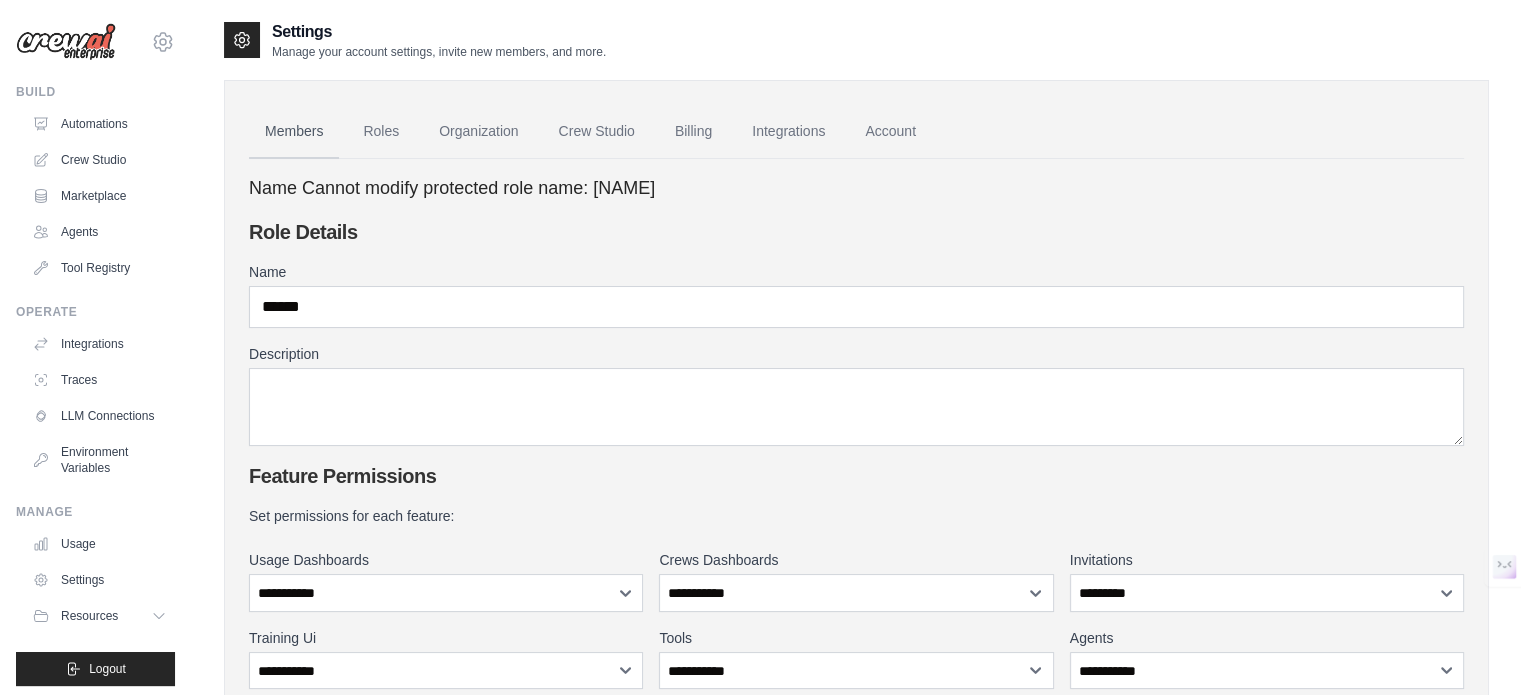 click on "Members" at bounding box center [294, 132] 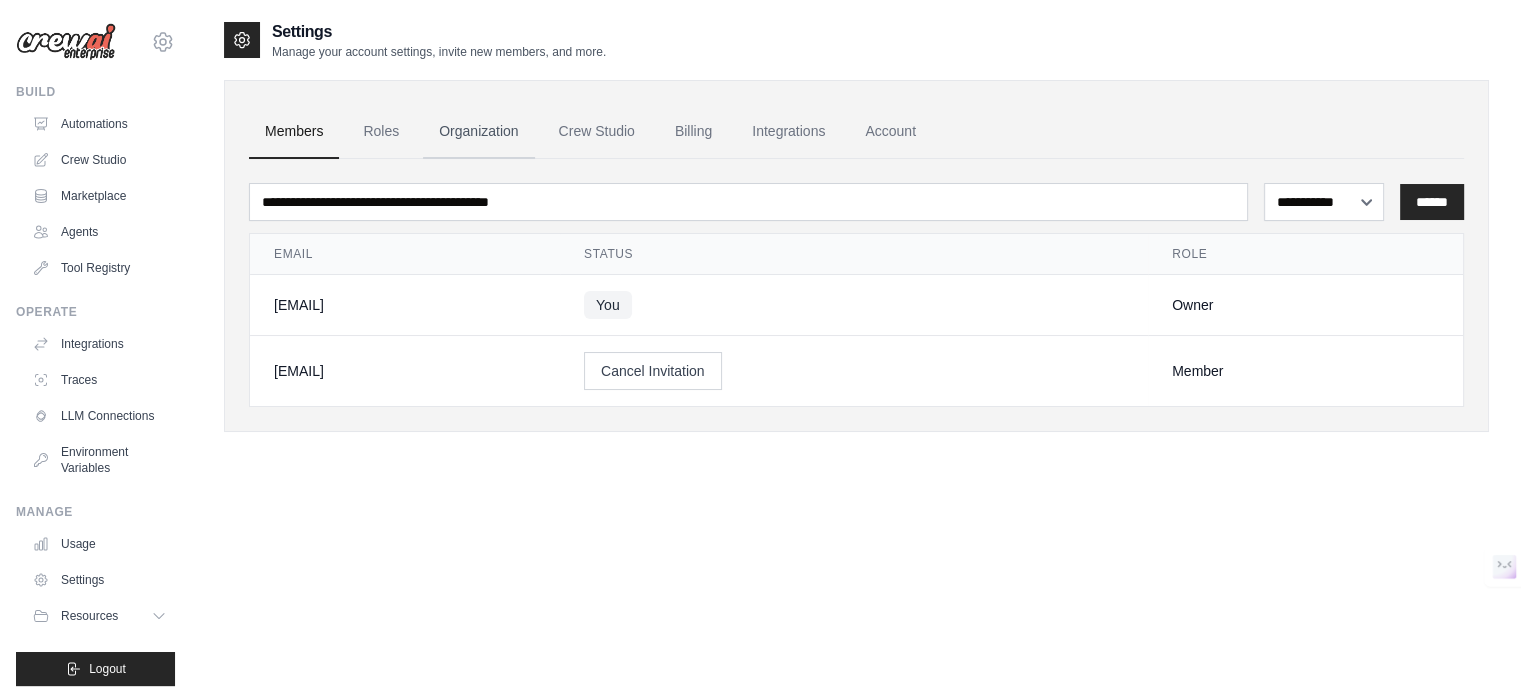 click on "Organization" at bounding box center (478, 132) 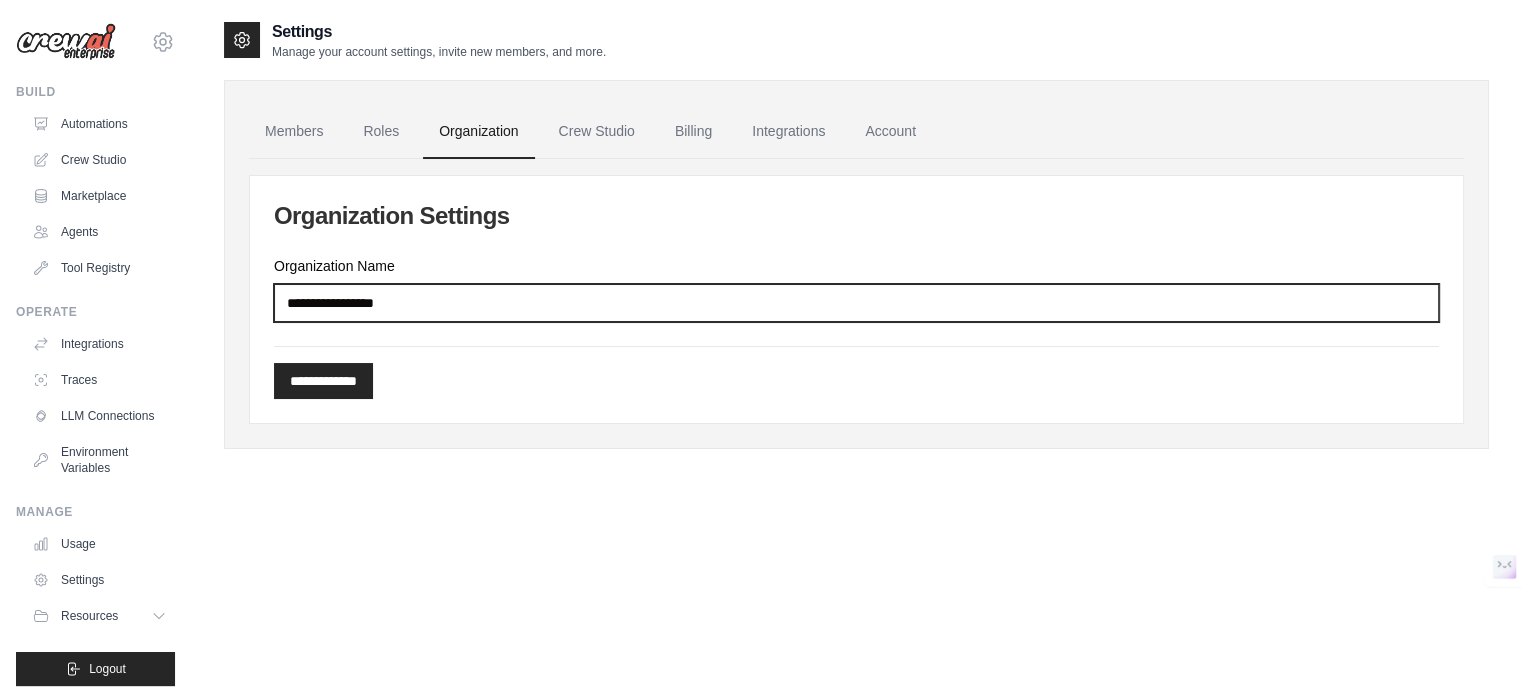 drag, startPoint x: 454, startPoint y: 304, endPoint x: 111, endPoint y: 295, distance: 343.11804 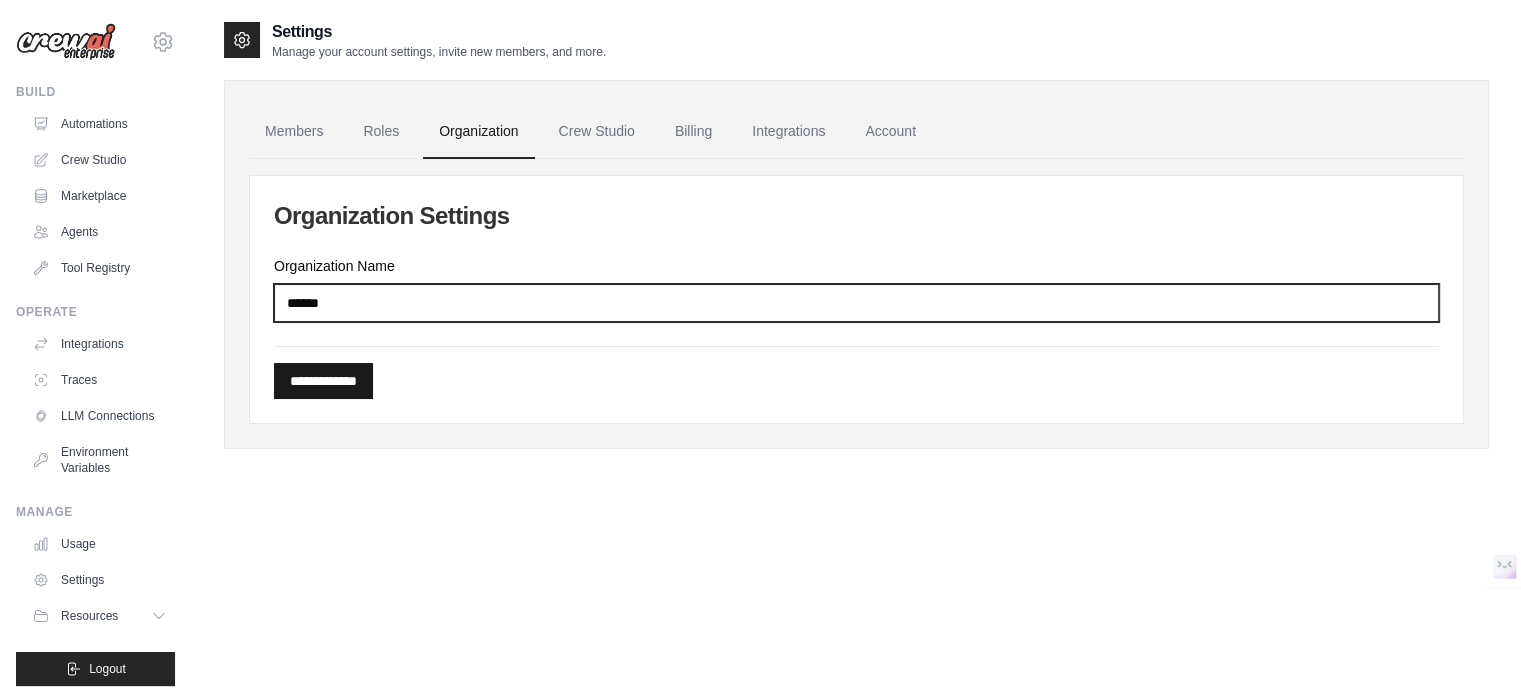 type on "******" 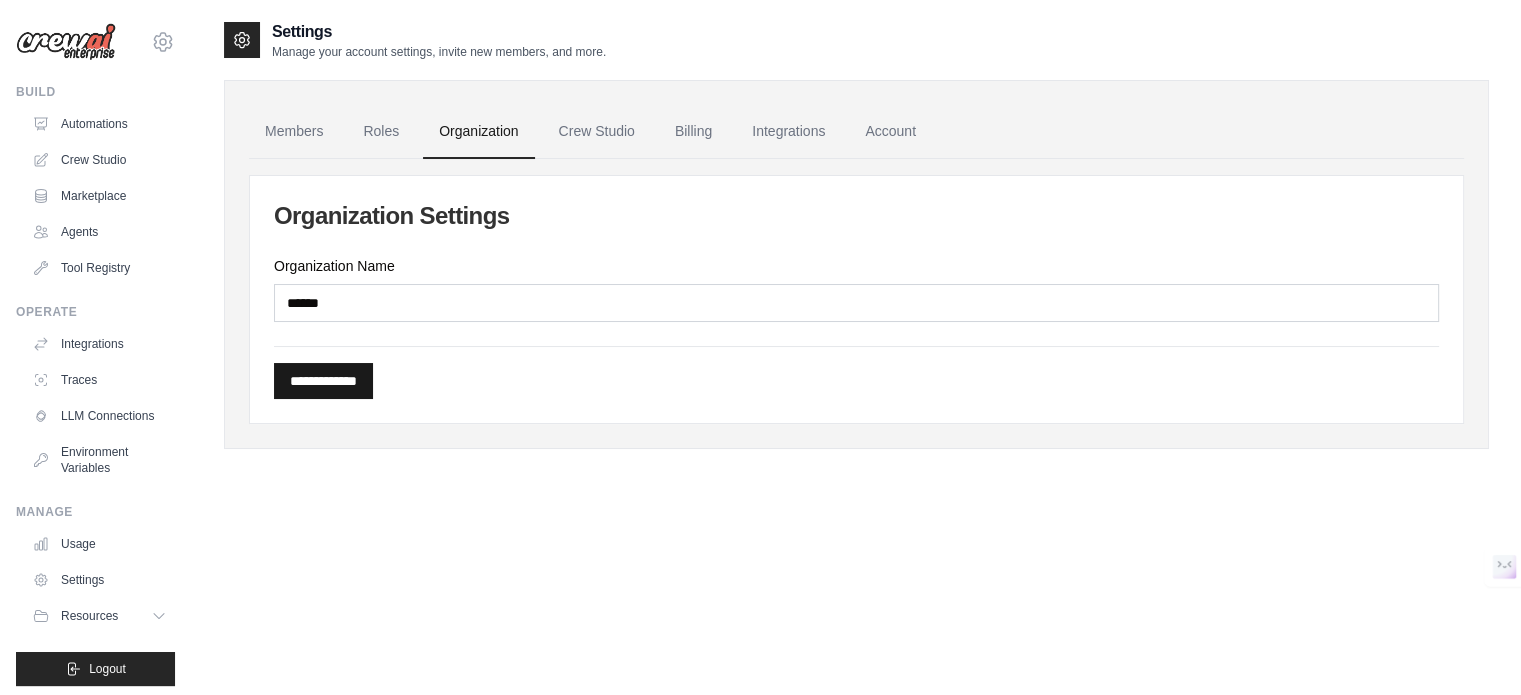 click on "**********" at bounding box center [323, 381] 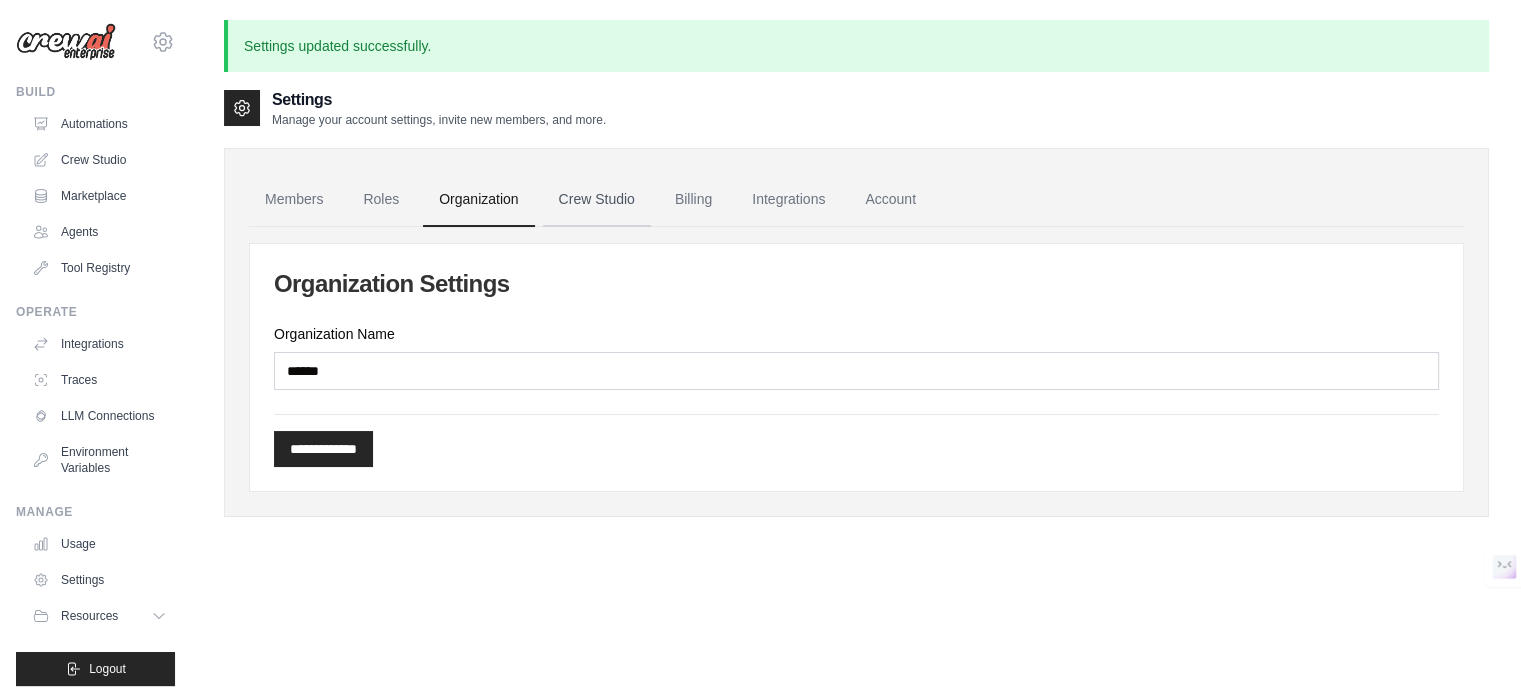 click on "Crew Studio" at bounding box center (597, 200) 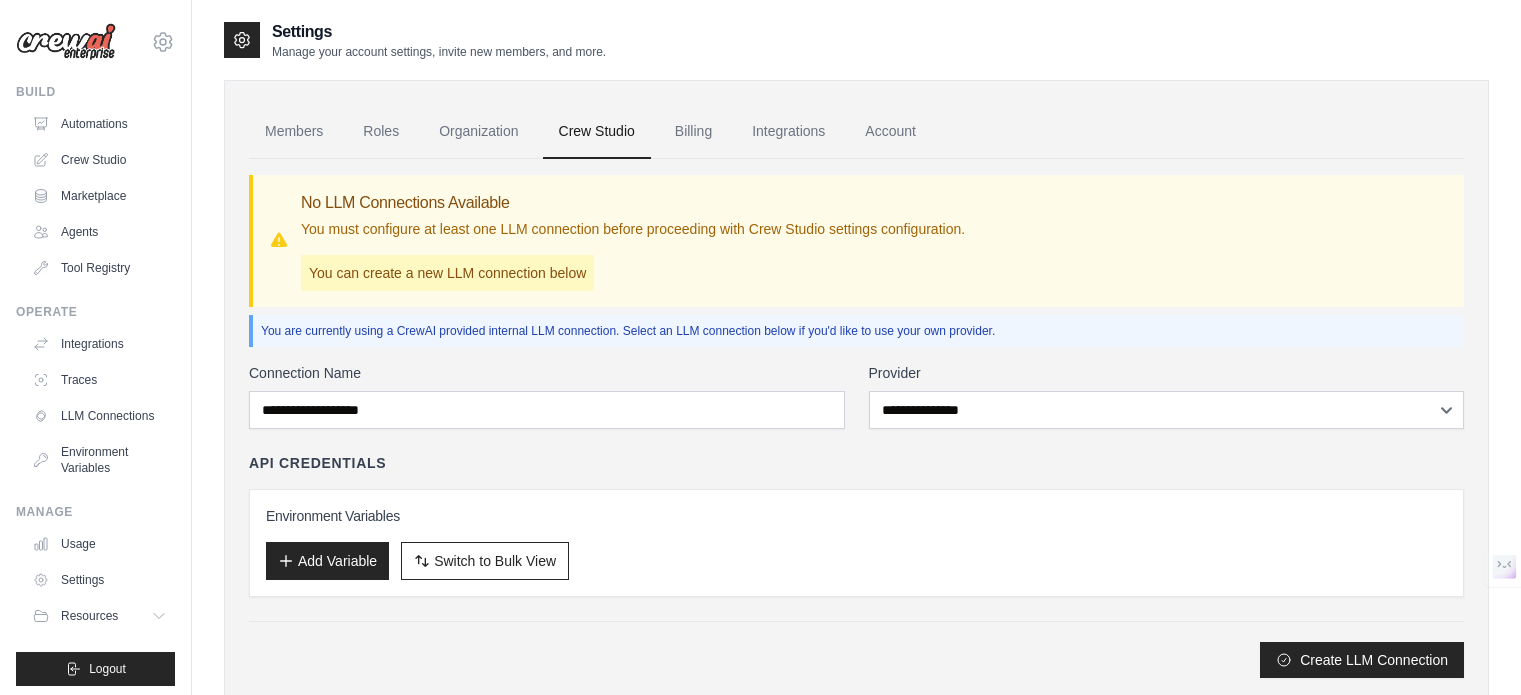 scroll, scrollTop: 0, scrollLeft: 0, axis: both 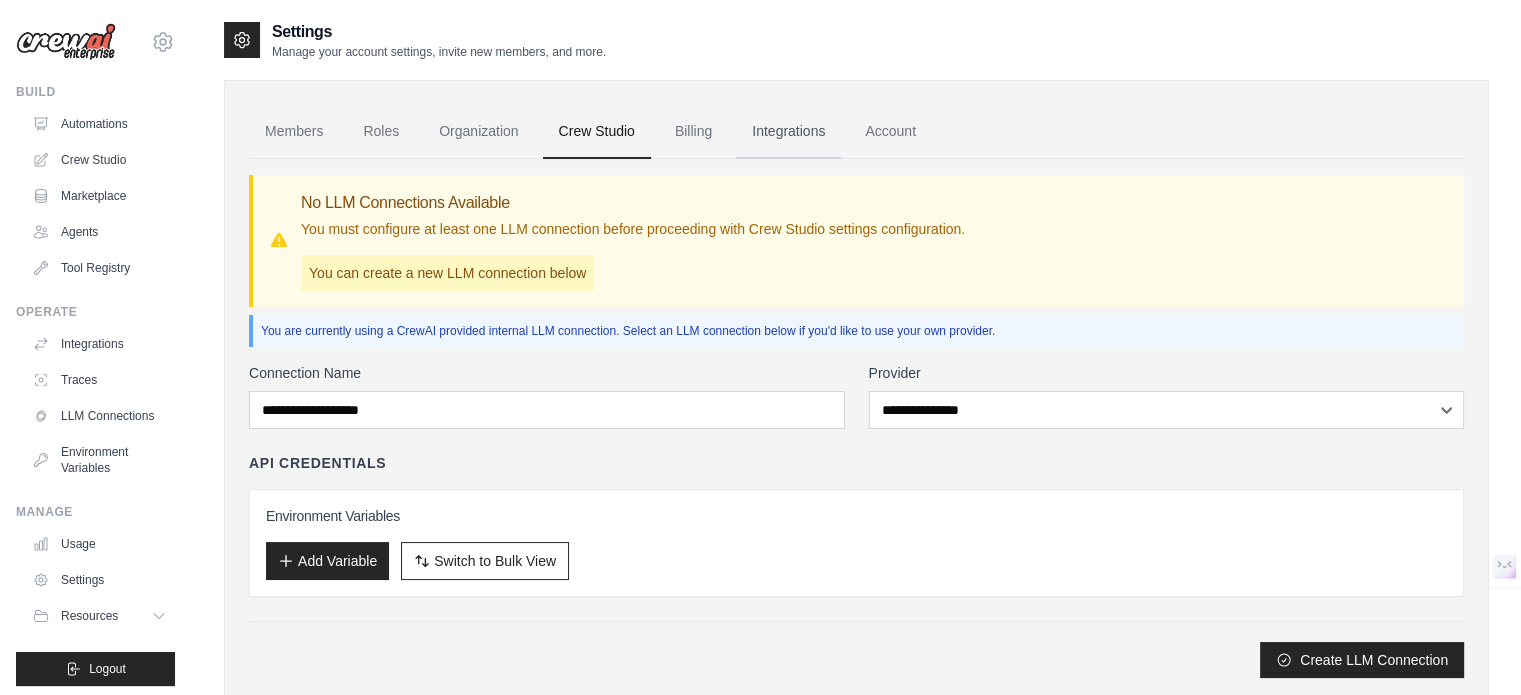 click on "Integrations" at bounding box center (788, 132) 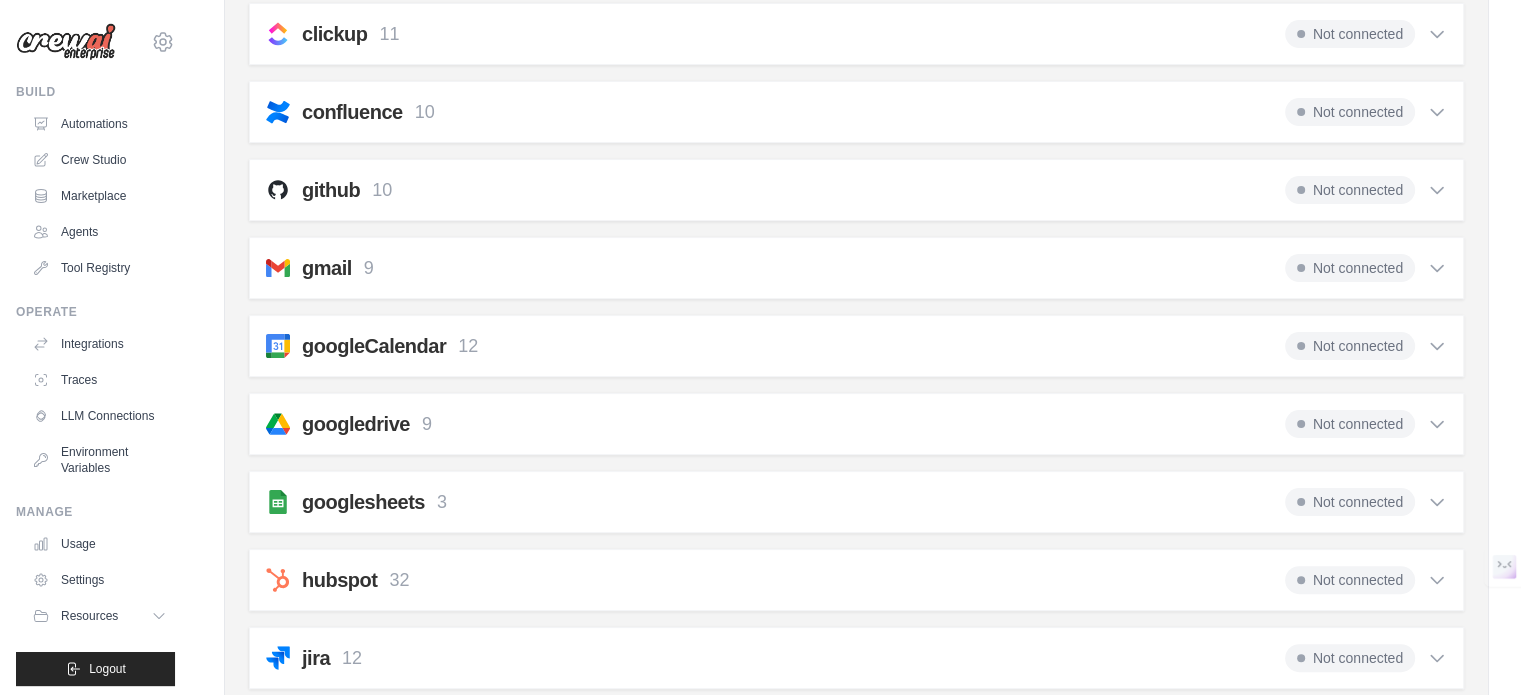scroll, scrollTop: 0, scrollLeft: 0, axis: both 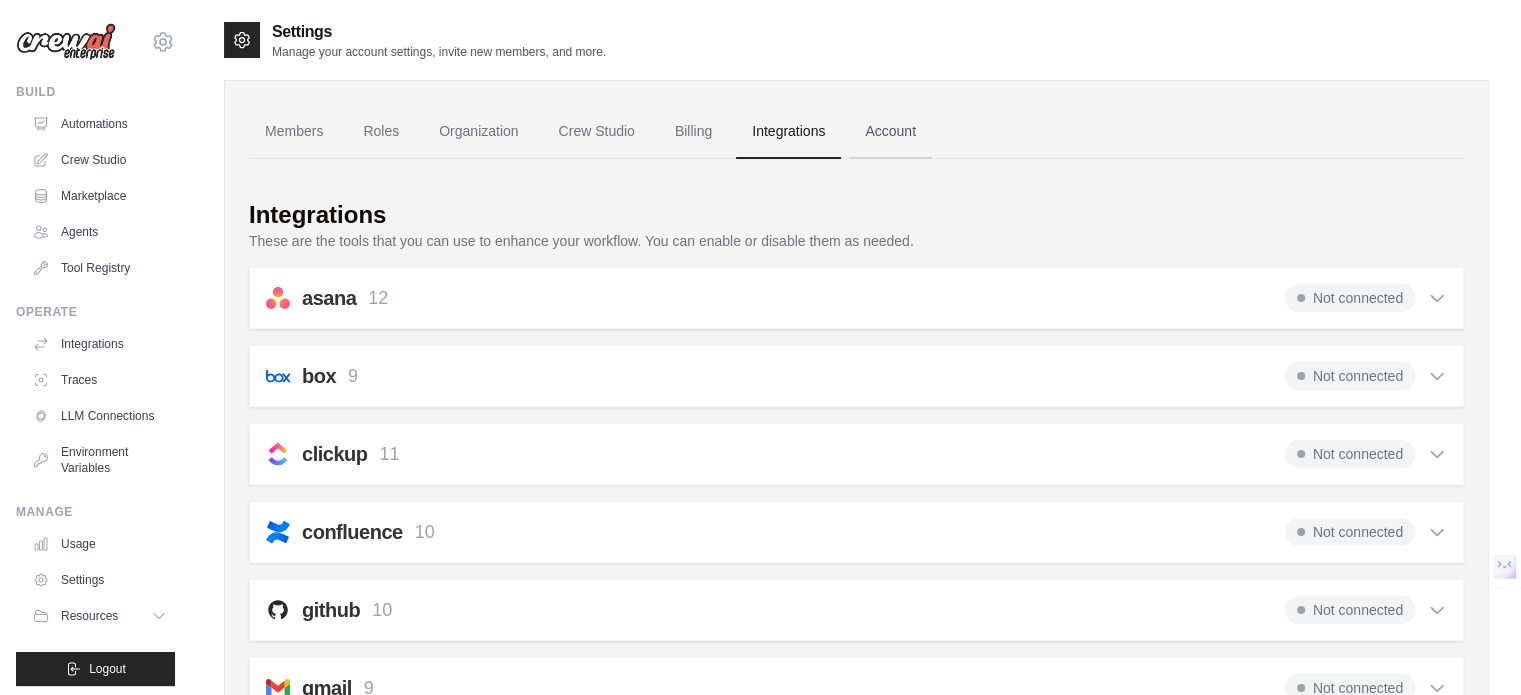 click on "Account" at bounding box center (890, 132) 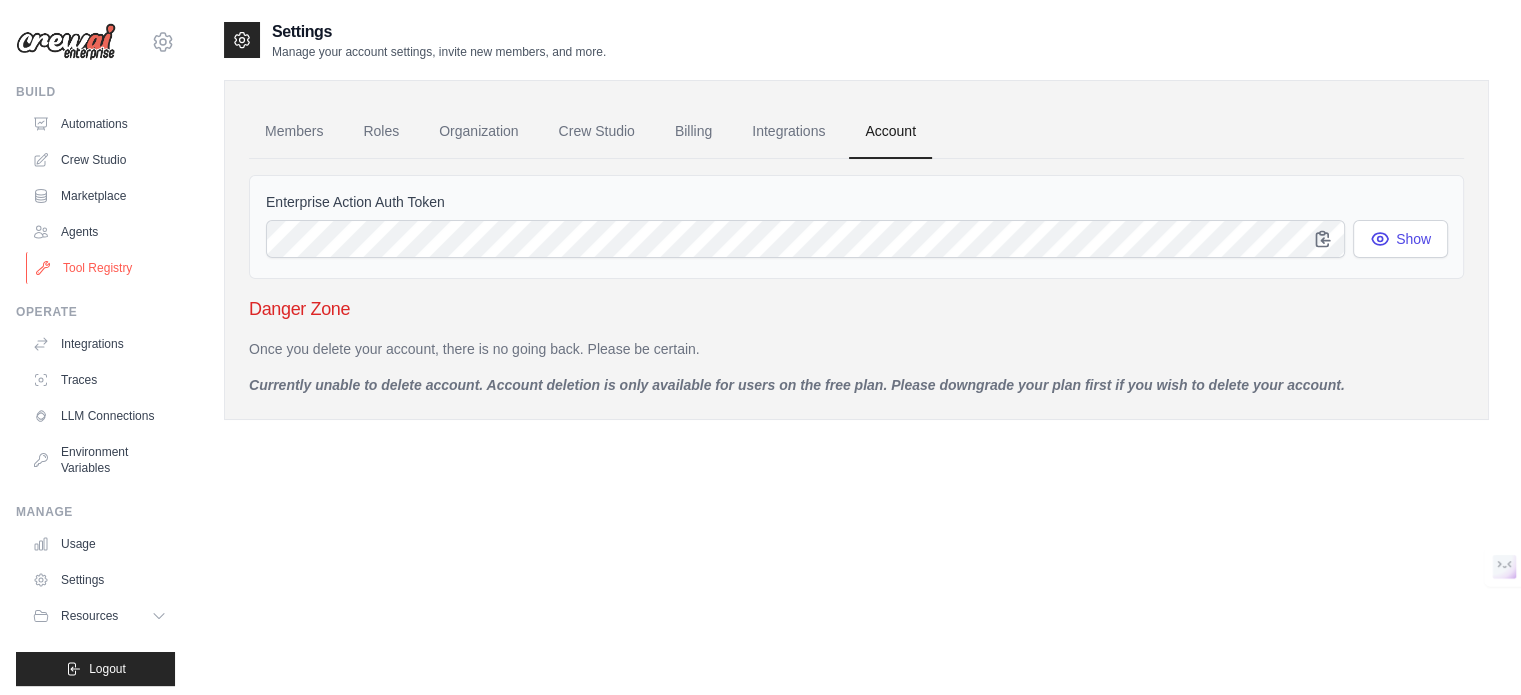 click on "Tool Registry" at bounding box center [101, 268] 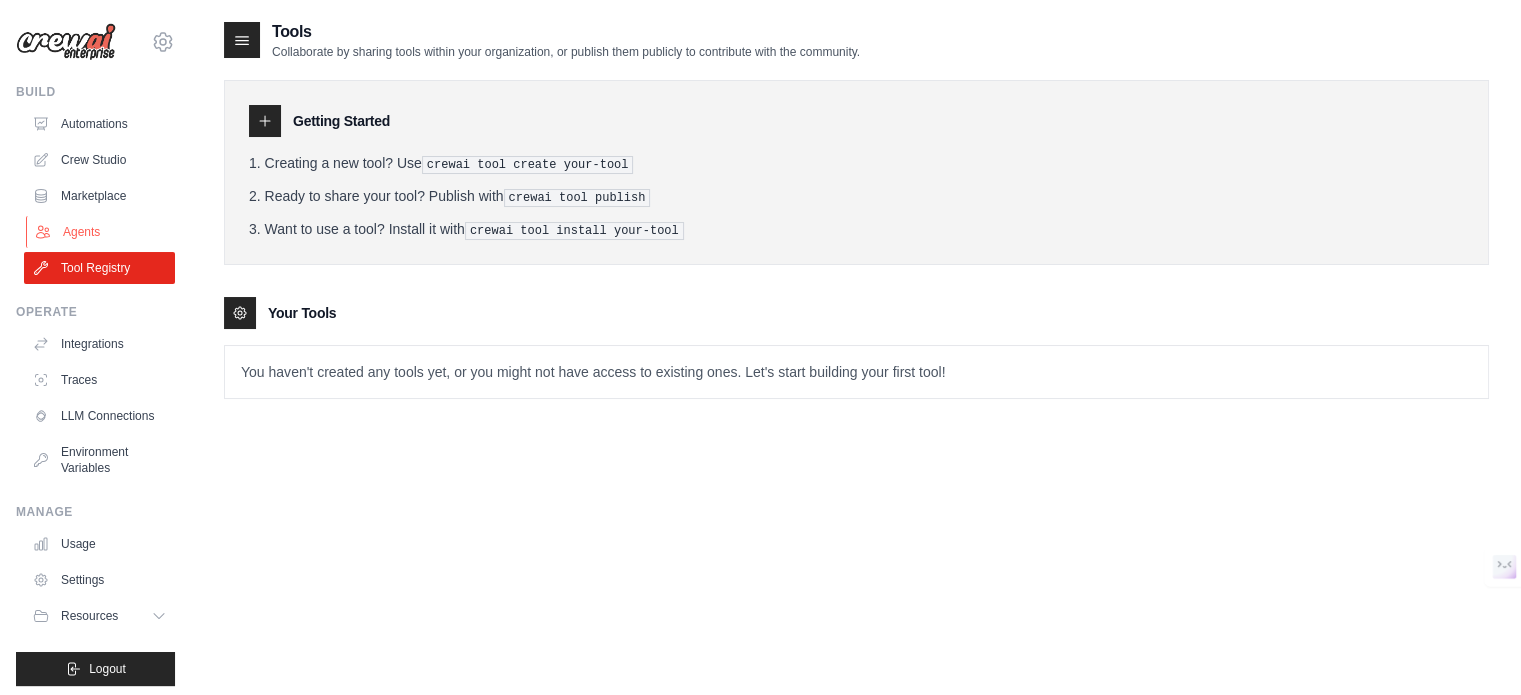 click on "Agents" at bounding box center [101, 232] 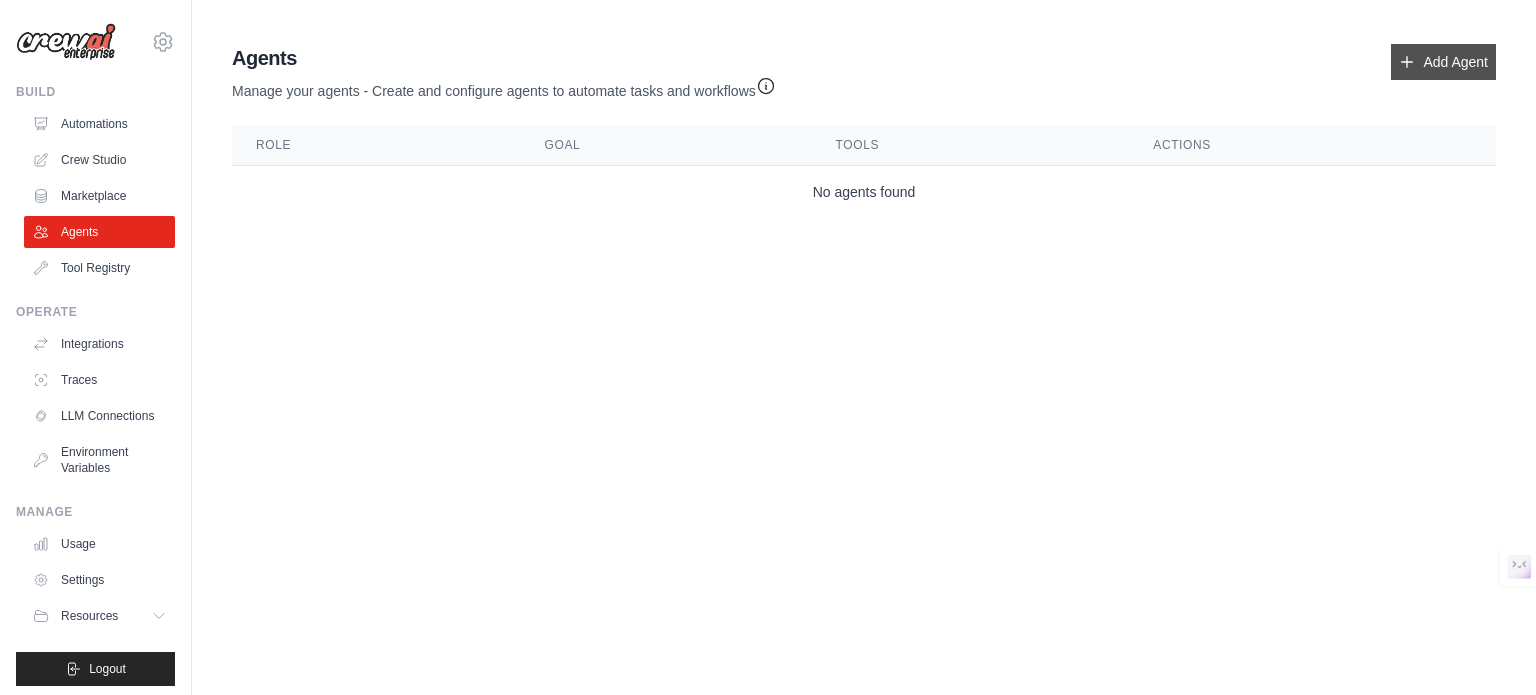 click on "Add Agent" at bounding box center [1443, 62] 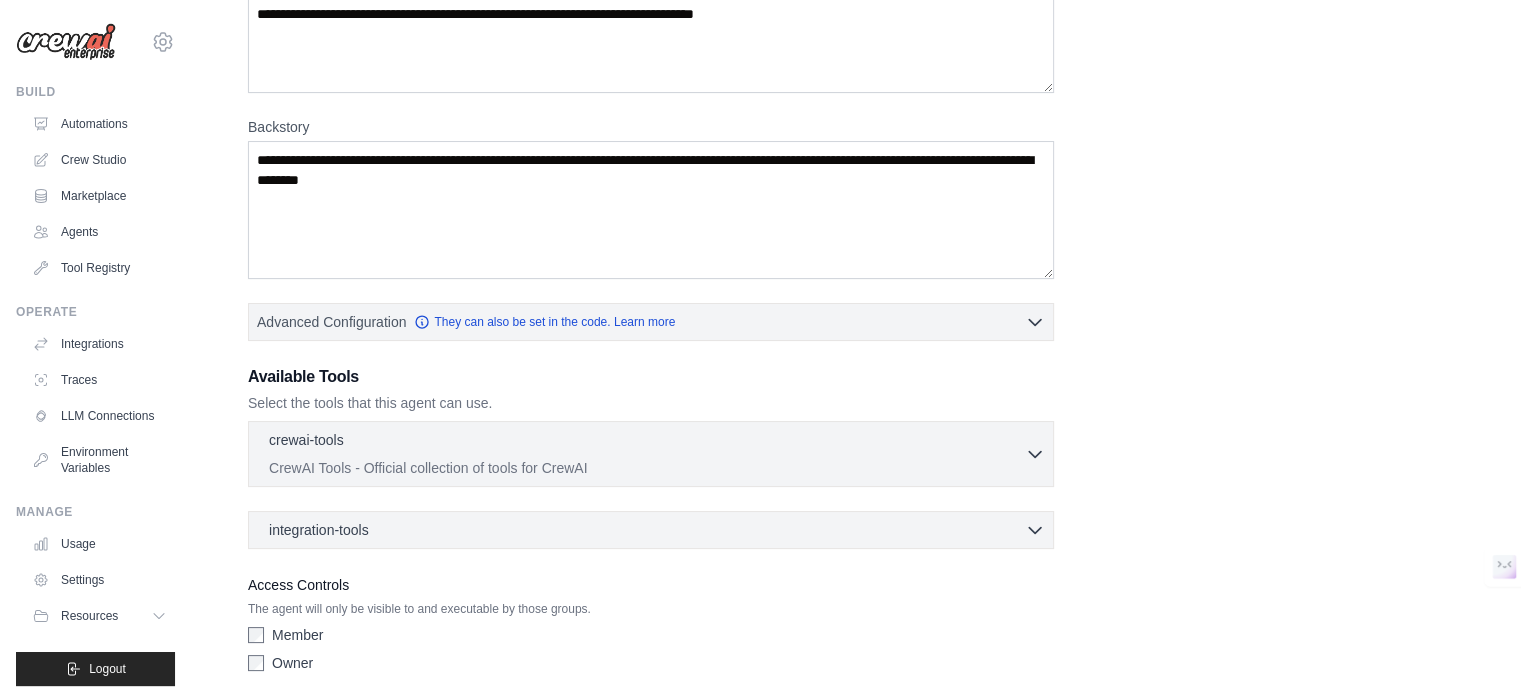 scroll, scrollTop: 216, scrollLeft: 0, axis: vertical 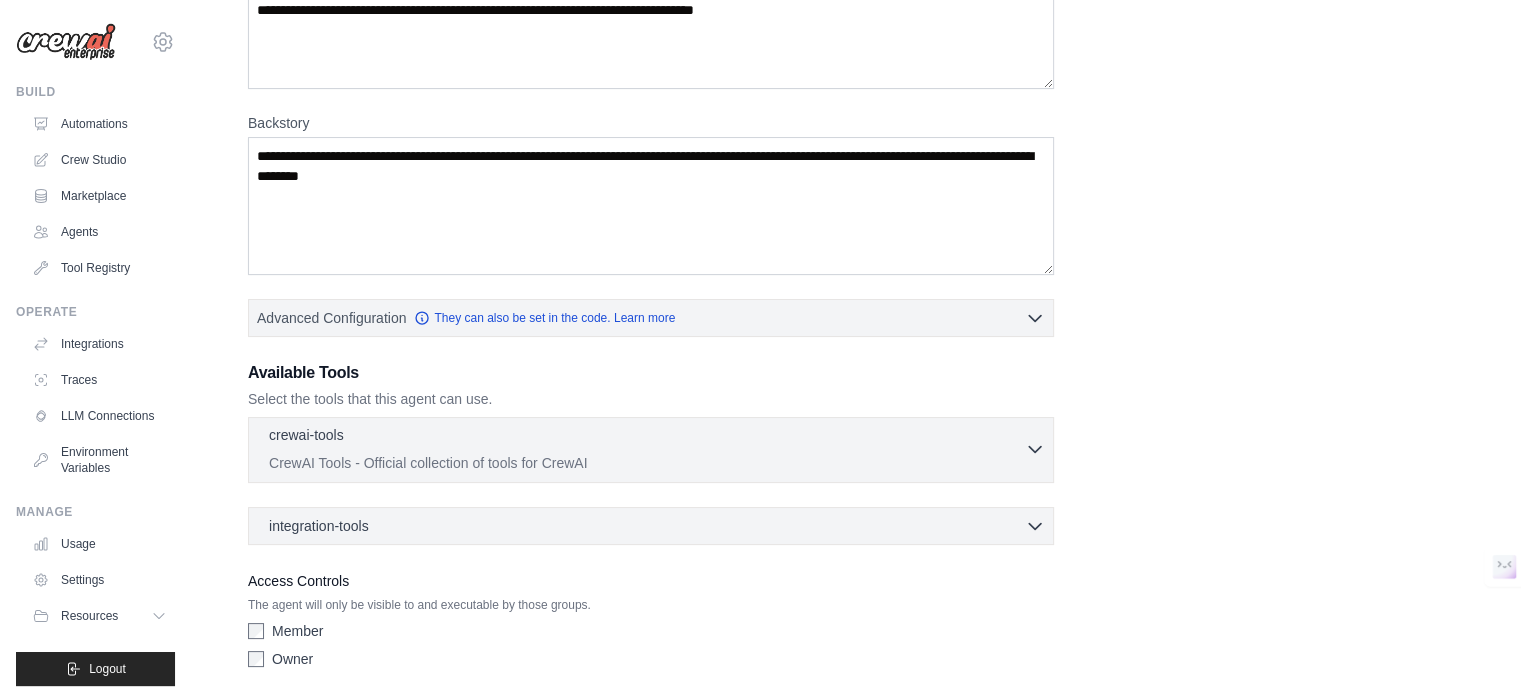 click on "CrewAI Tools - Official collection of tools for CrewAI" at bounding box center (647, 463) 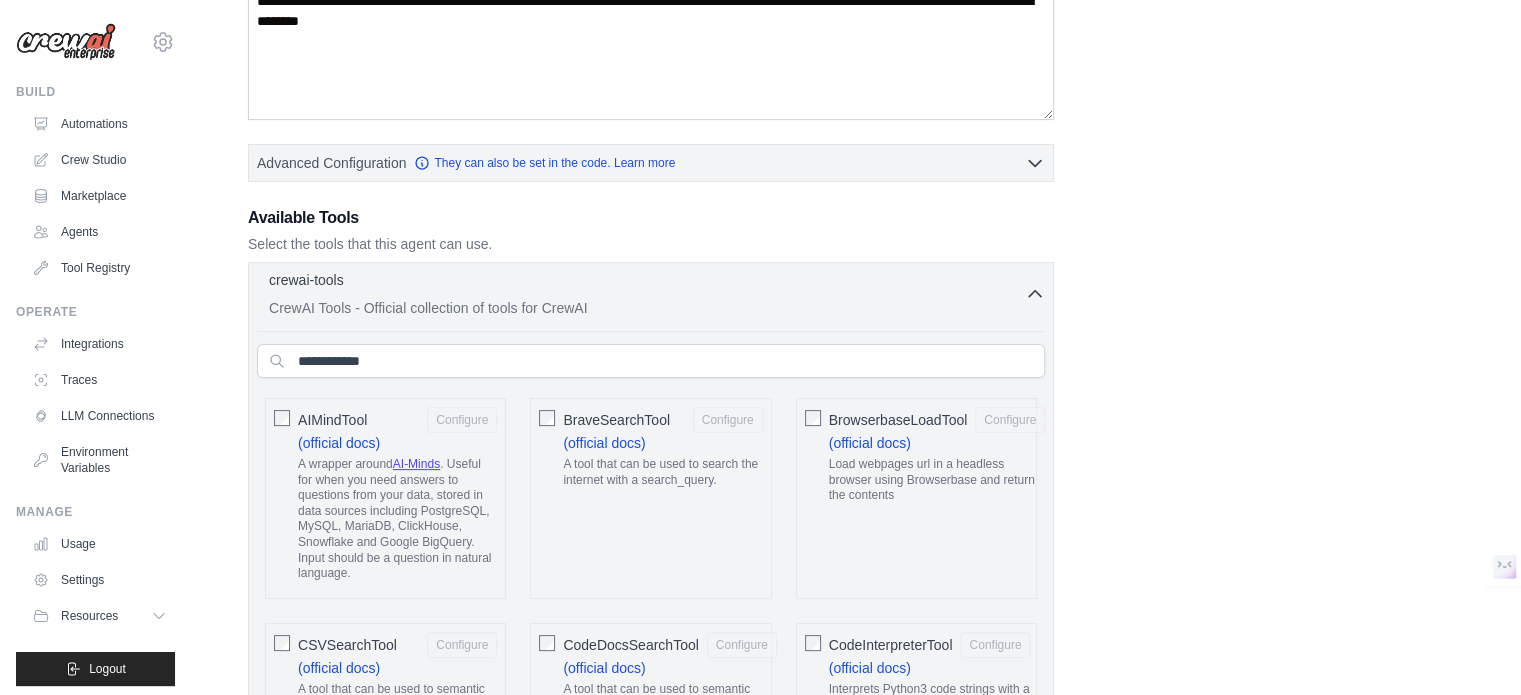 scroll, scrollTop: 0, scrollLeft: 0, axis: both 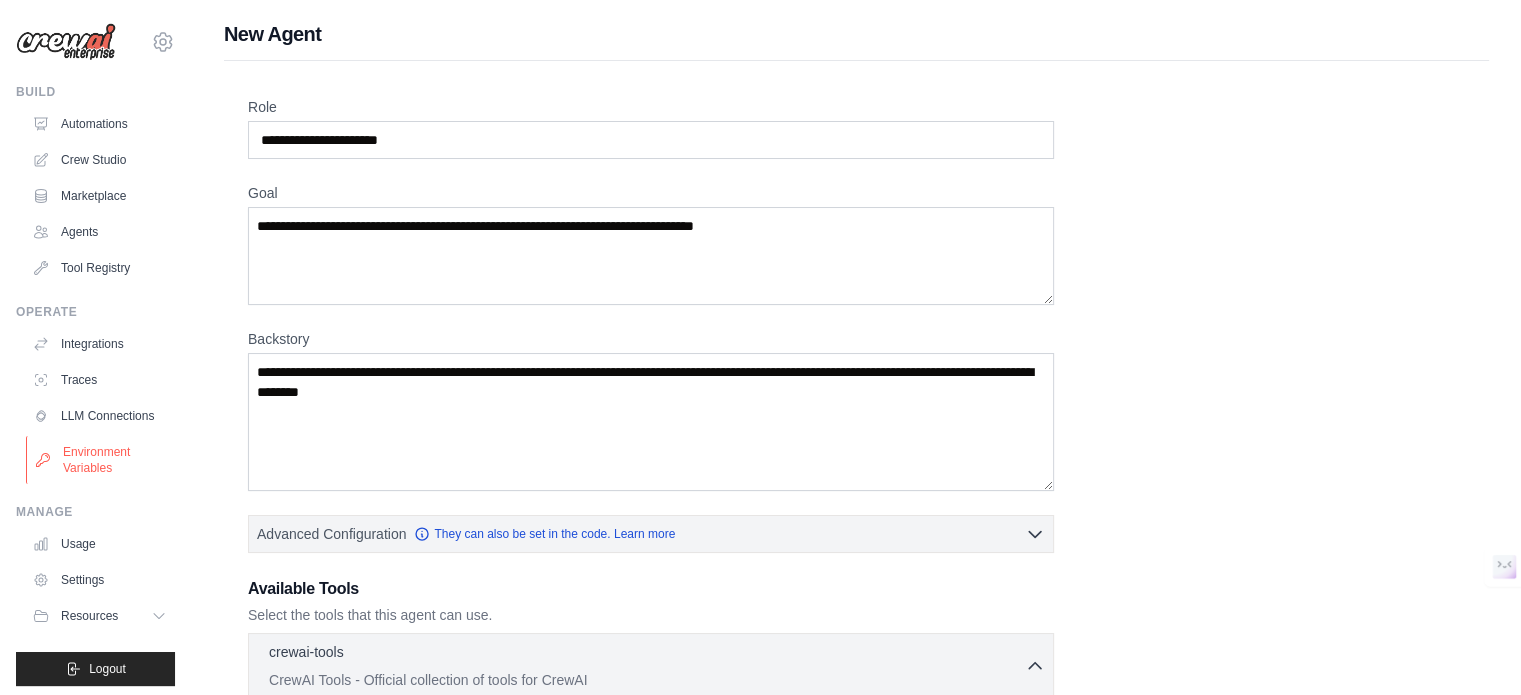 click on "Environment Variables" at bounding box center [101, 460] 